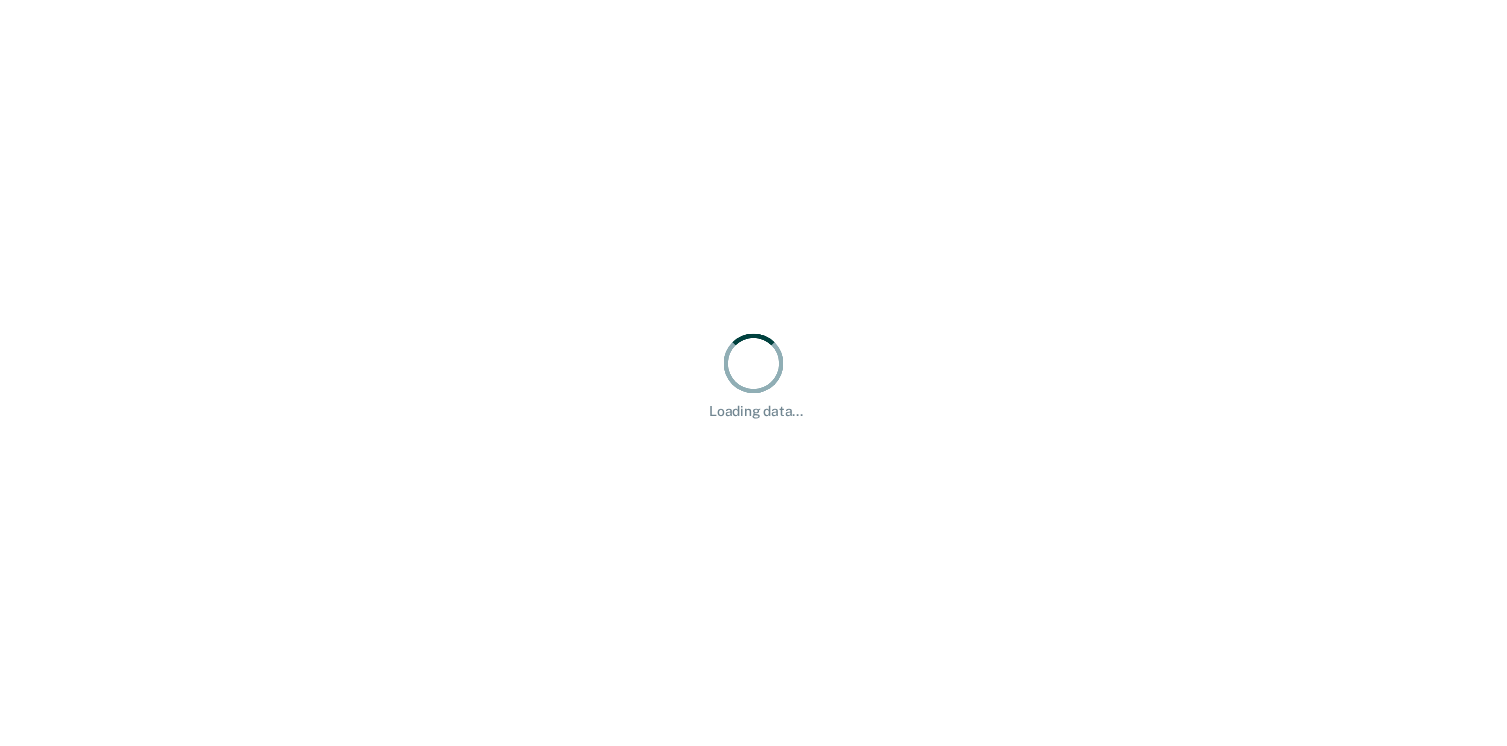 scroll, scrollTop: 0, scrollLeft: 0, axis: both 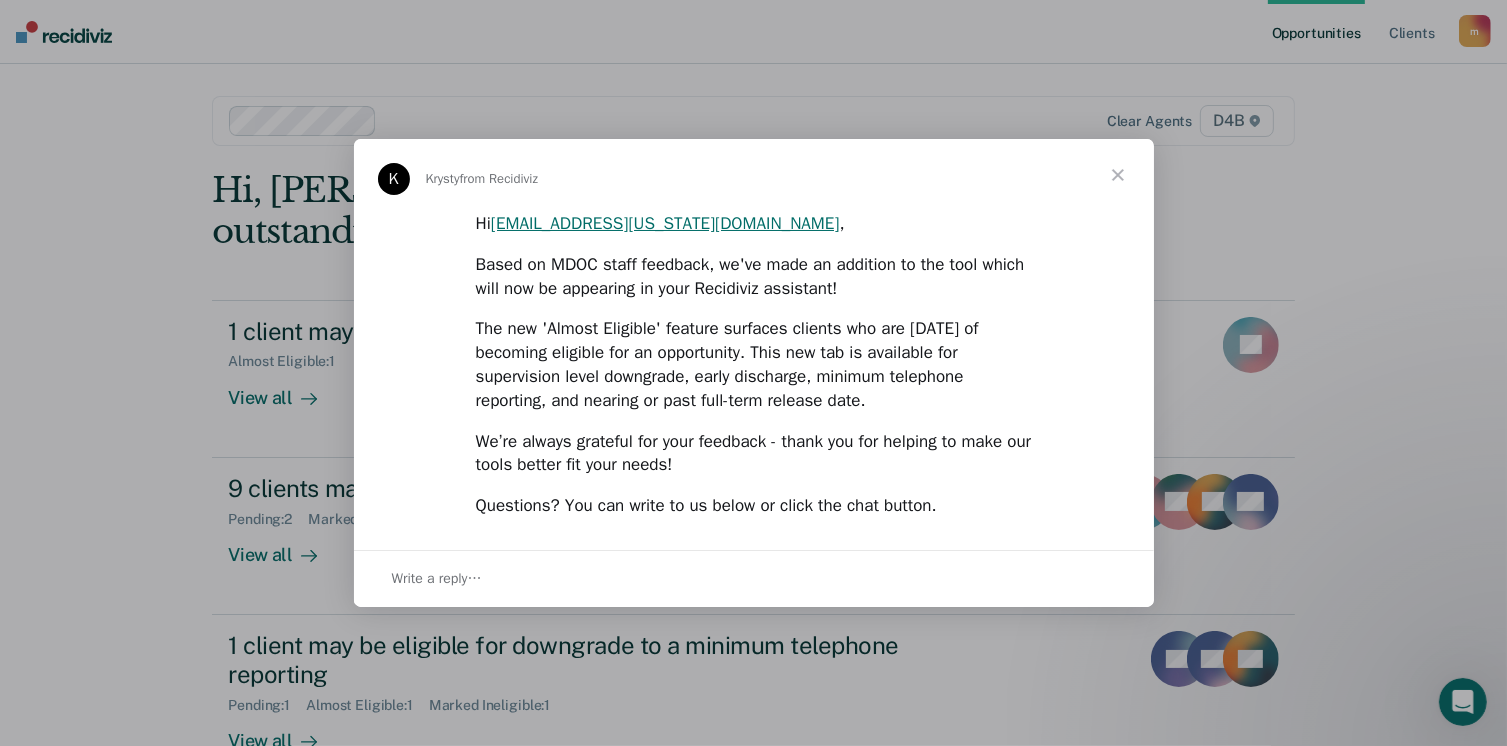 click at bounding box center (1118, 175) 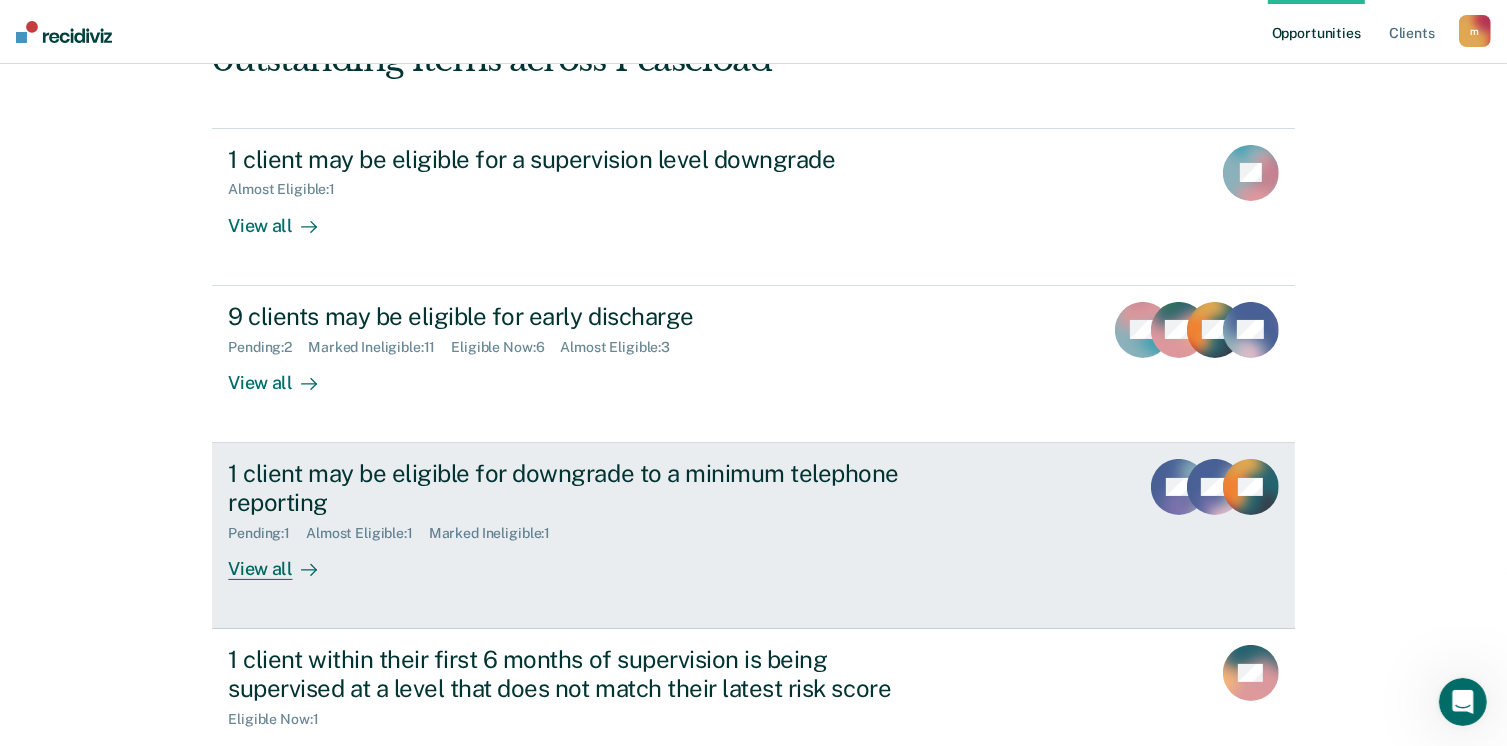 scroll, scrollTop: 239, scrollLeft: 0, axis: vertical 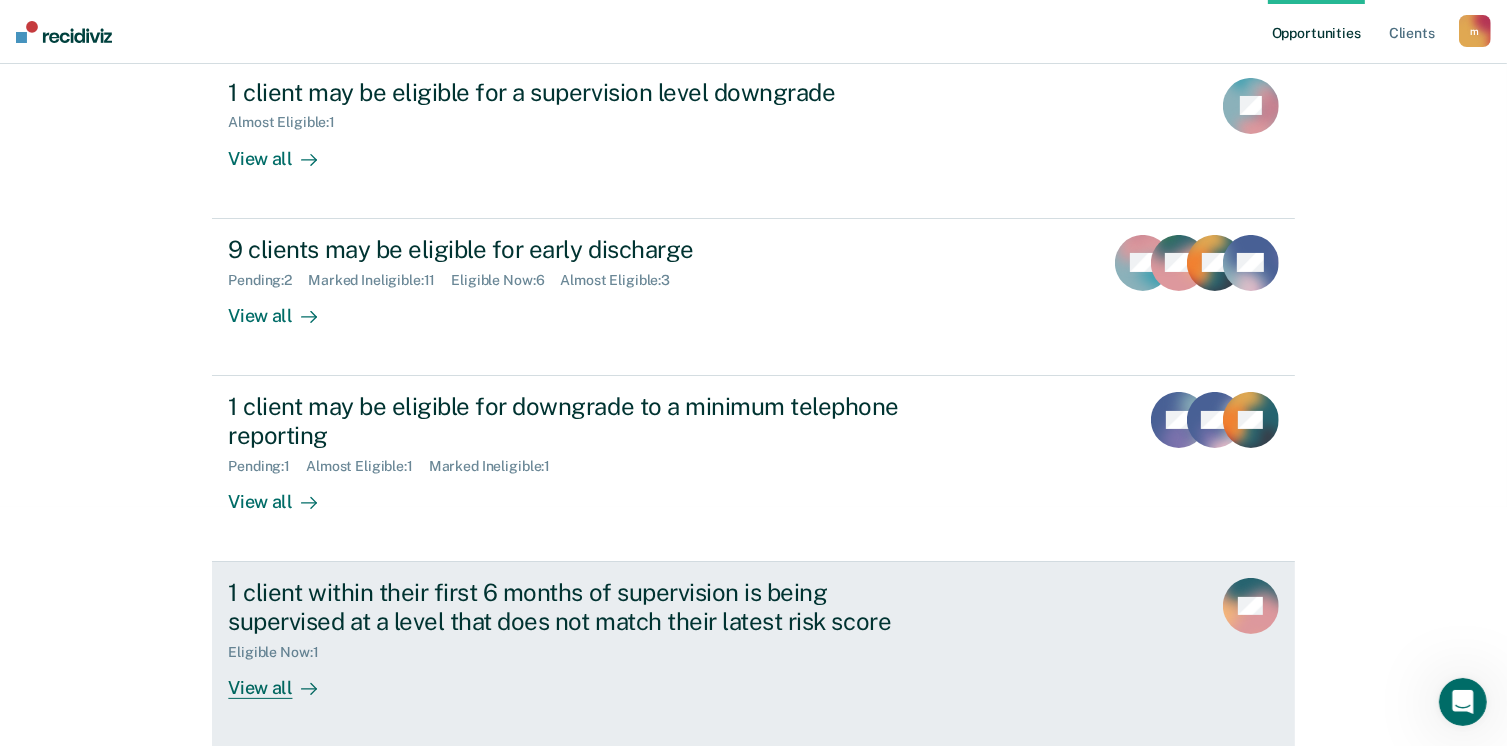 click on "View all" at bounding box center [284, 679] 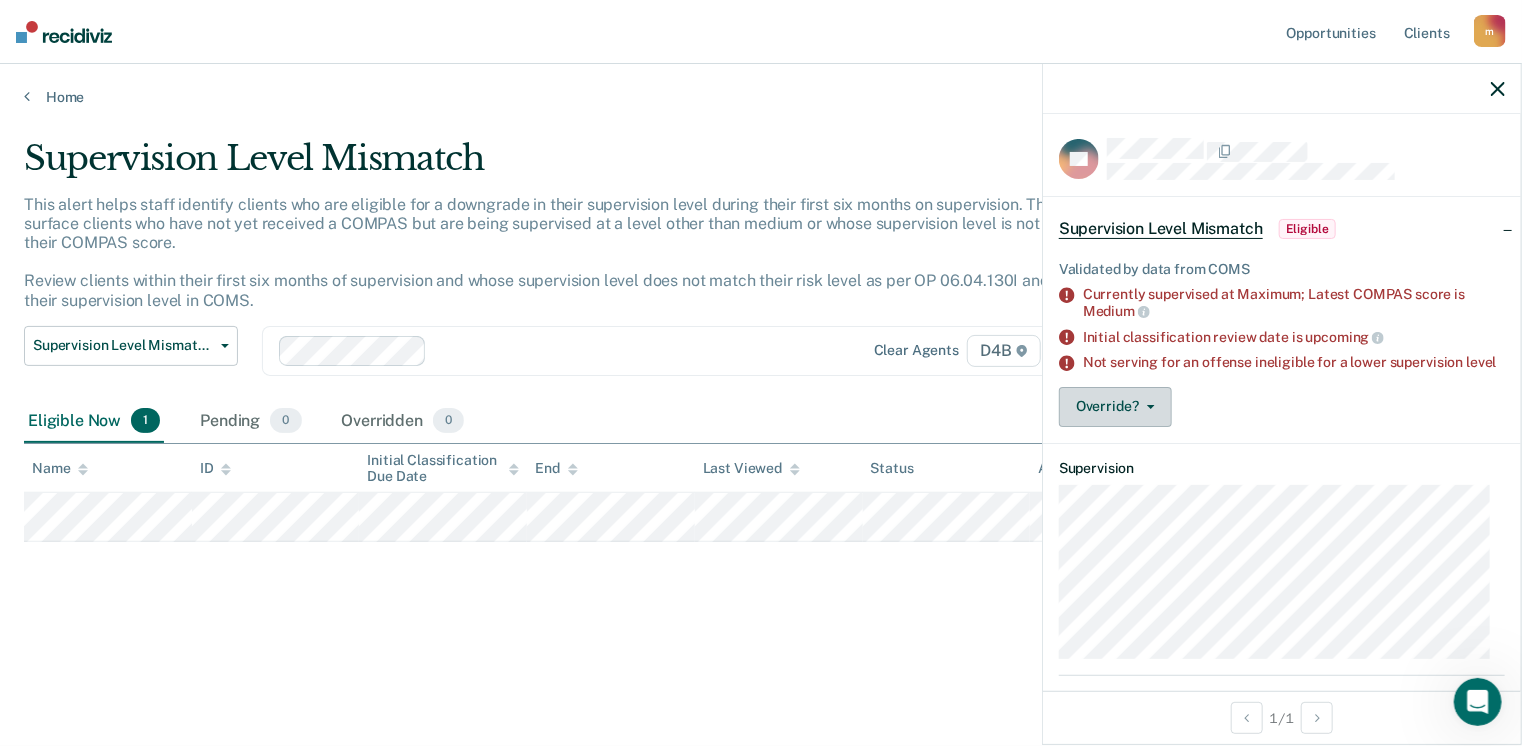 click on "Override?" at bounding box center (1115, 407) 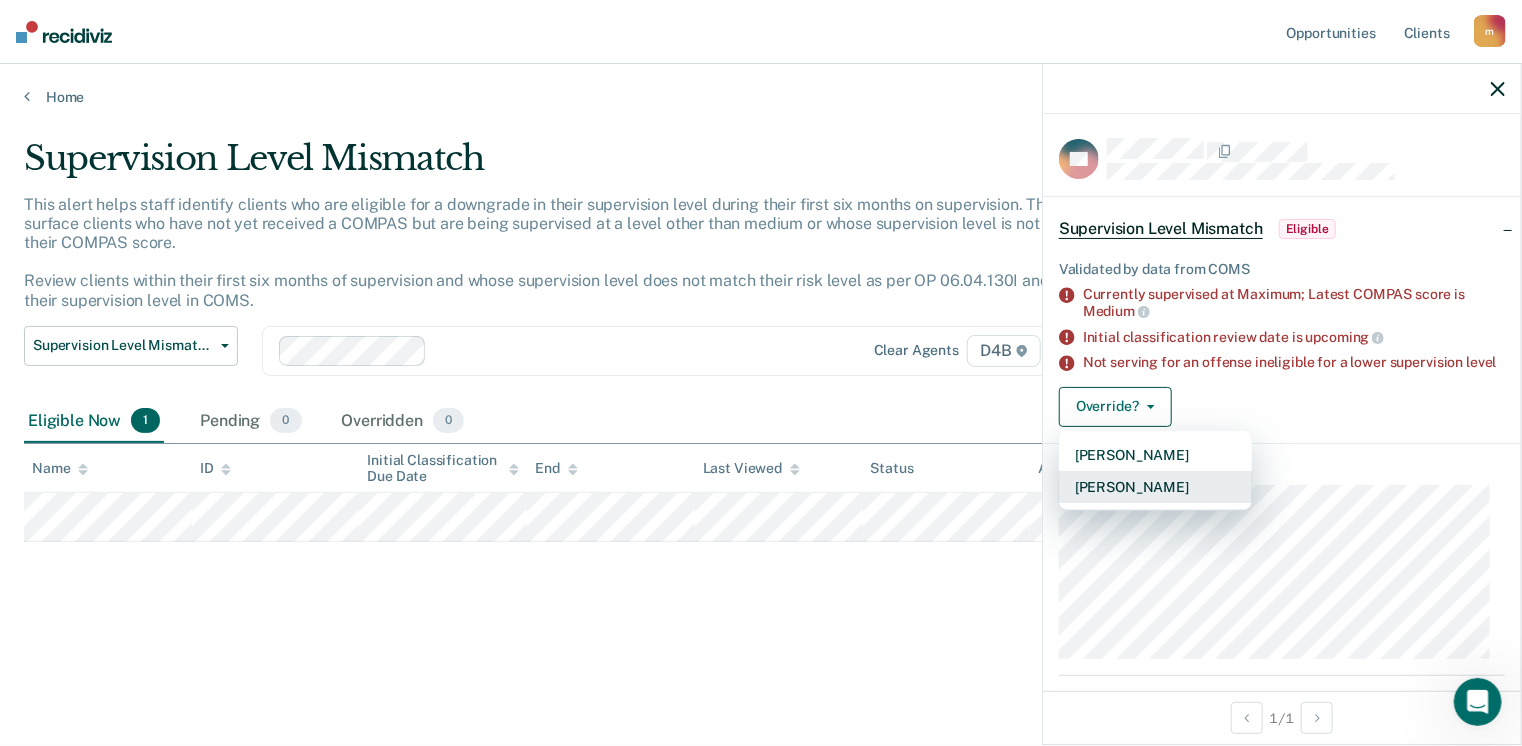 click on "[PERSON_NAME]" at bounding box center (1155, 487) 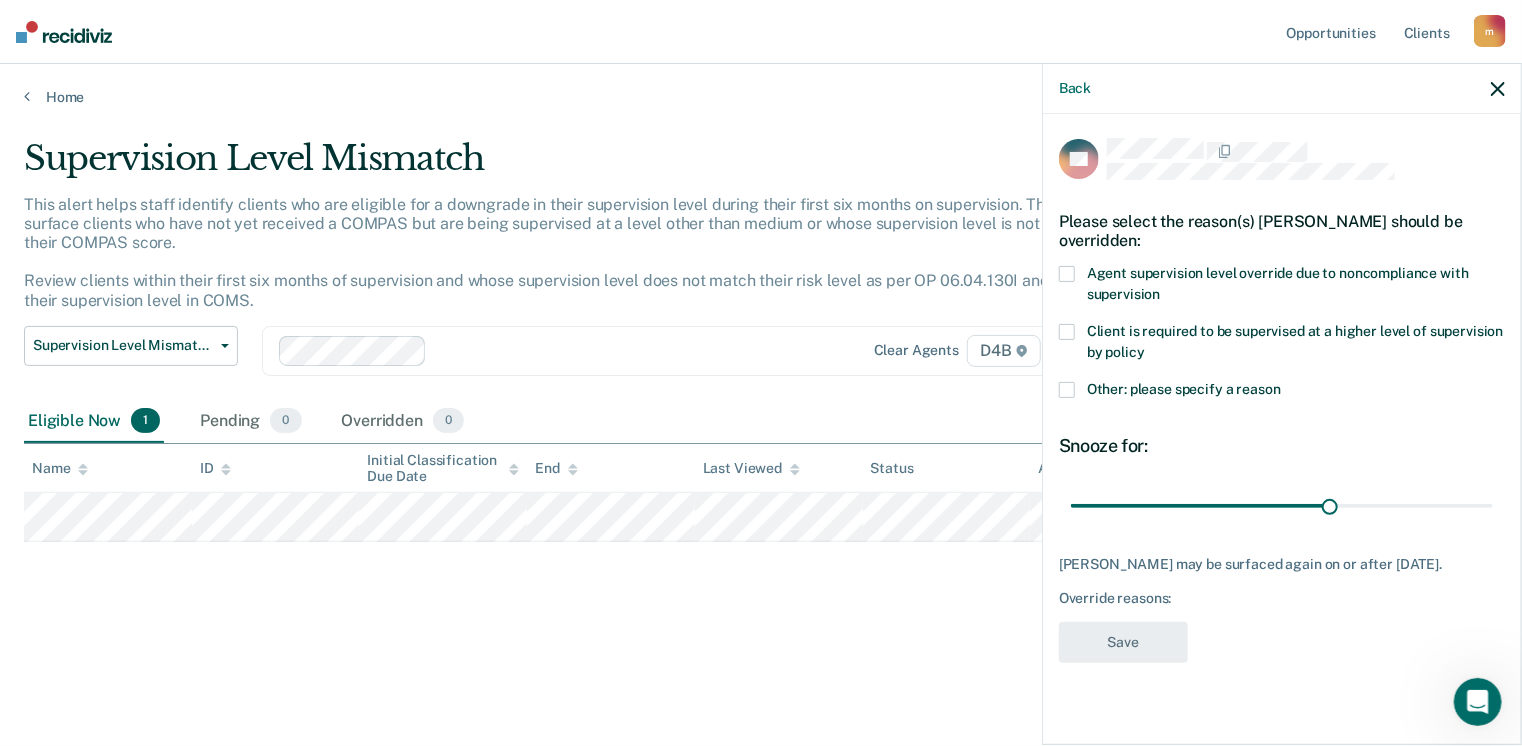 click at bounding box center (1067, 274) 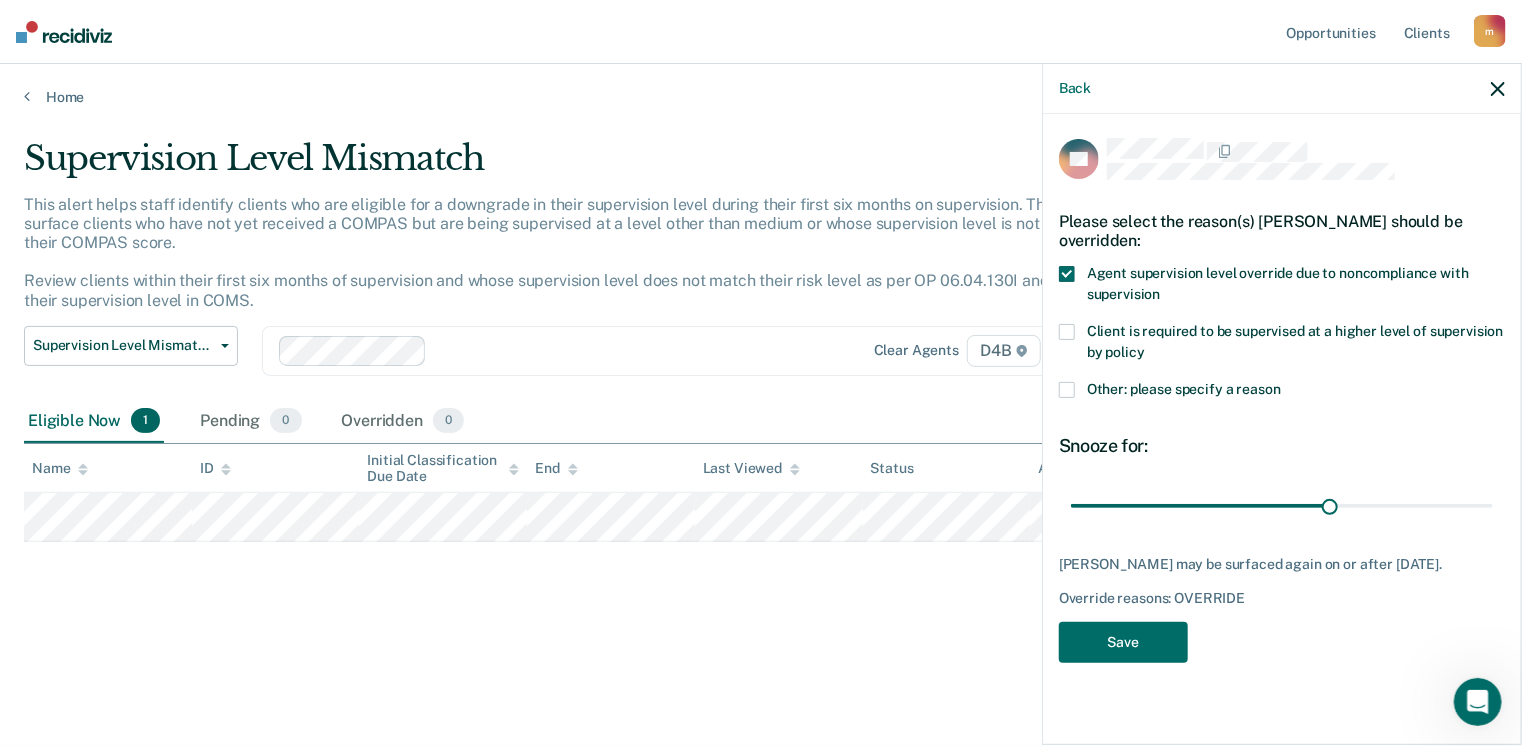 click at bounding box center (1067, 274) 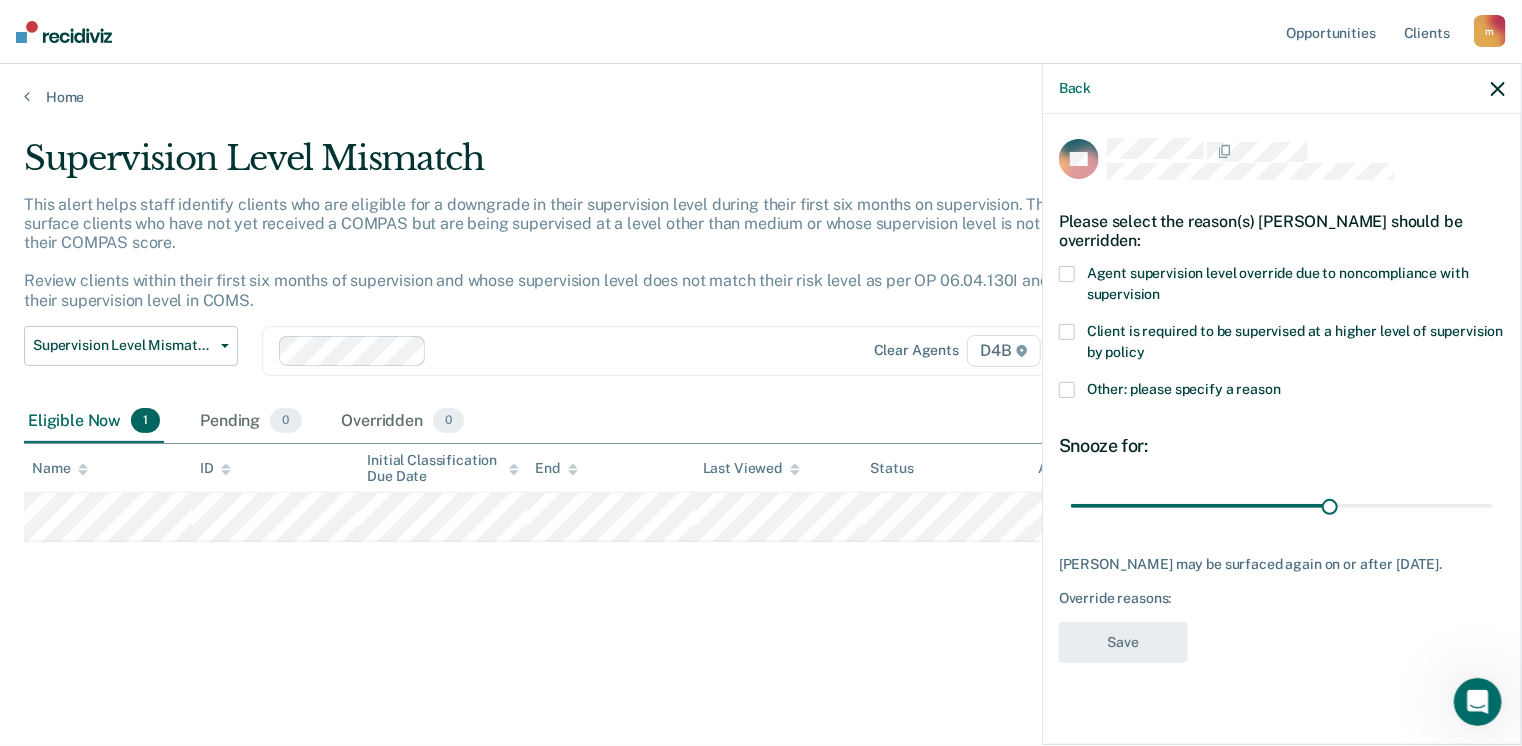 click at bounding box center [1067, 332] 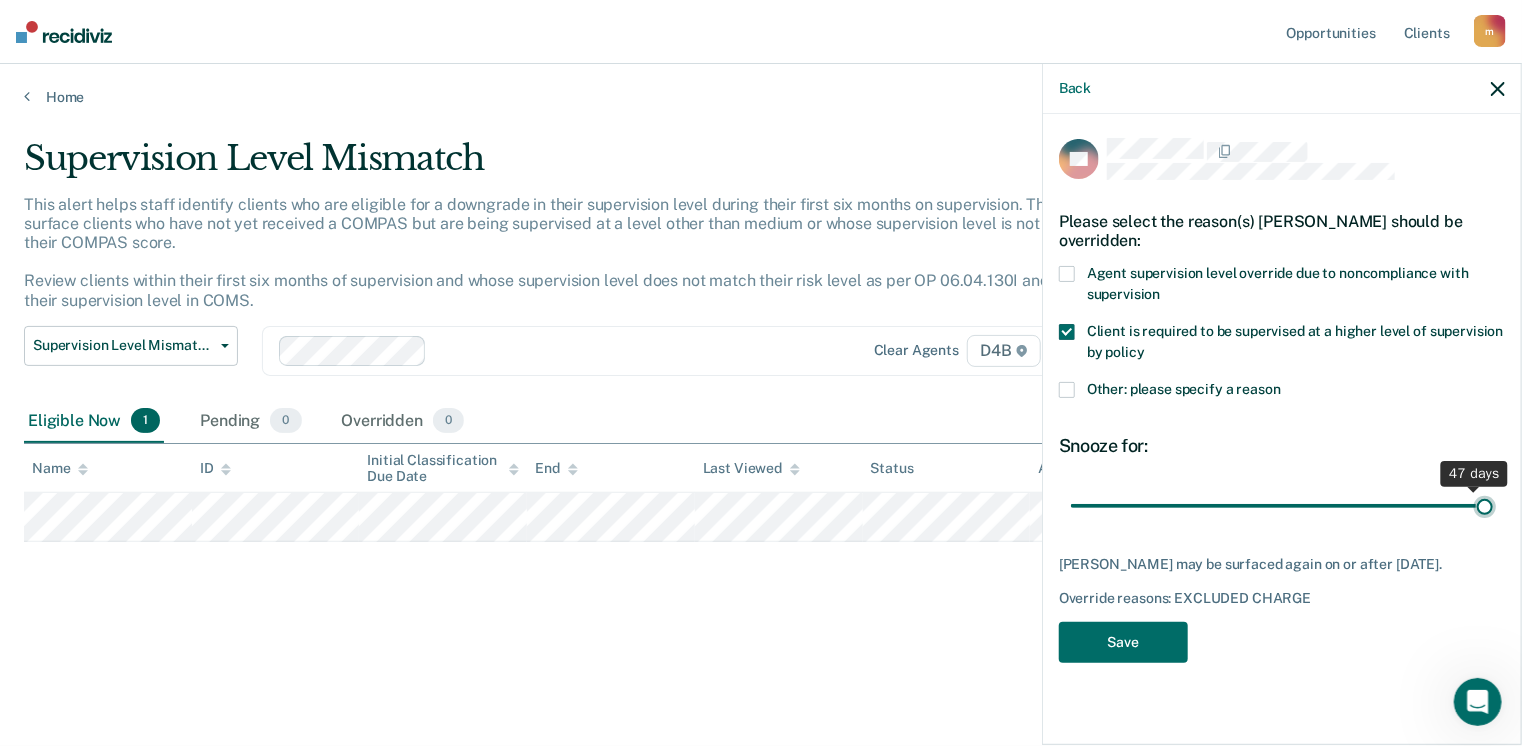 drag, startPoint x: 1325, startPoint y: 497, endPoint x: 1524, endPoint y: 484, distance: 199.42416 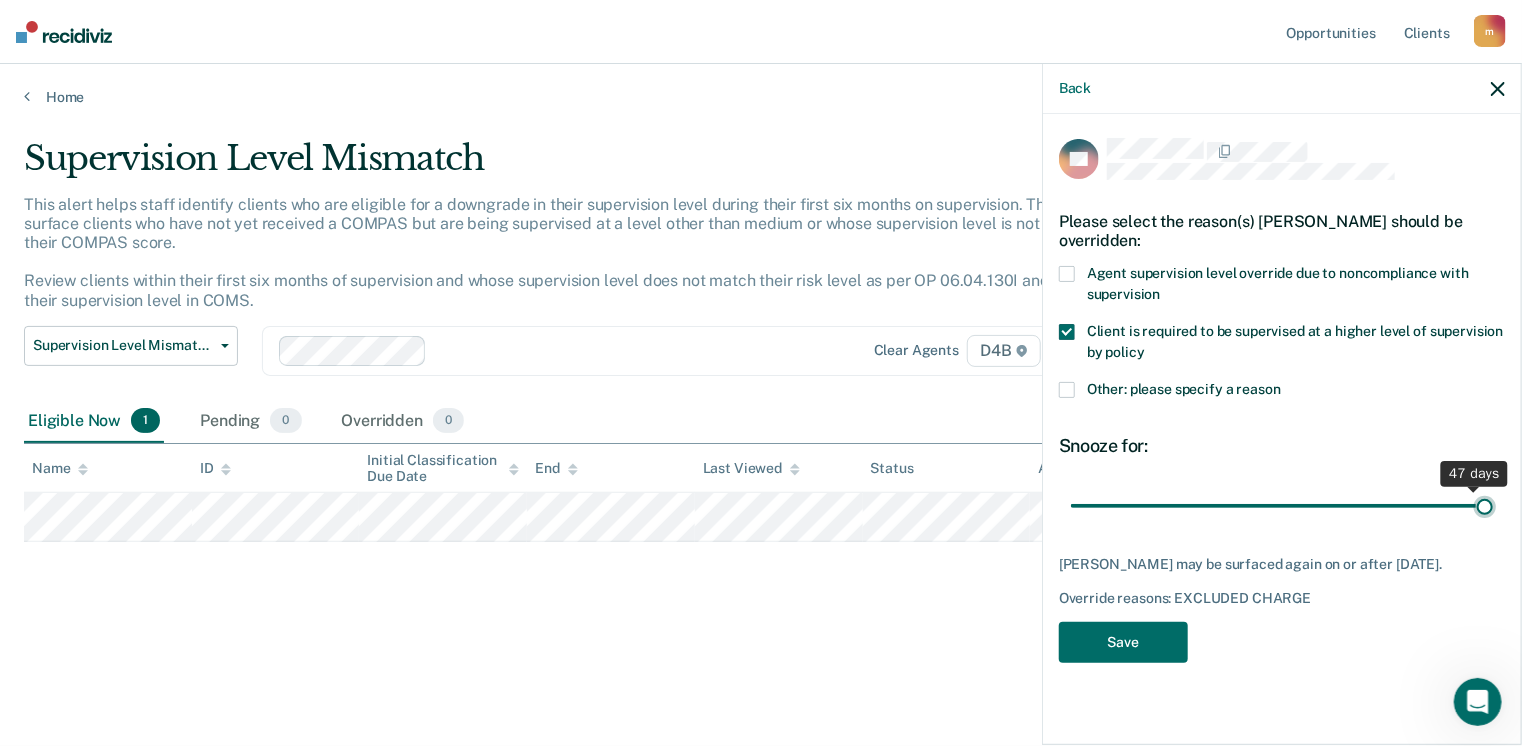 type on "48" 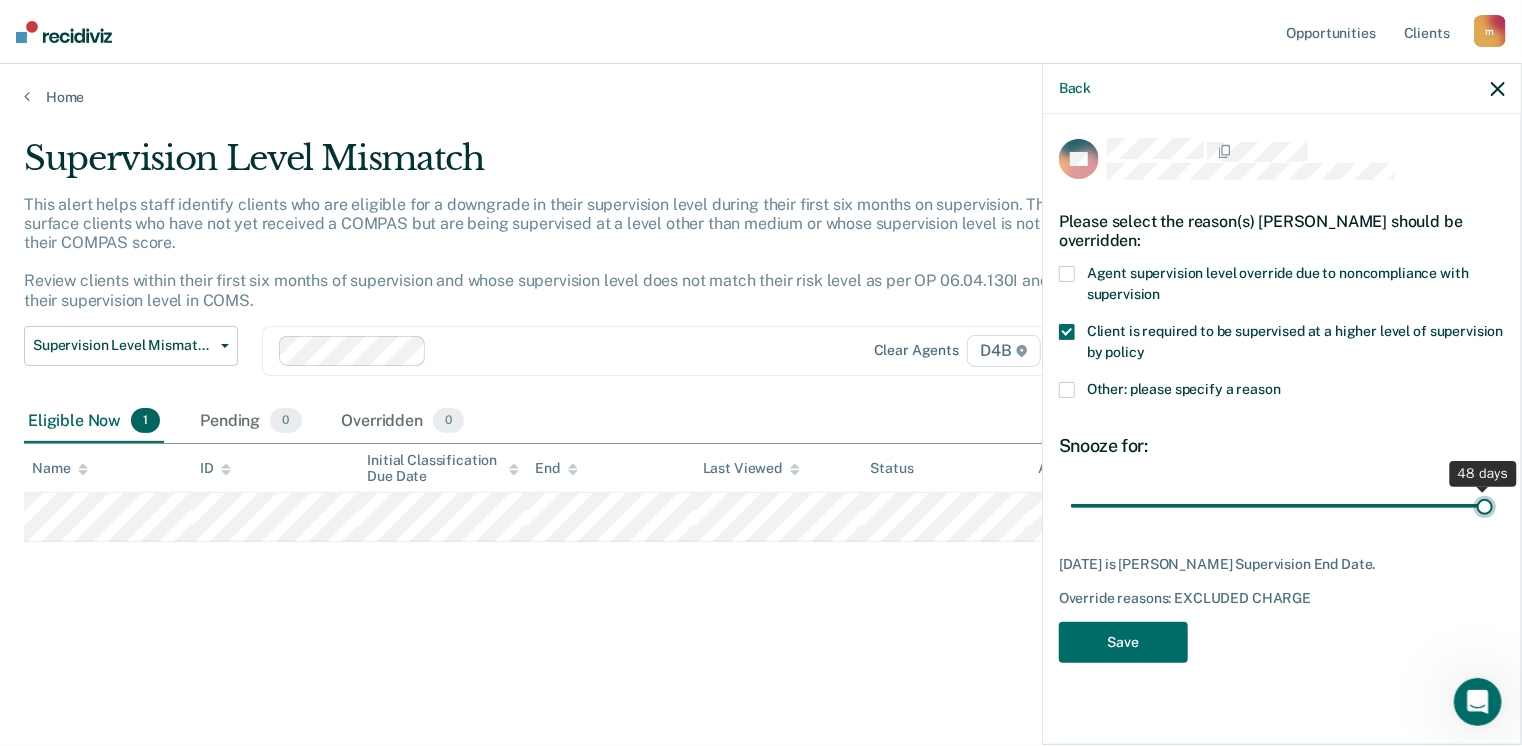 drag, startPoint x: 1480, startPoint y: 505, endPoint x: 1524, endPoint y: 505, distance: 44 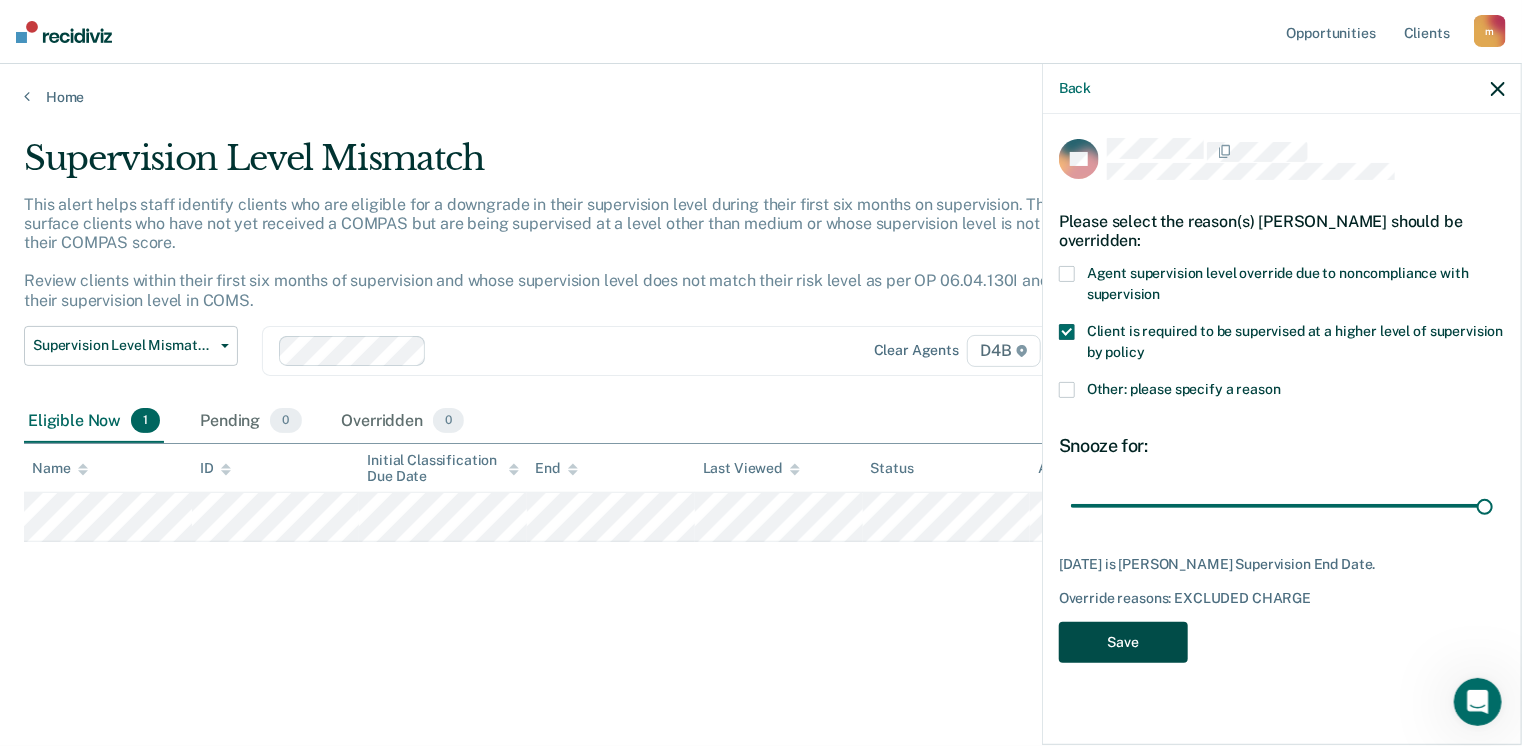 click on "Save" at bounding box center (1123, 642) 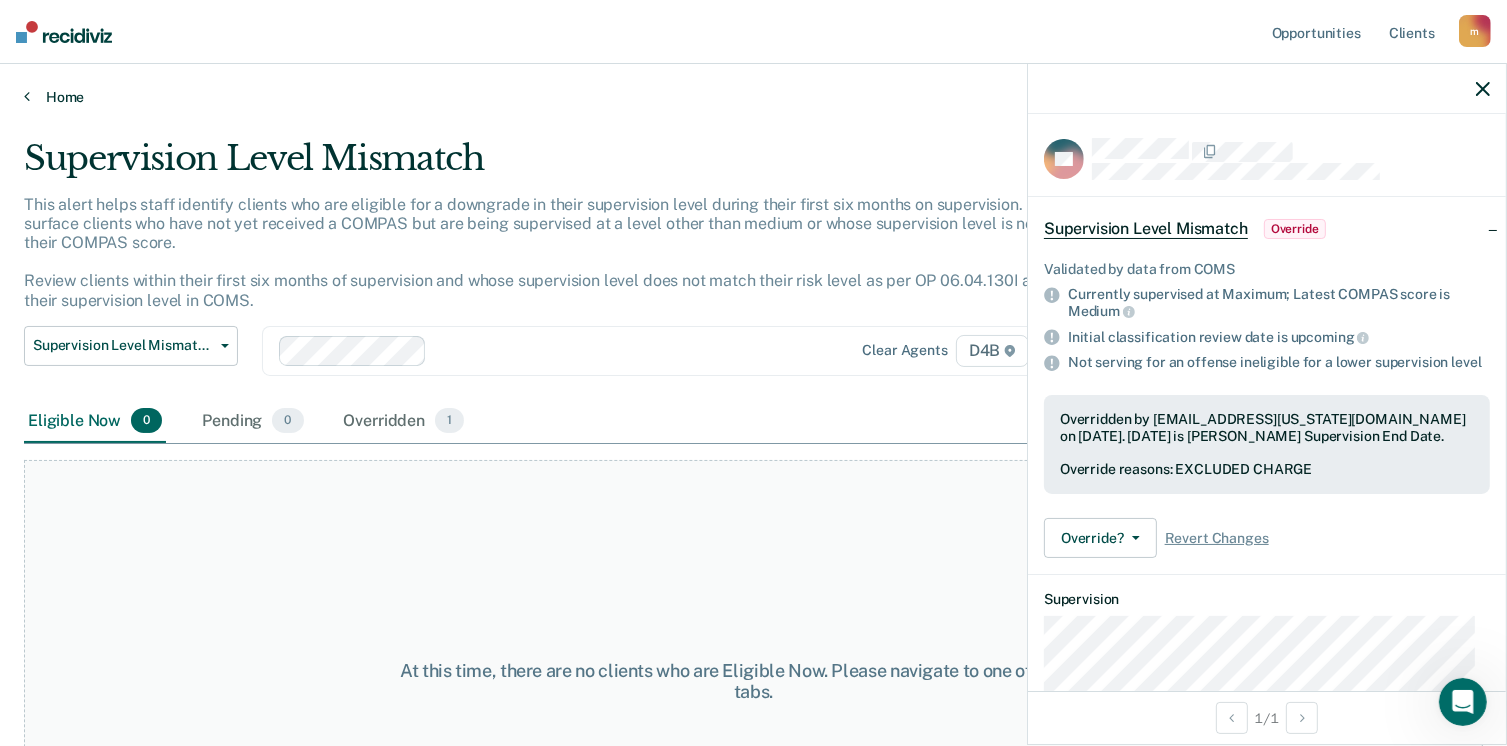 click on "Home" at bounding box center (753, 97) 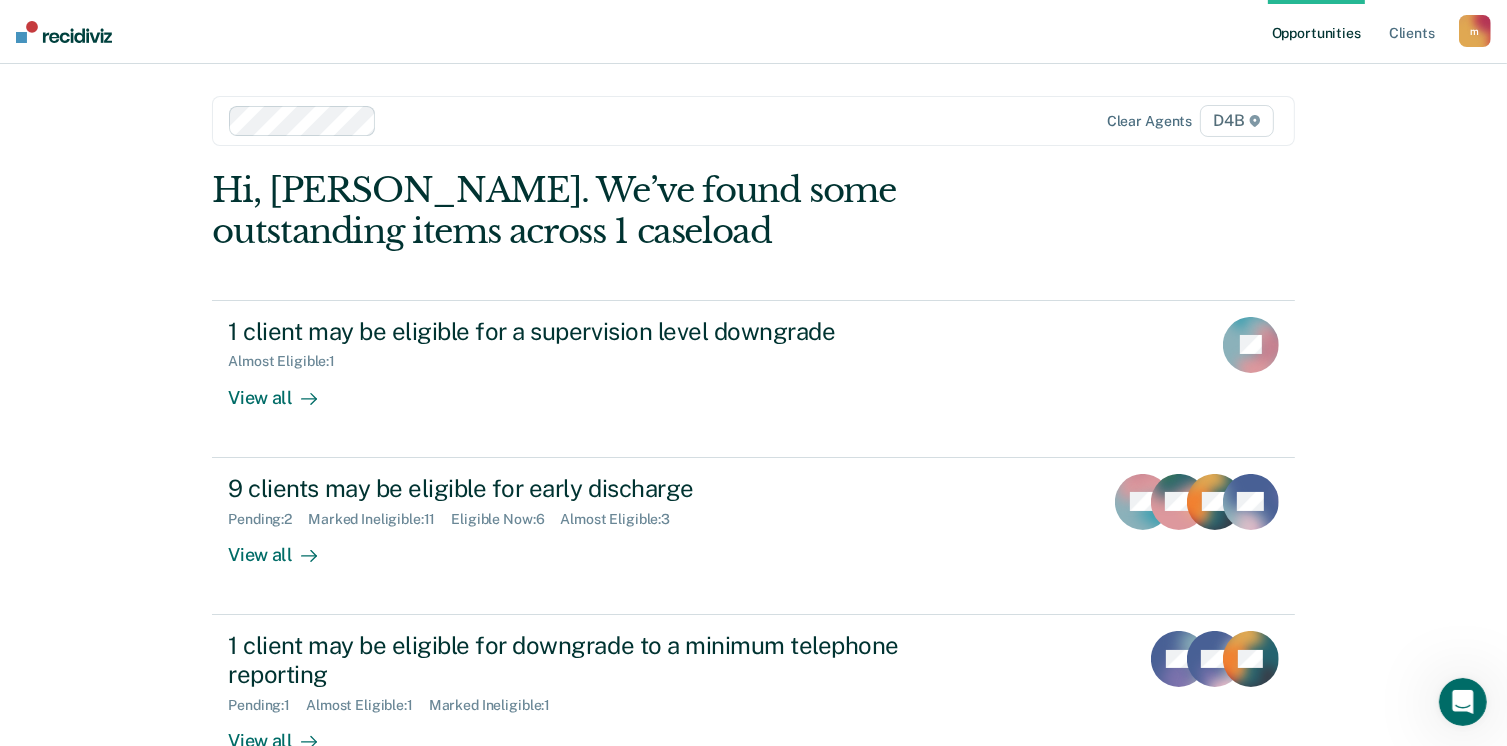 click on "D4B" at bounding box center (1236, 121) 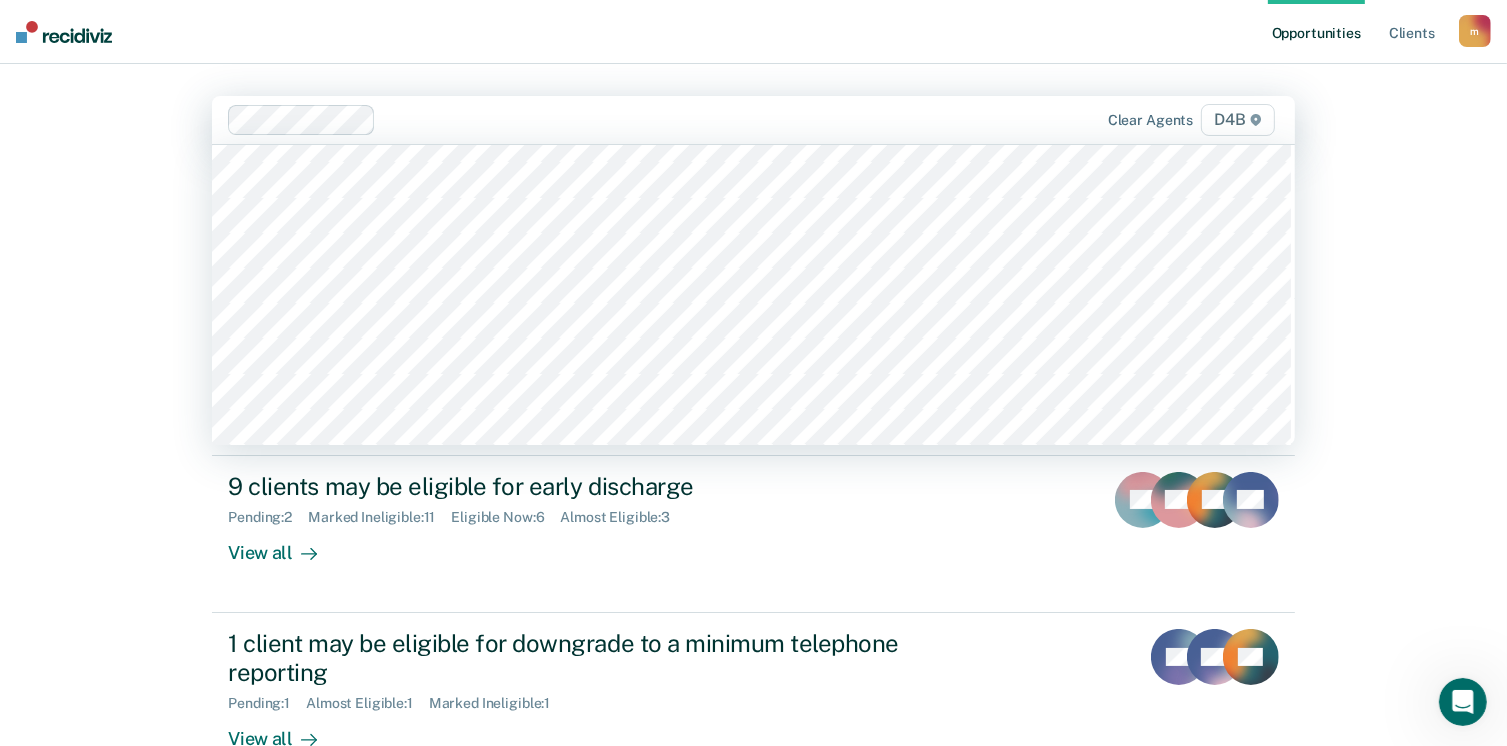 scroll, scrollTop: 3482, scrollLeft: 0, axis: vertical 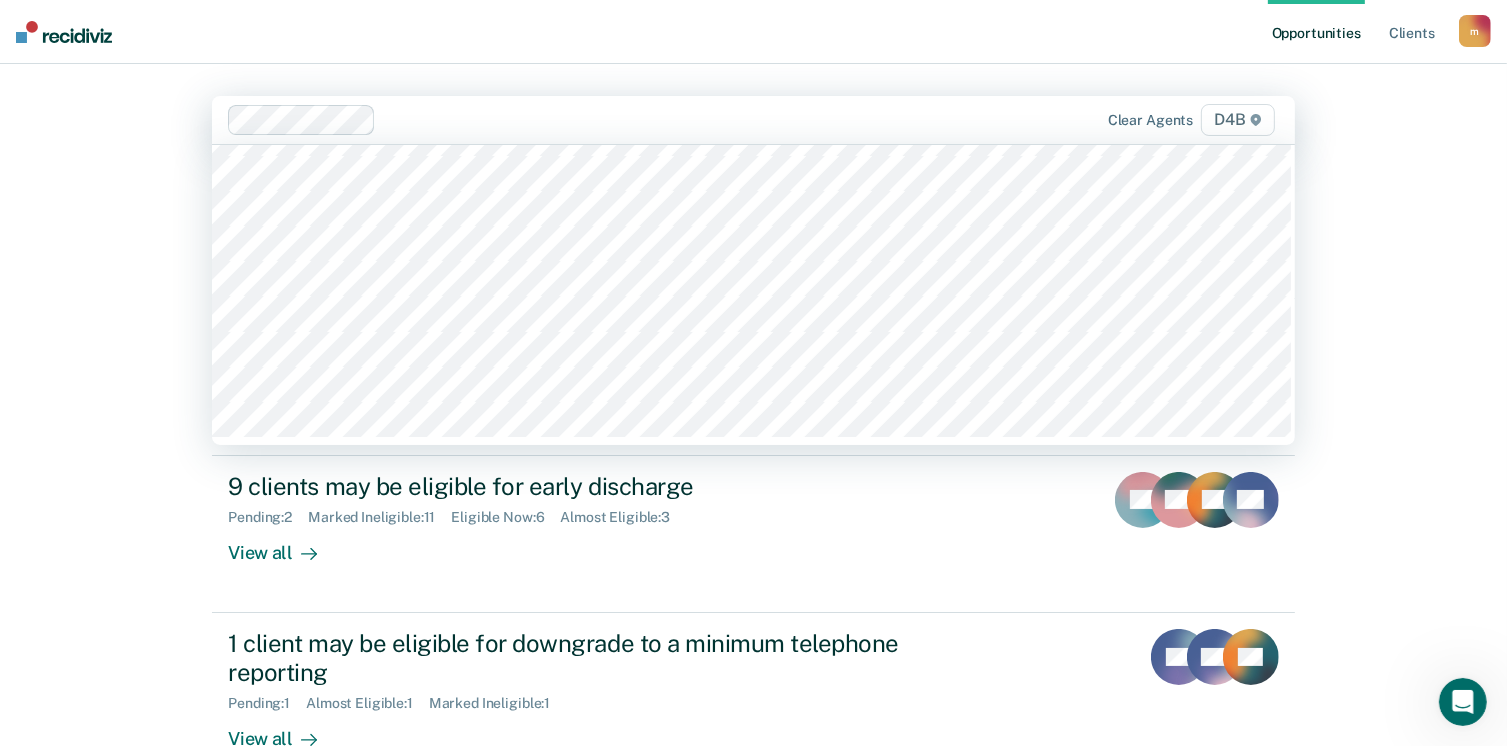 click on "Opportunities Client s [EMAIL_ADDRESS][US_STATE][DOMAIN_NAME] m Profile How it works Log Out 107 results available. Use Up and Down to choose options, press Enter to select the currently focused option, press Escape to exit the menu, press Tab to select the option and exit the menu. Clear   agents D4B   Hi, [PERSON_NAME]. We’ve found some outstanding items across 1 caseload 1 client may be eligible for a supervision level downgrade Almost Eligible :  1 View all   TL 9 clients may be eligible for early discharge Pending :  2 Marked Ineligible :  11 Eligible Now :  6 Almost Eligible :  3 View all   DV BG RV + 6 1 client may be eligible for downgrade to a minimum telephone reporting Pending :  1 Almost Eligible :  1 Marked Ineligible :  1 View all   CP DC RV Some clients within their first 6 months of supervision are being supervised at a level that does not match their latest risk score Overridden :  1 View all   JW" at bounding box center [753, 532] 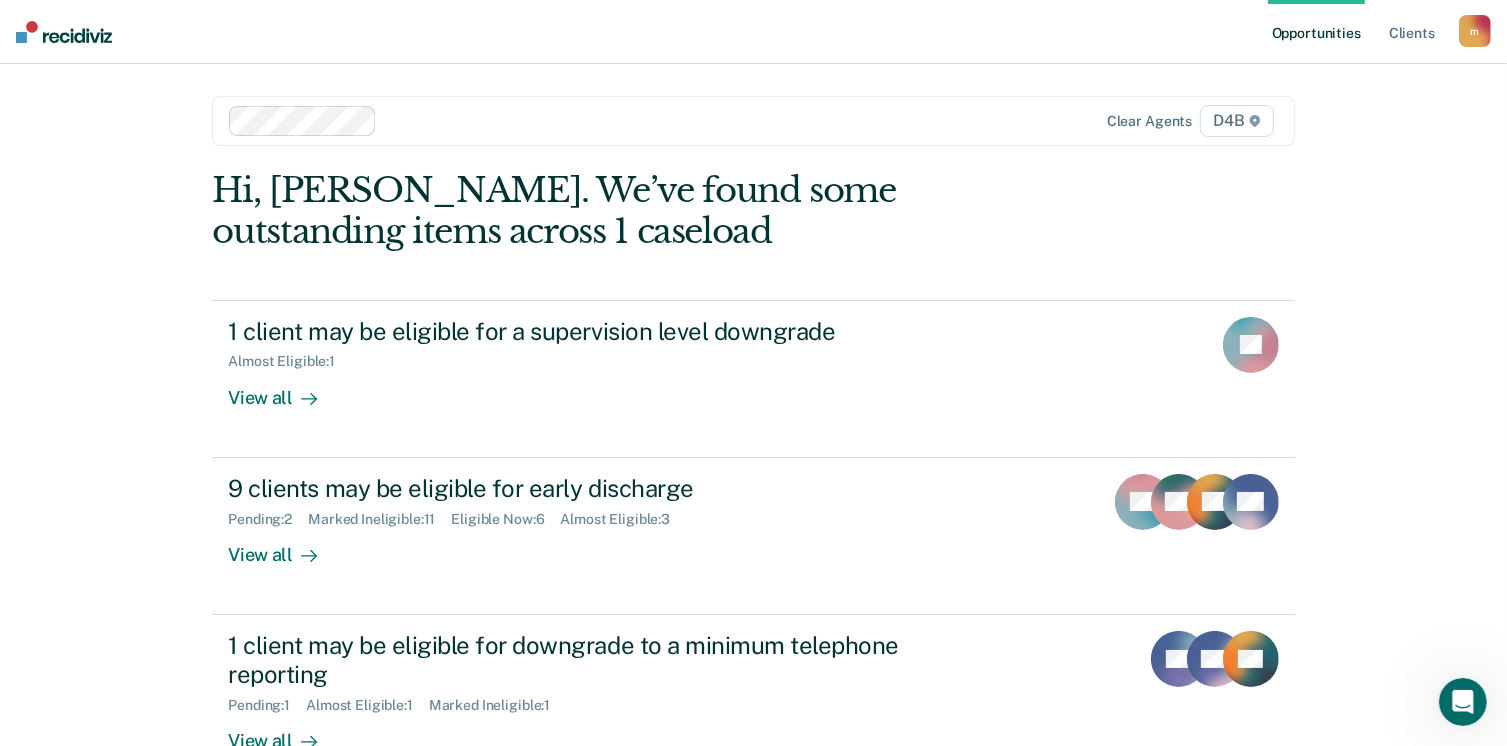 click on "D4B" at bounding box center [1236, 121] 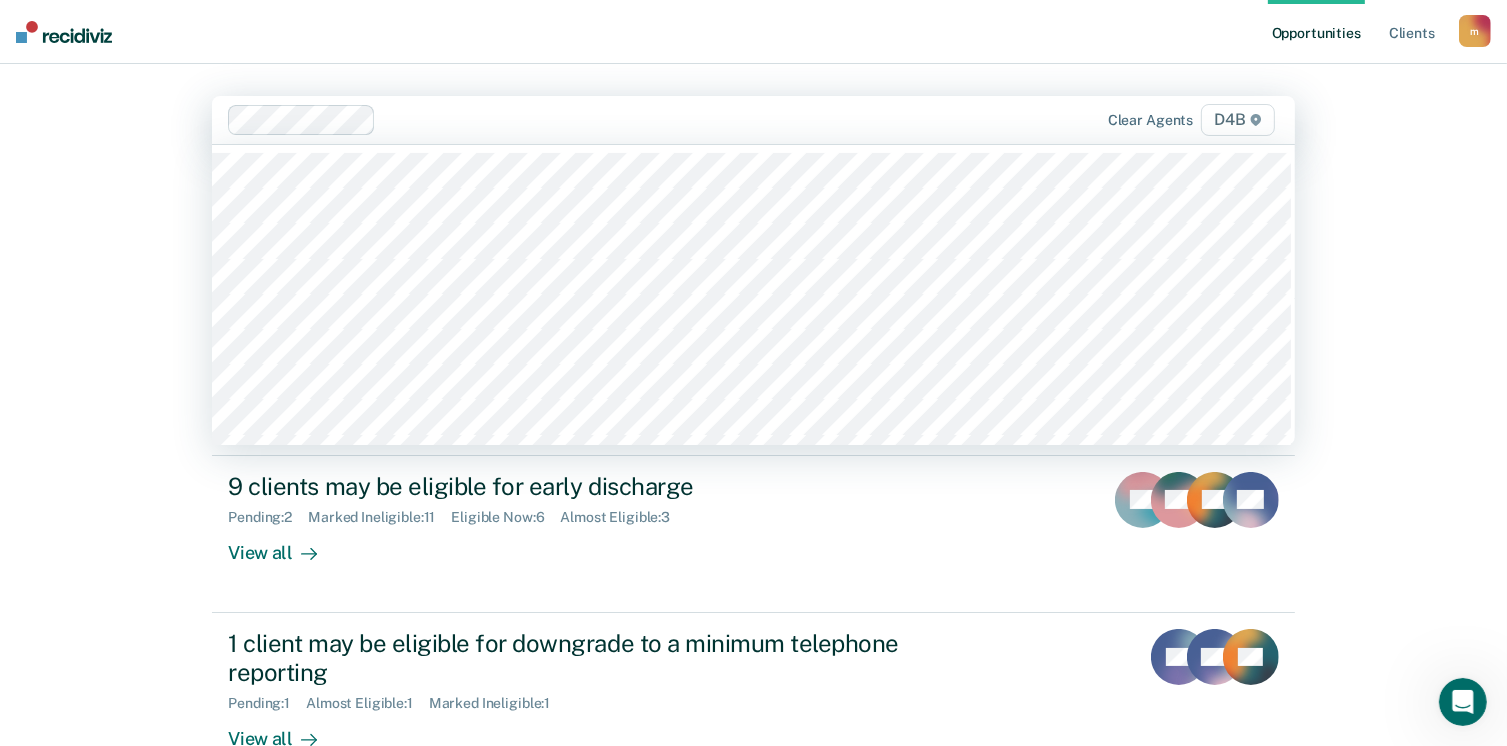 scroll, scrollTop: 0, scrollLeft: 0, axis: both 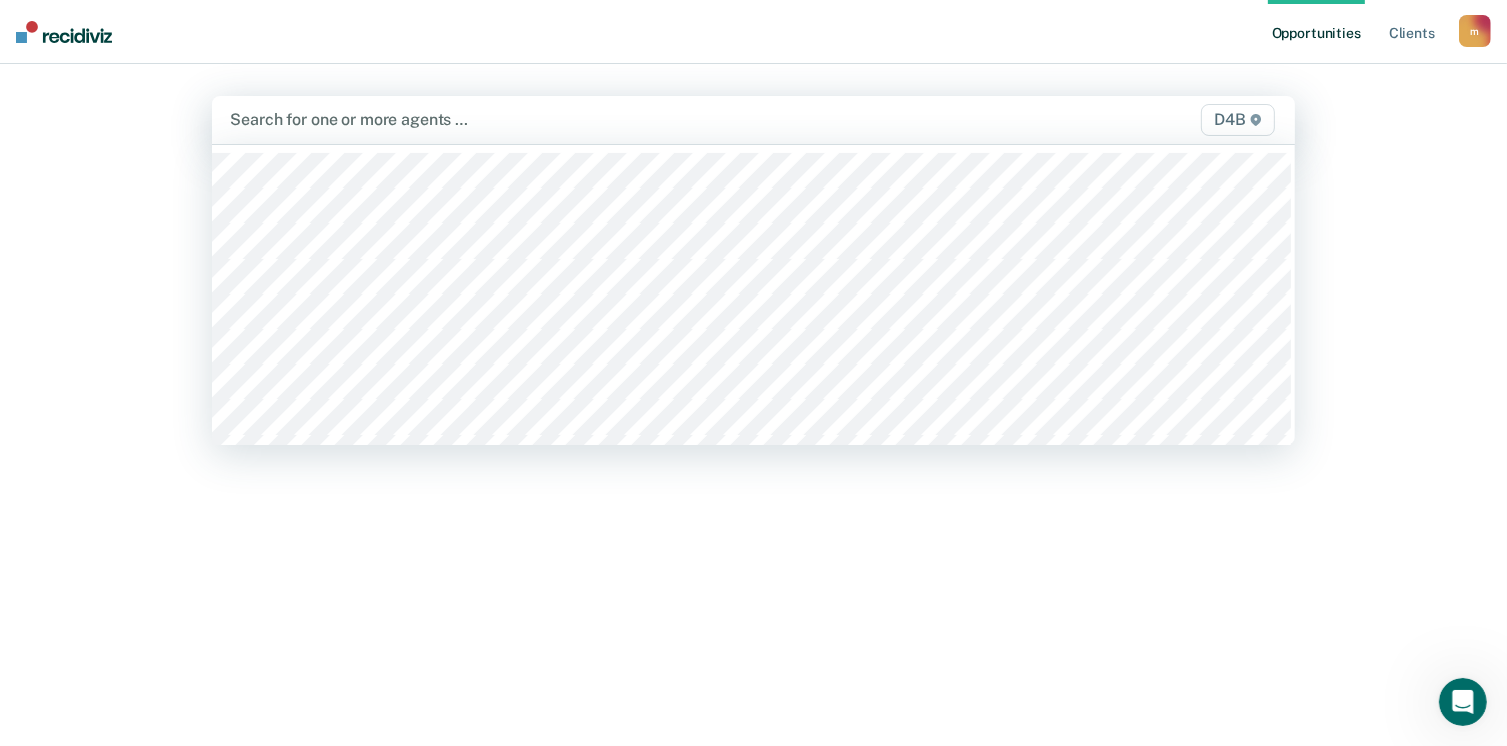 click on "D4B" at bounding box center (1237, 120) 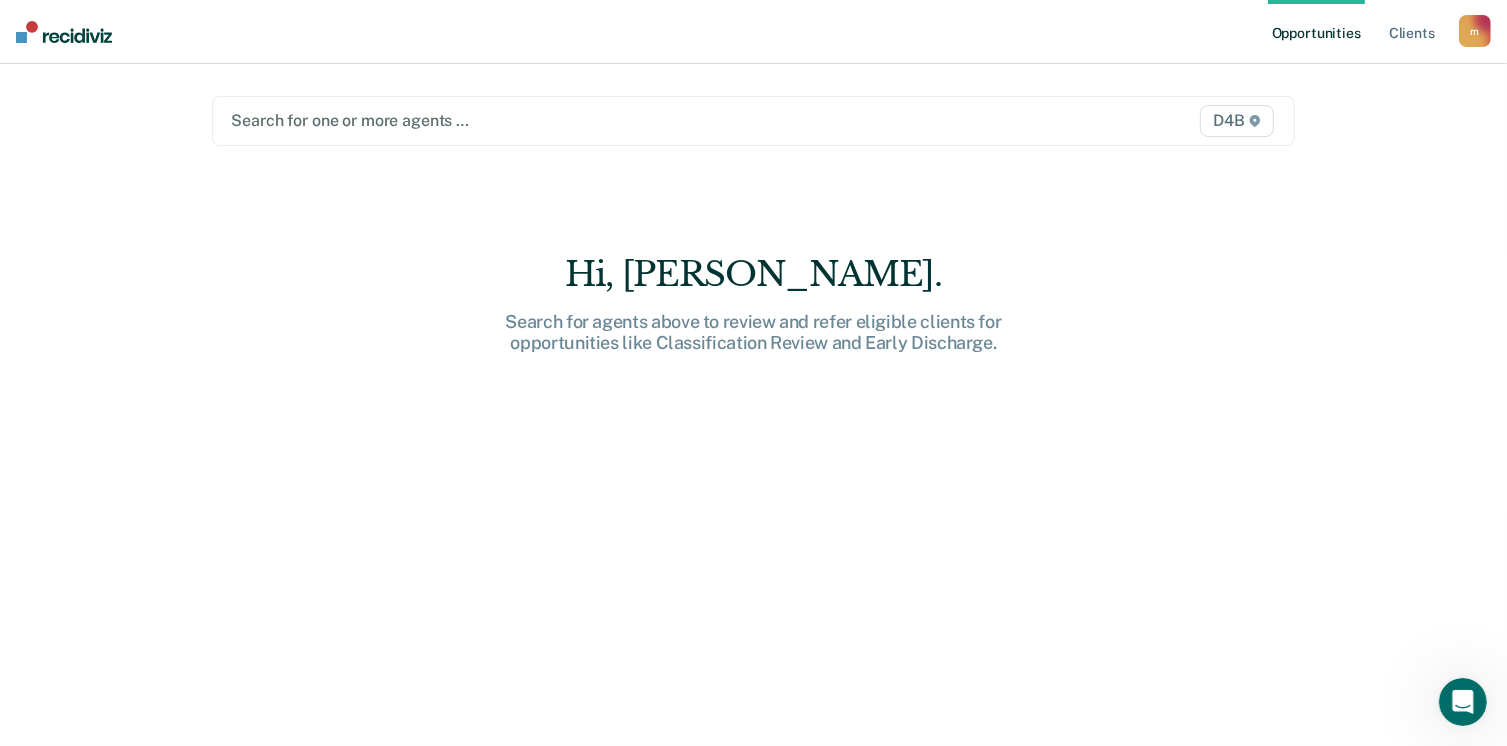 click 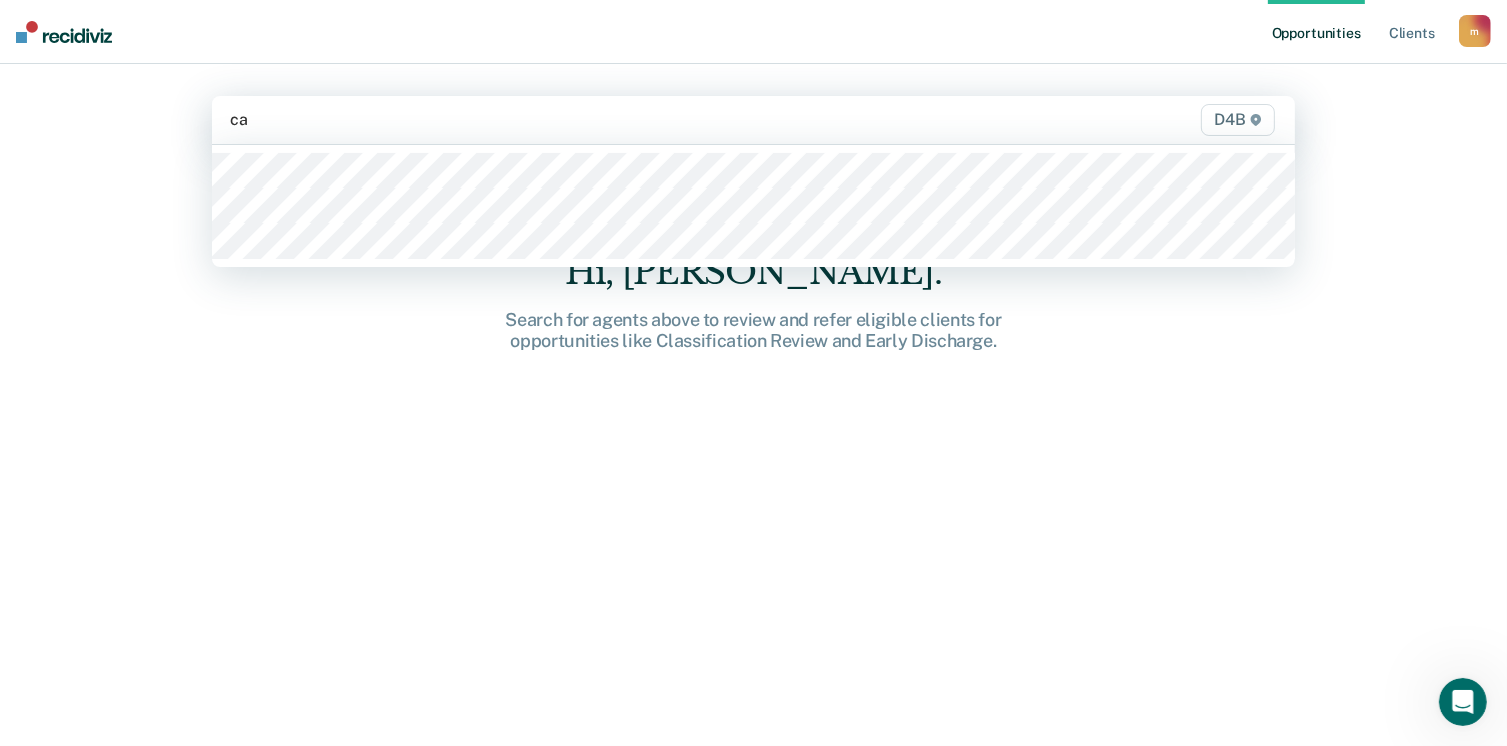 type on "c" 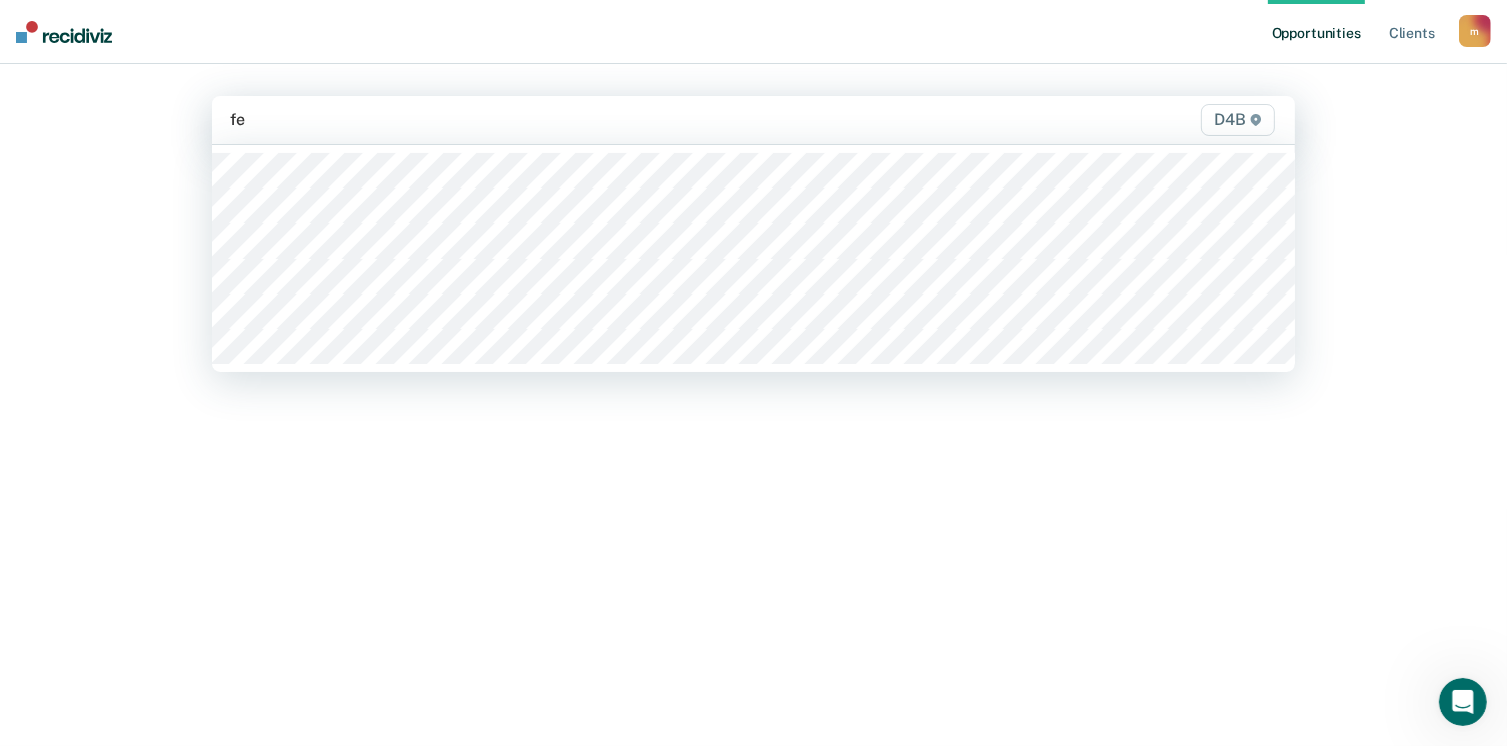 type on "f" 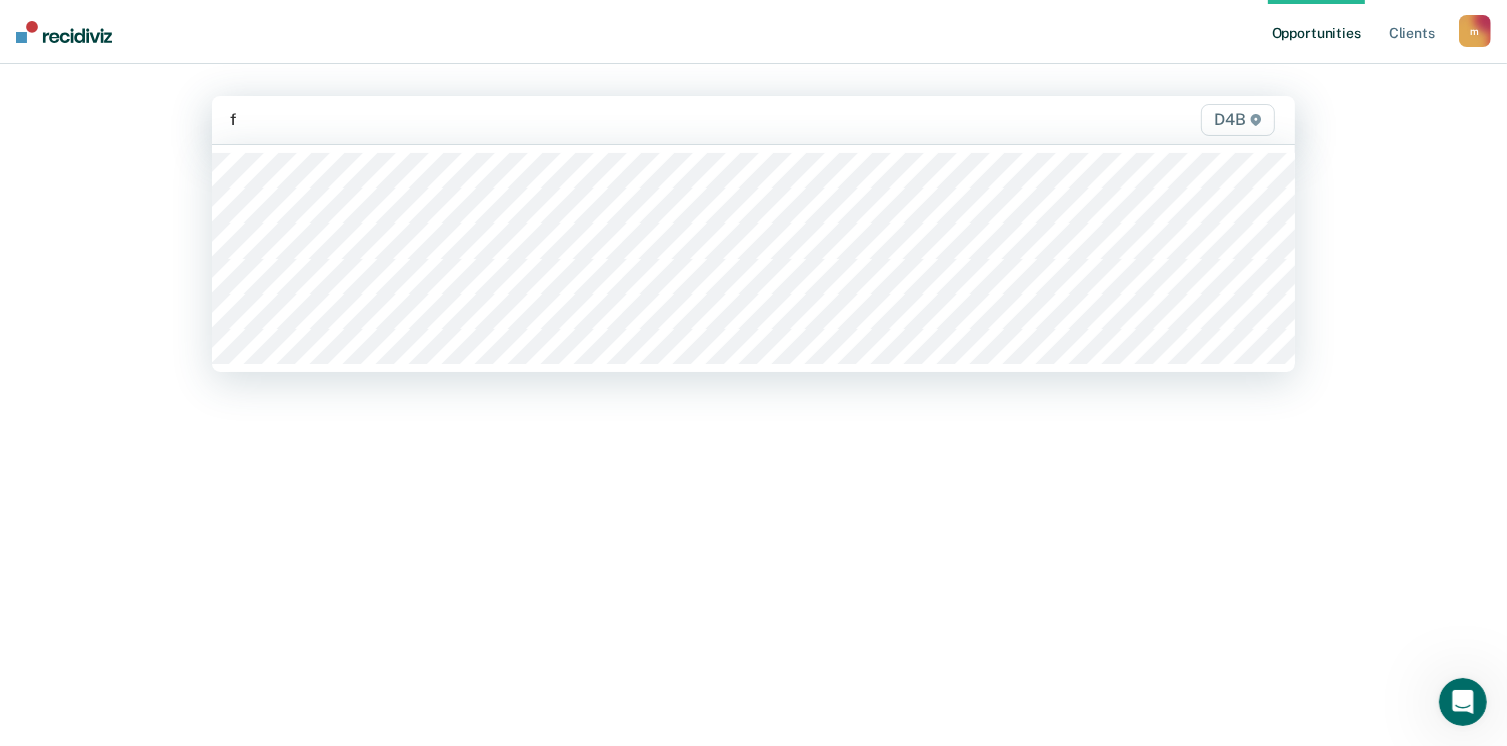 type 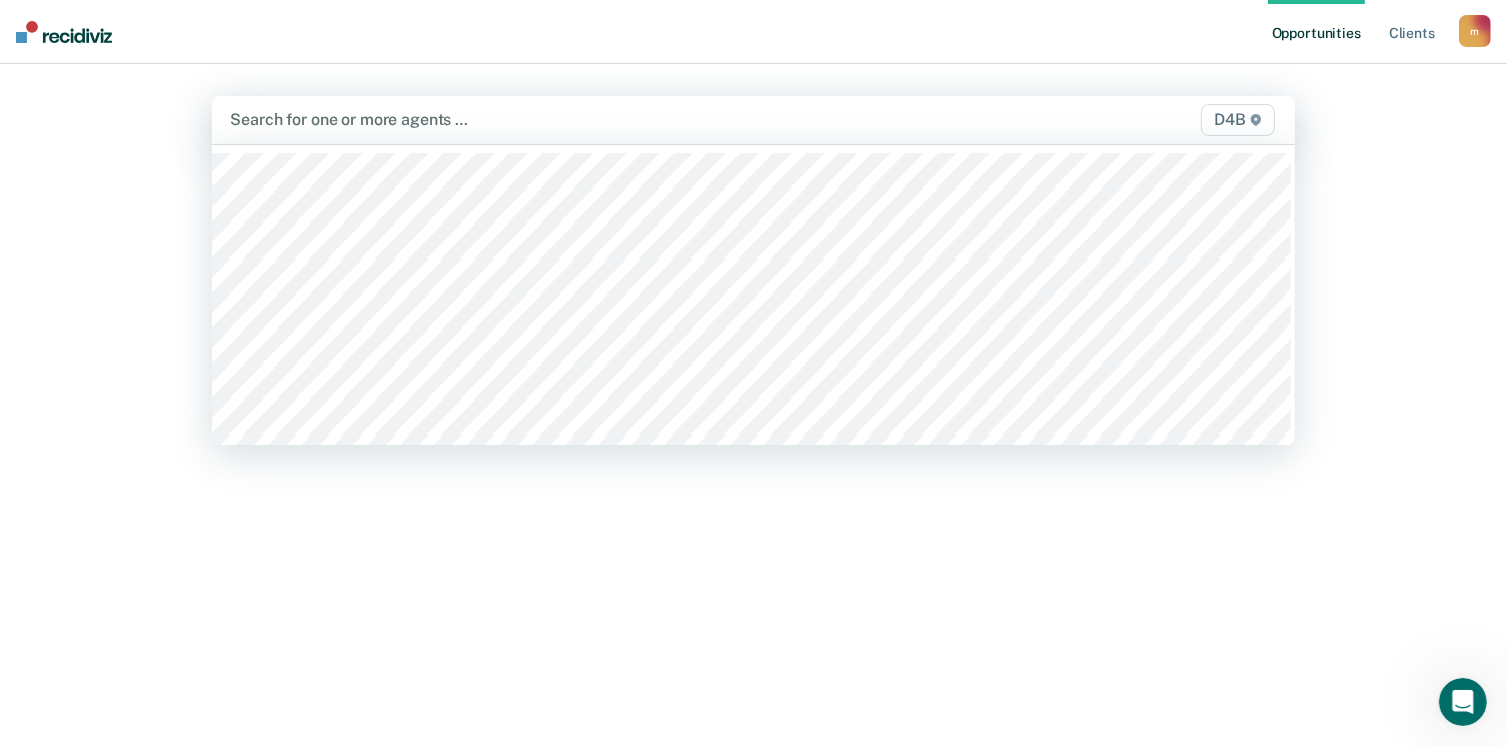 click on "m" at bounding box center (1475, 31) 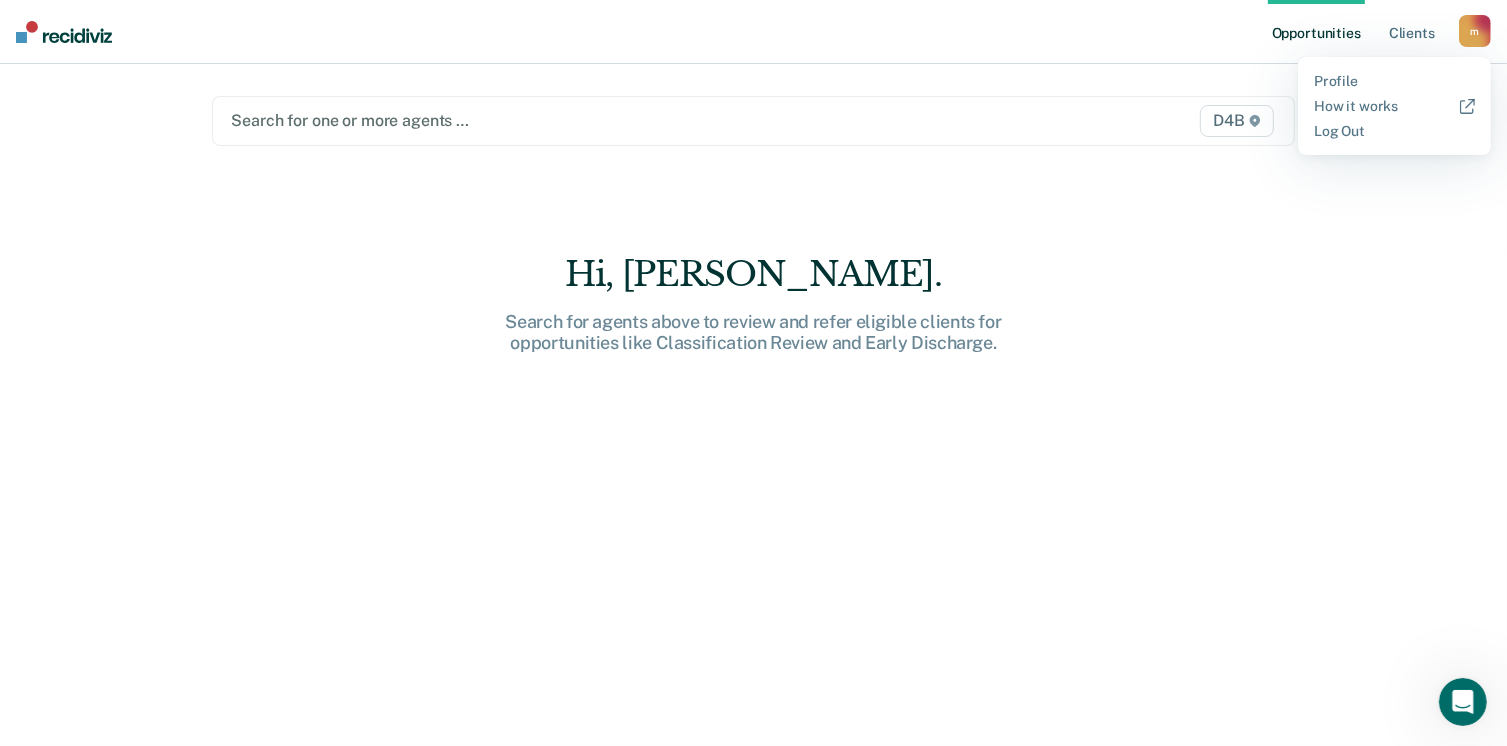 click on "D4B" at bounding box center [1236, 121] 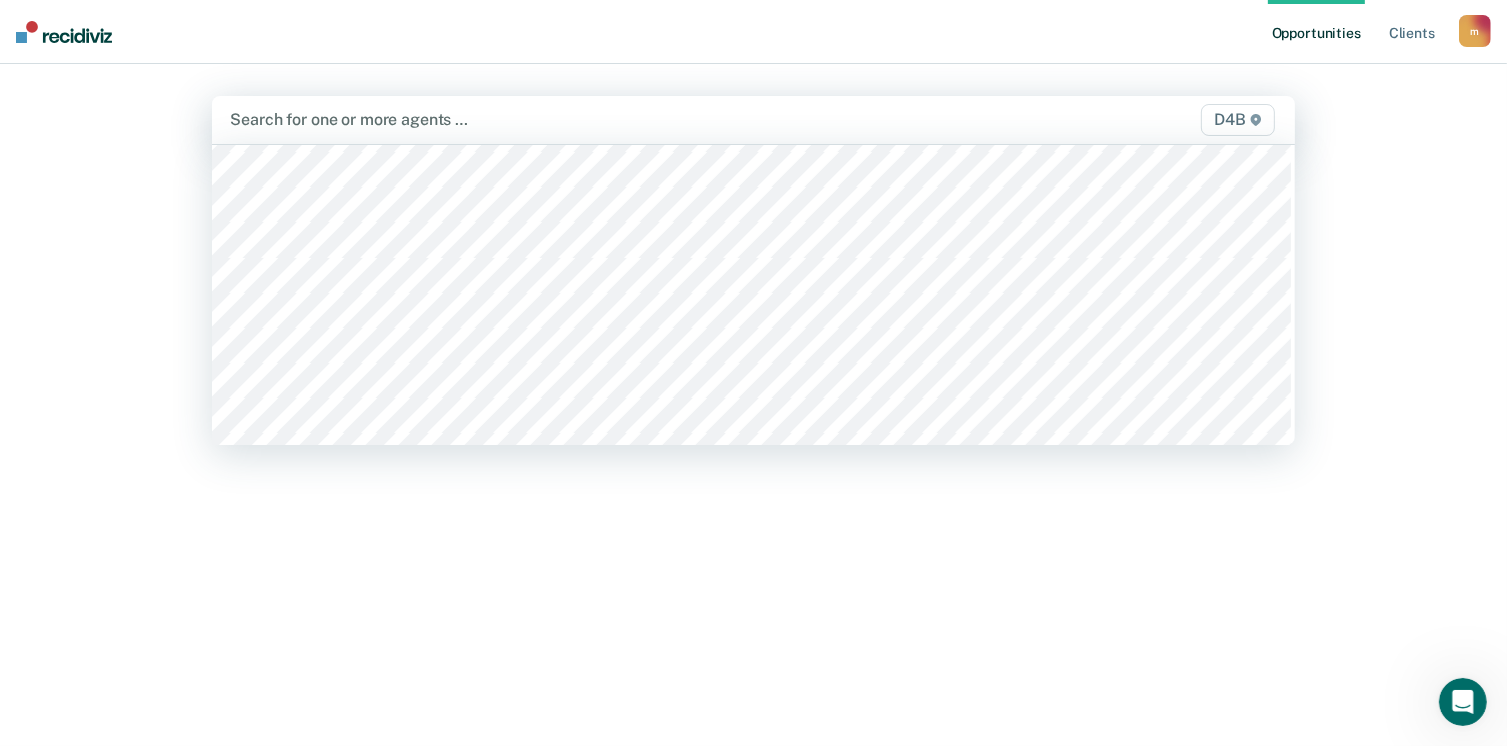 scroll, scrollTop: 0, scrollLeft: 0, axis: both 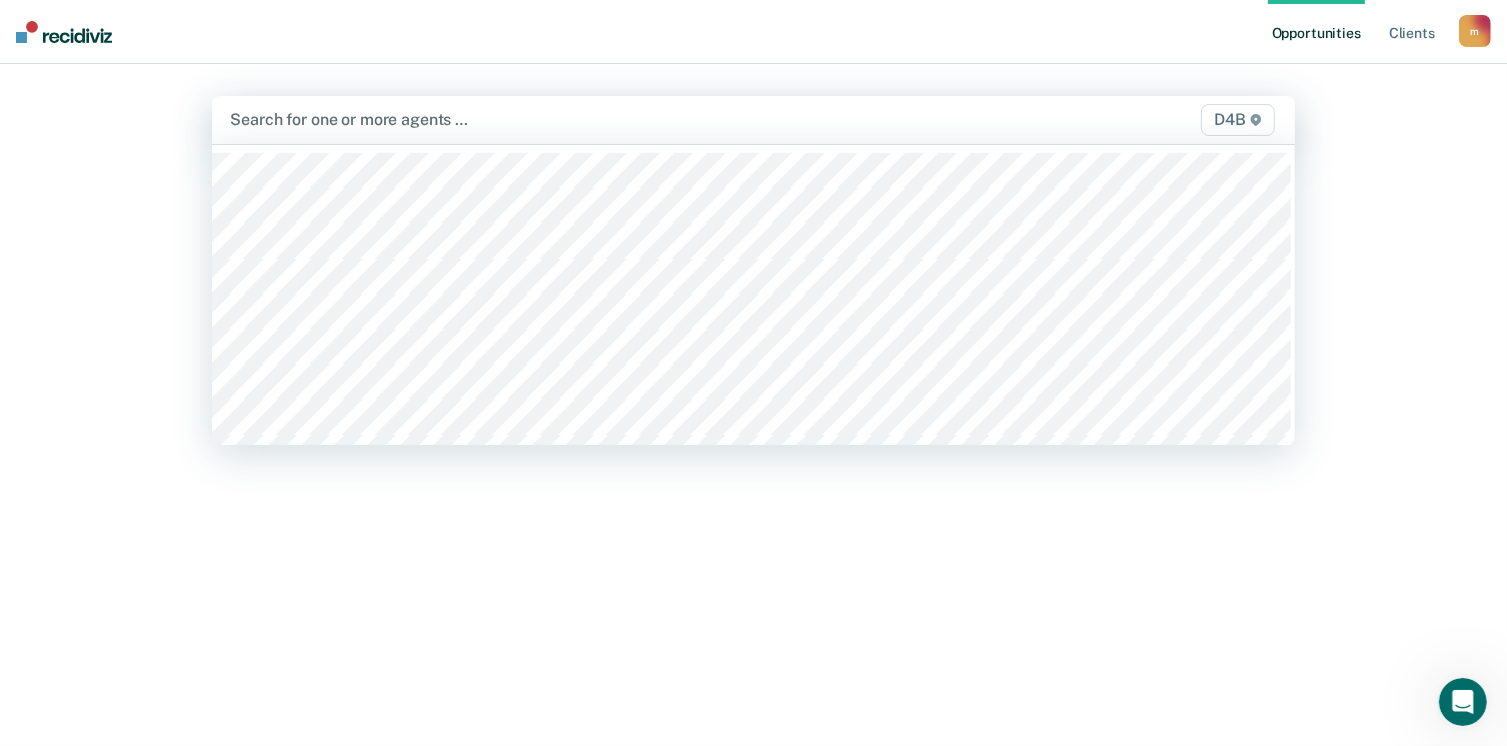 click at bounding box center (595, 119) 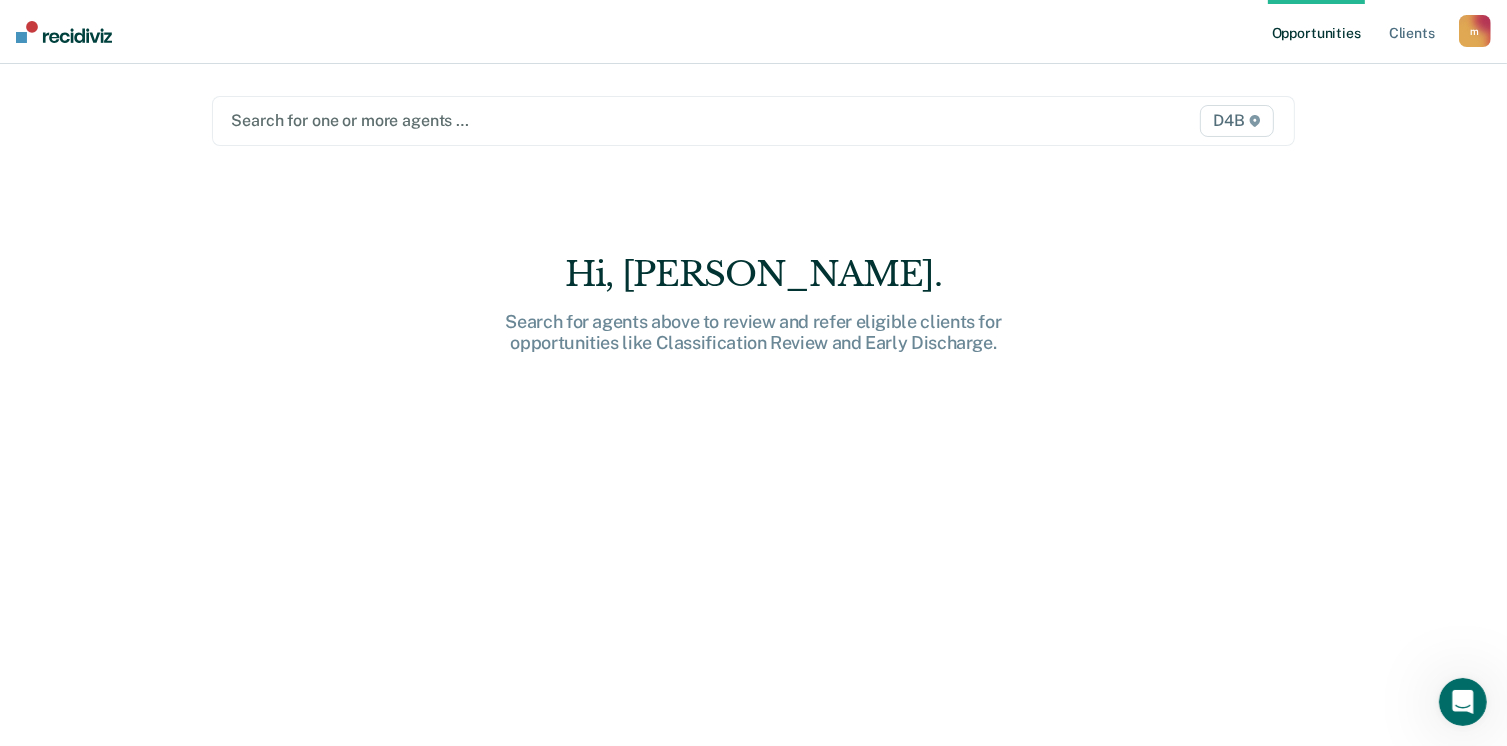 click at bounding box center [64, 32] 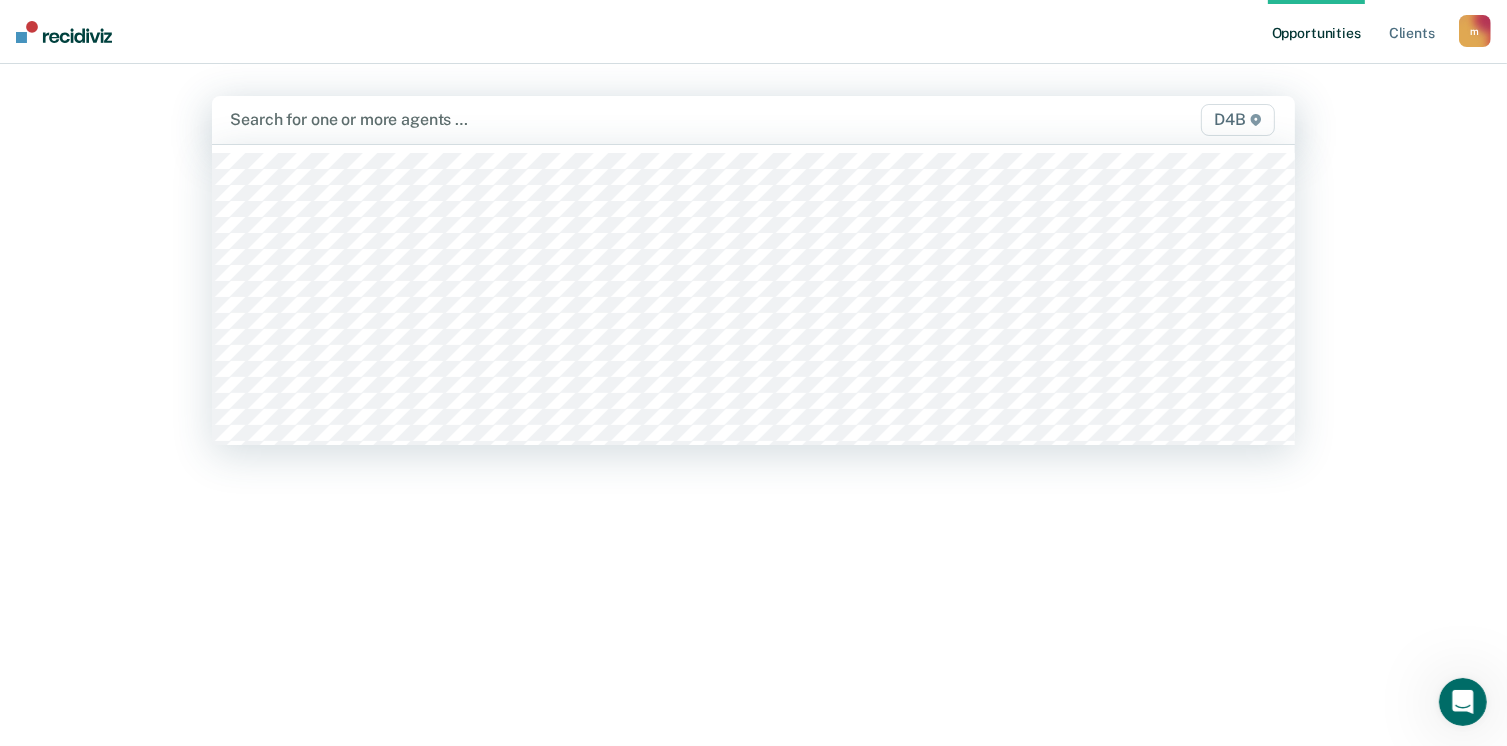 click on "D4B" at bounding box center [1121, 120] 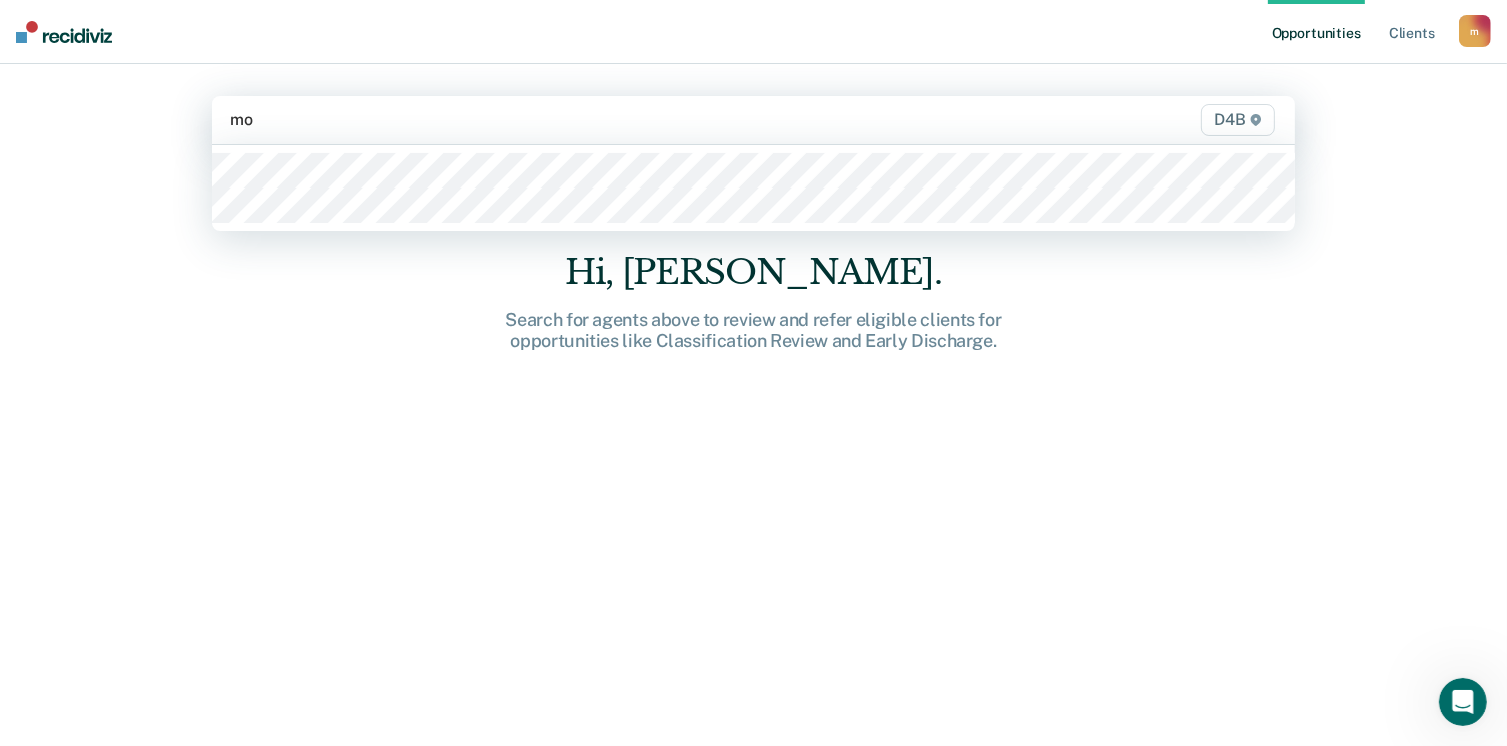 scroll, scrollTop: 0, scrollLeft: 0, axis: both 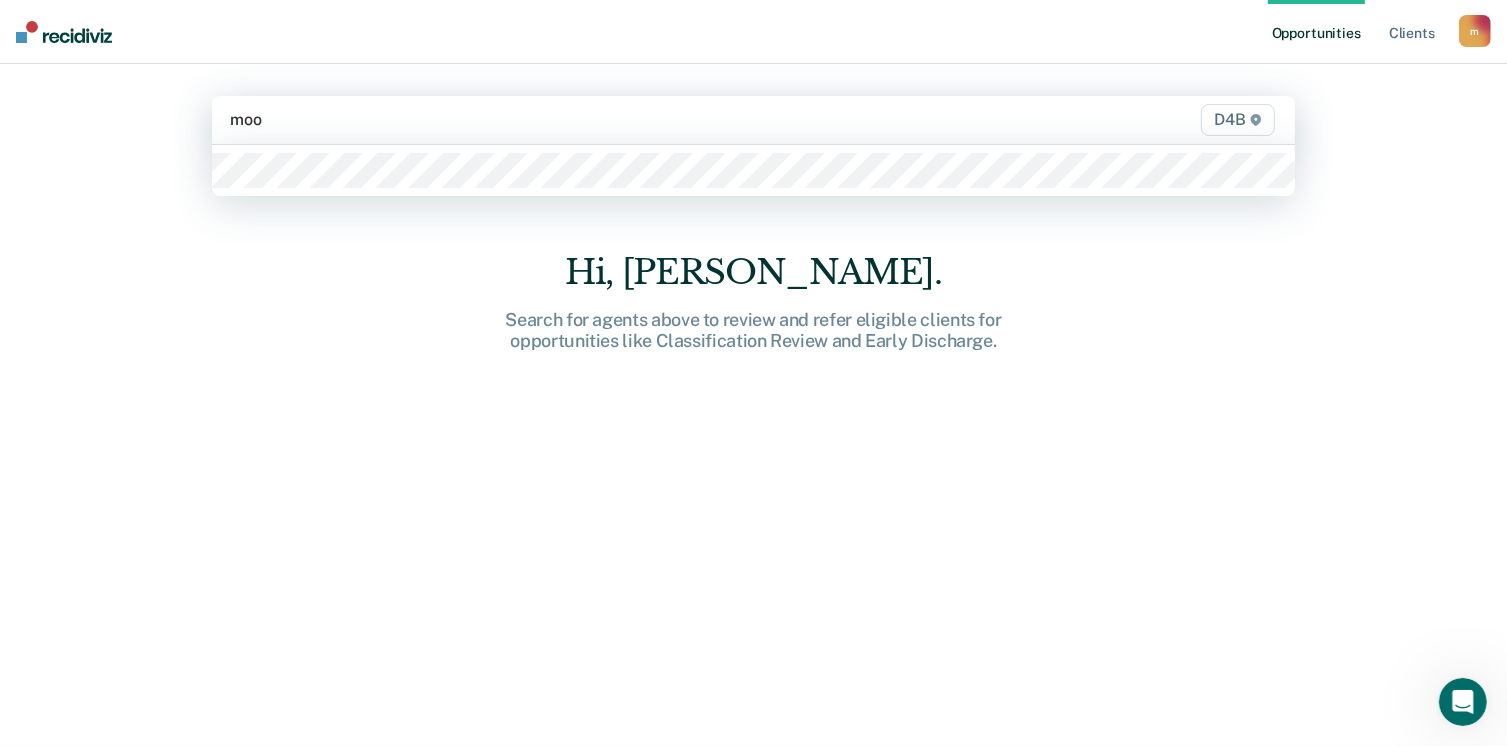 type 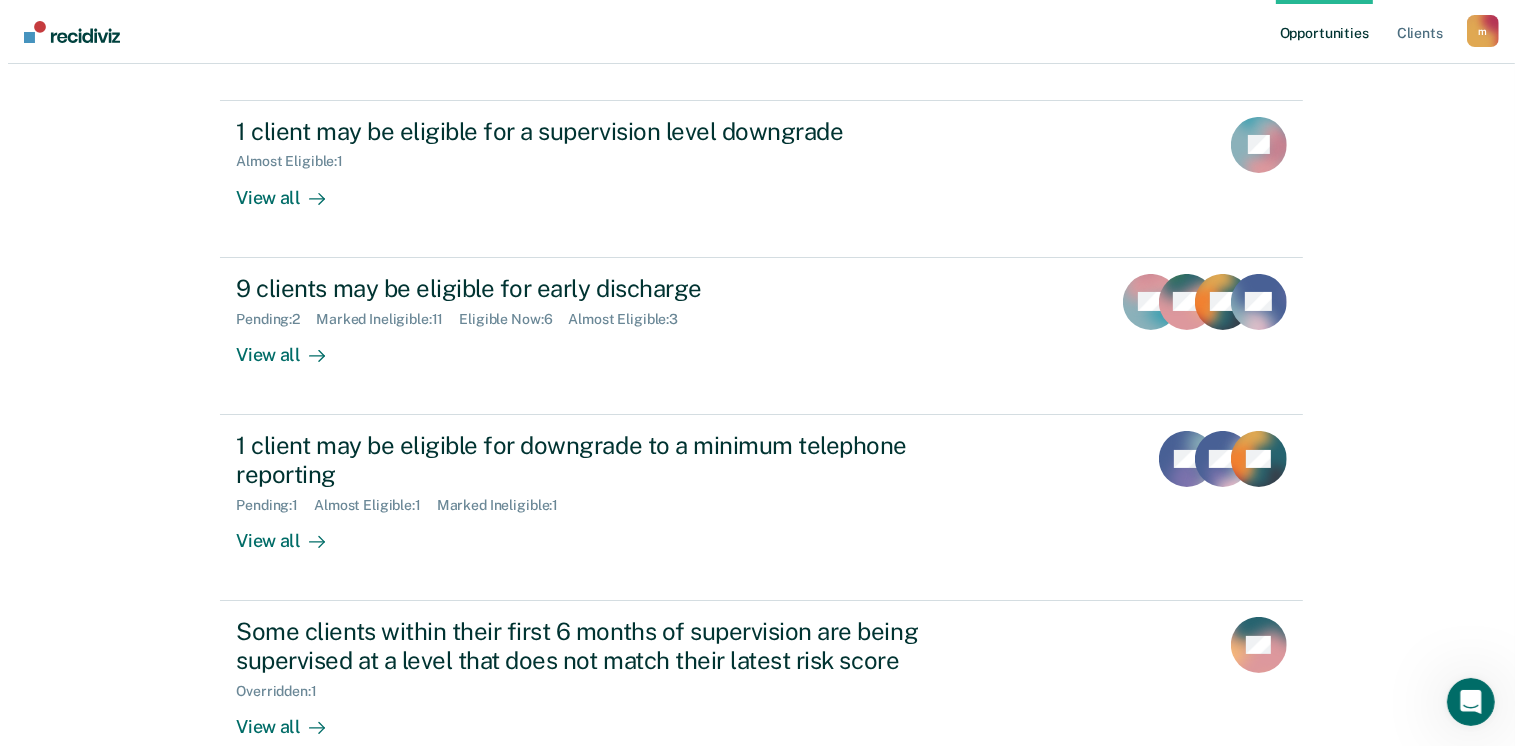 scroll, scrollTop: 0, scrollLeft: 0, axis: both 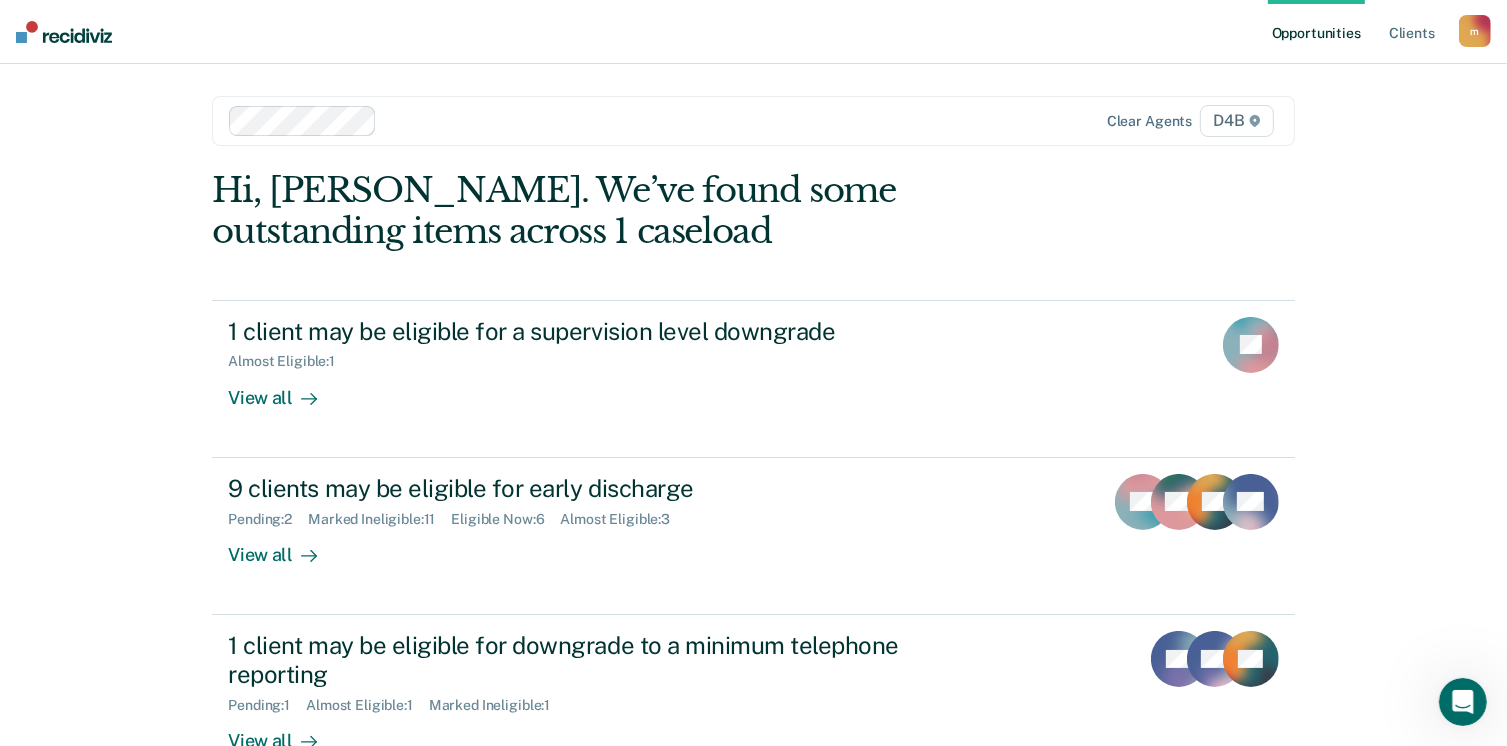 click on "D4B" at bounding box center [1236, 121] 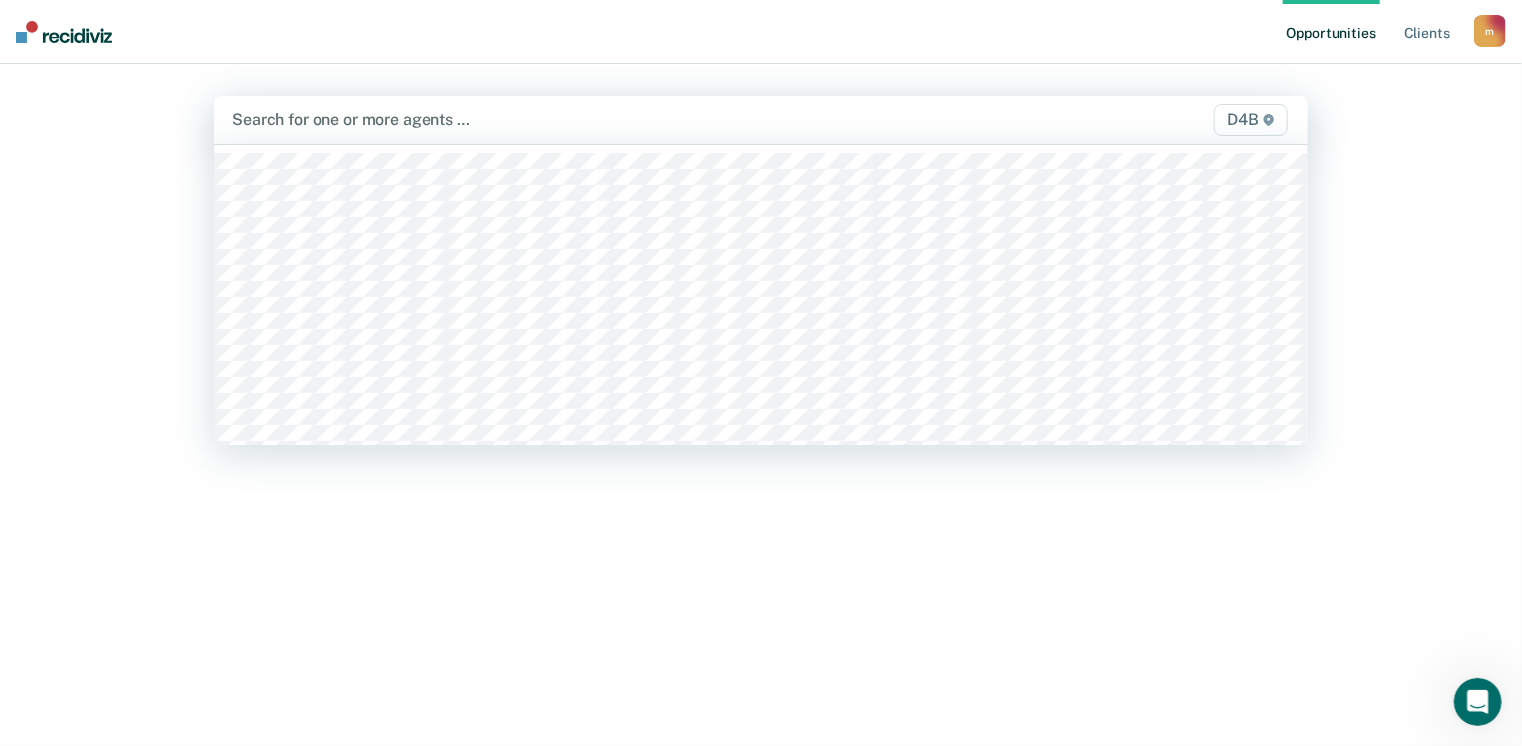 click on "D4B" at bounding box center (1250, 120) 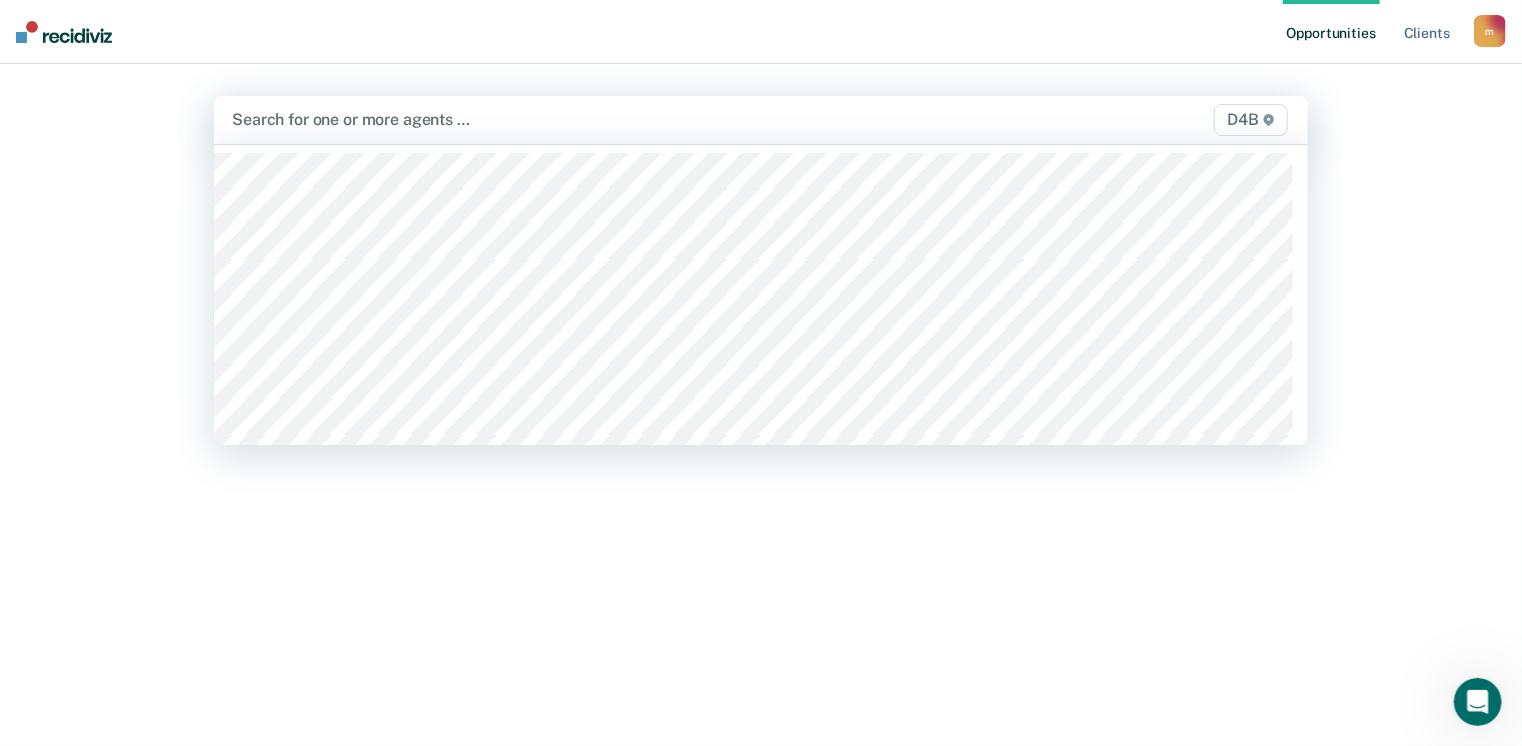 click 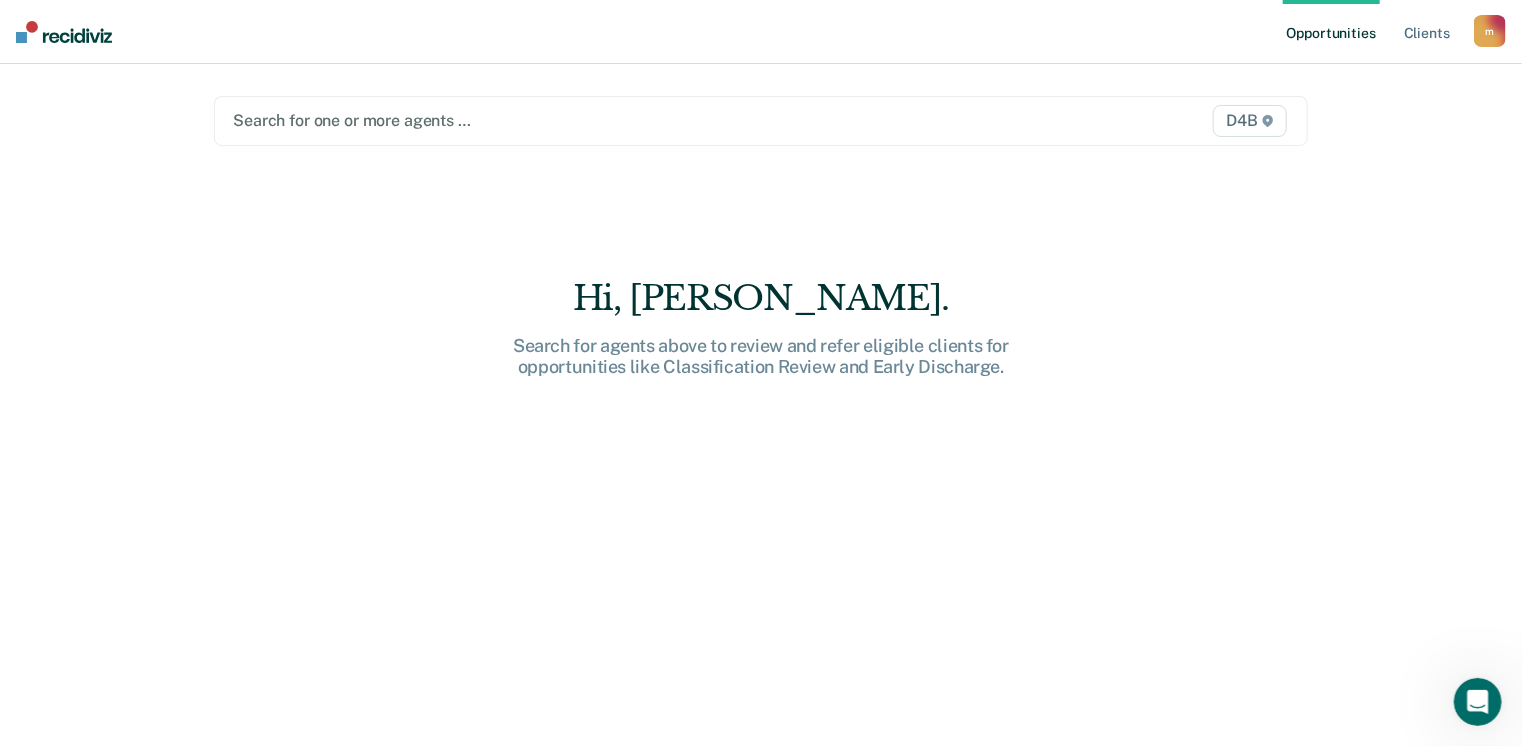 click 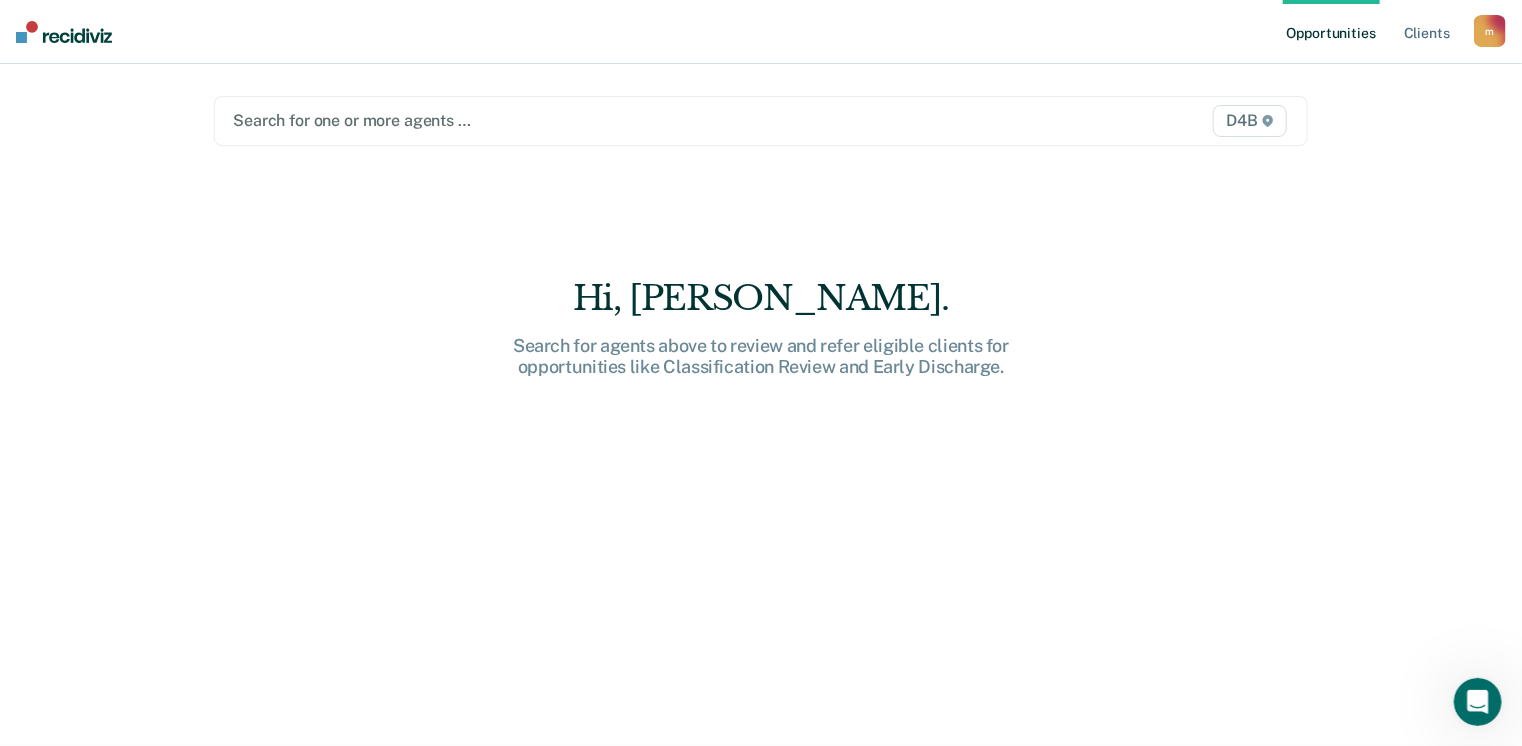 drag, startPoint x: 1268, startPoint y: 113, endPoint x: 1032, endPoint y: 148, distance: 238.58122 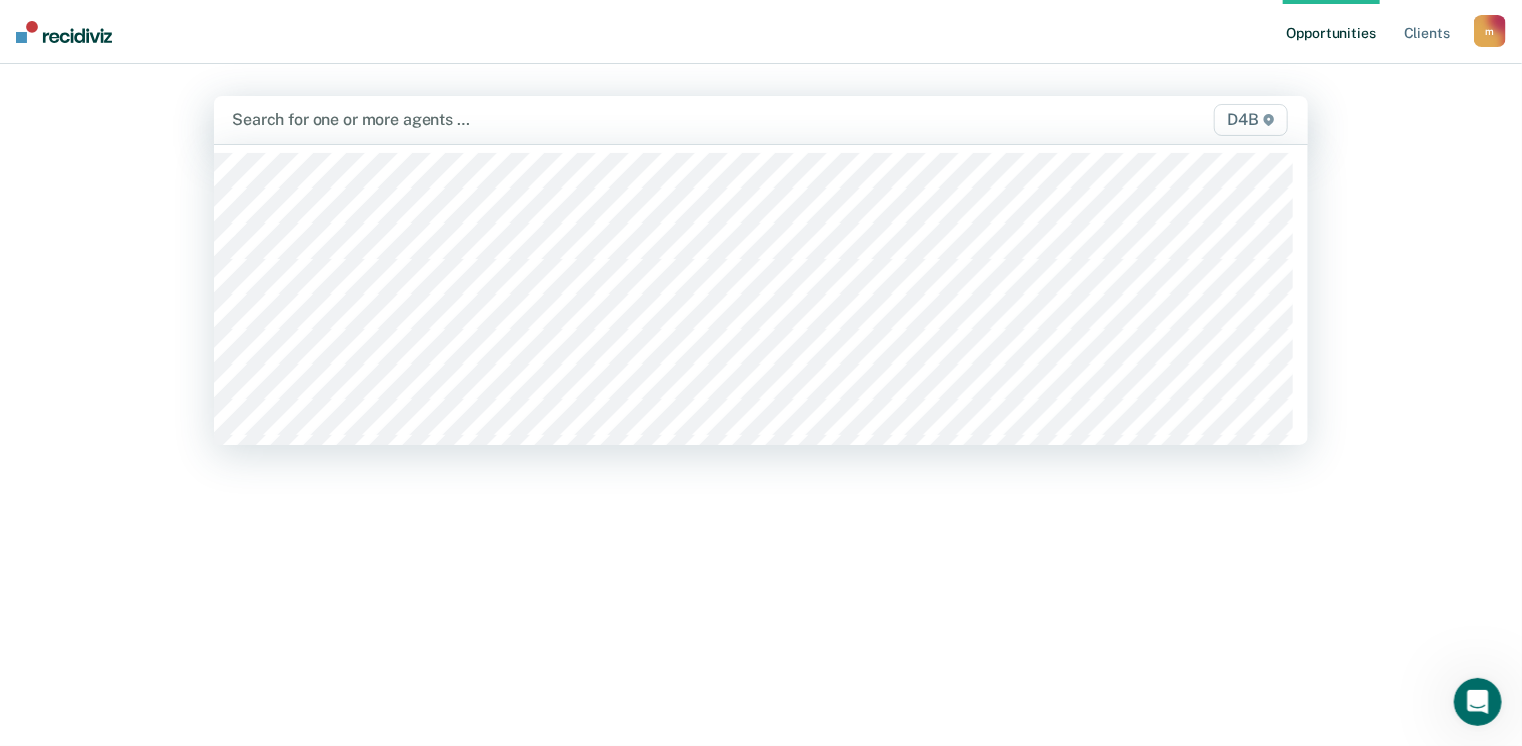 click on "D4B" at bounding box center [1250, 120] 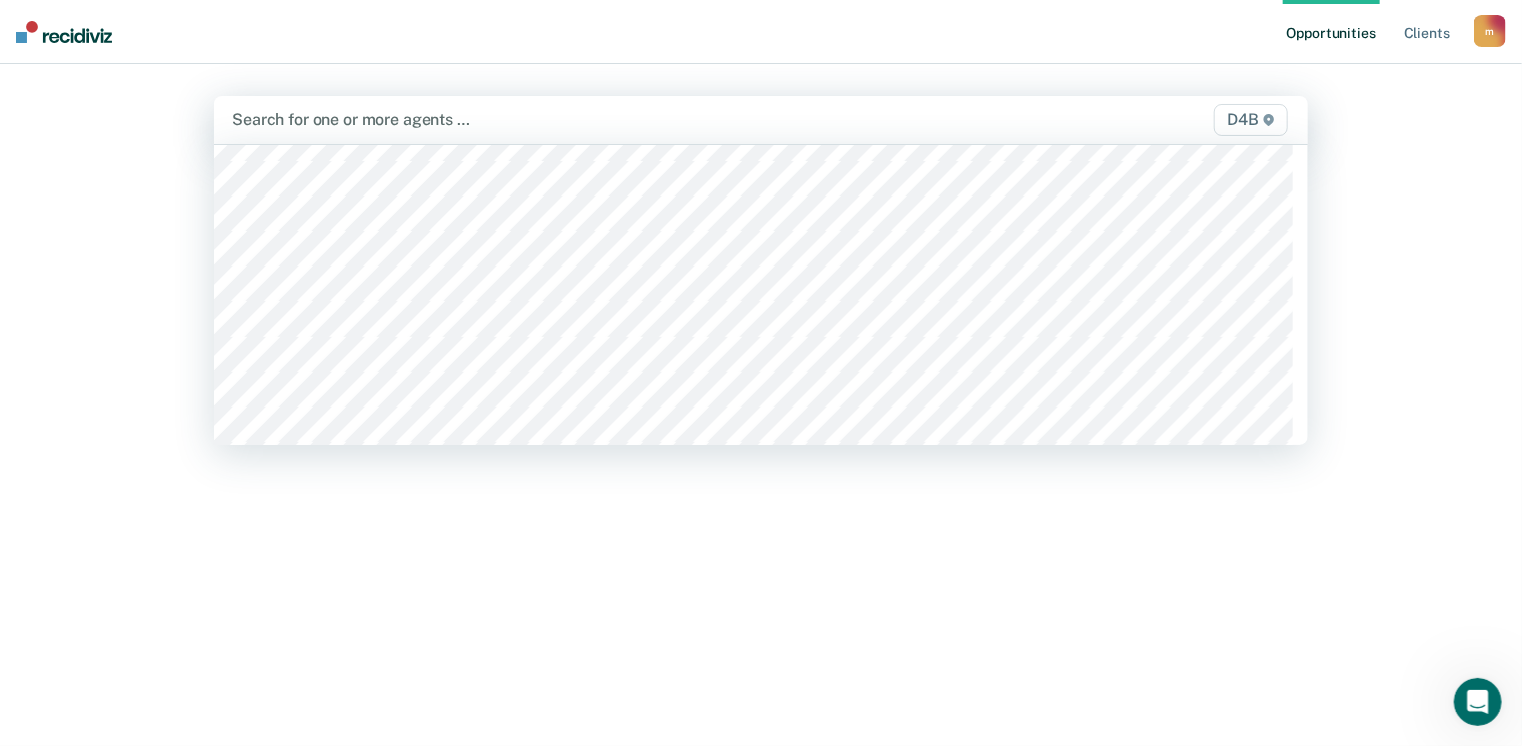 scroll, scrollTop: 3517, scrollLeft: 0, axis: vertical 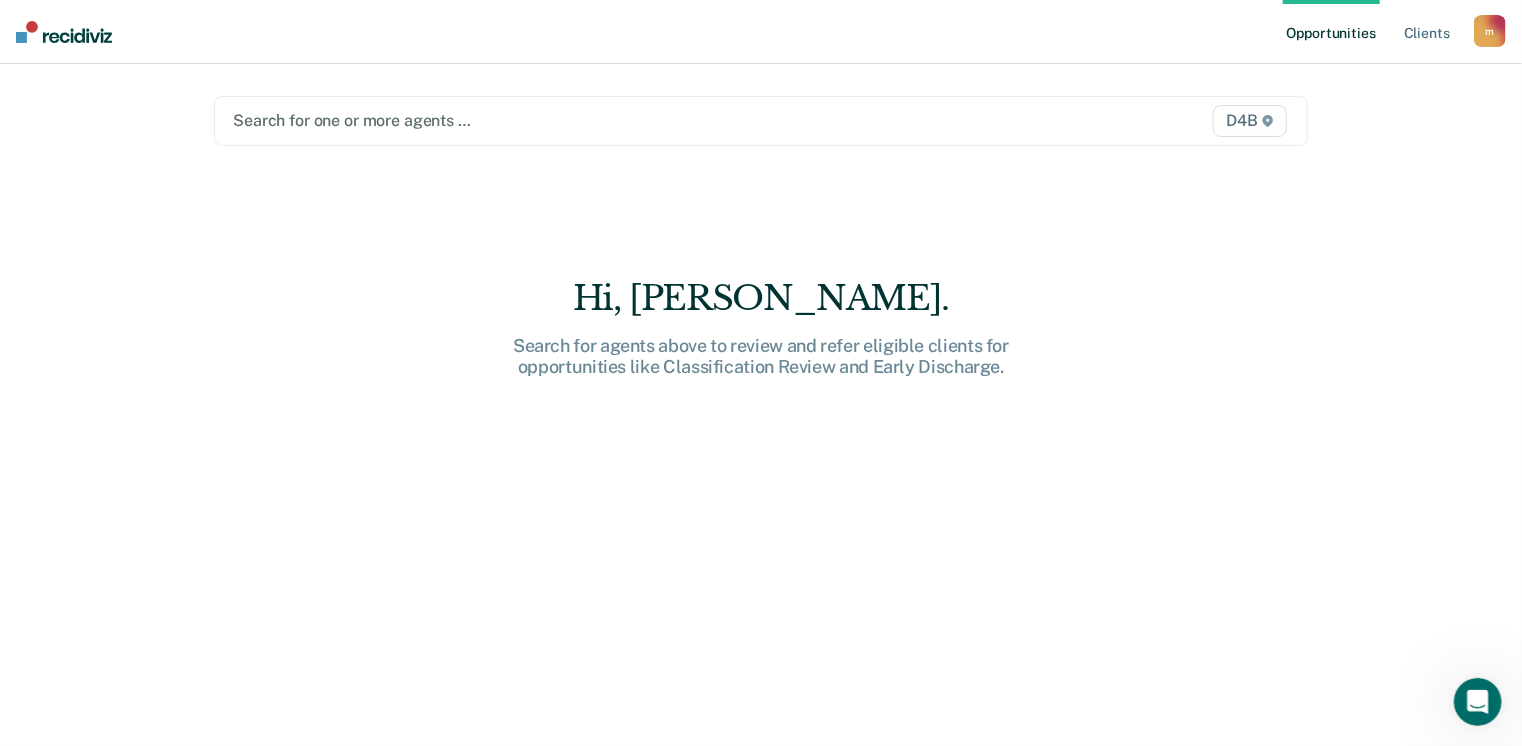 click on "Hi, [PERSON_NAME]. Search for agents above to review and refer eligible clients for
opportunities like Classification Review and Early Discharge." at bounding box center [761, 431] 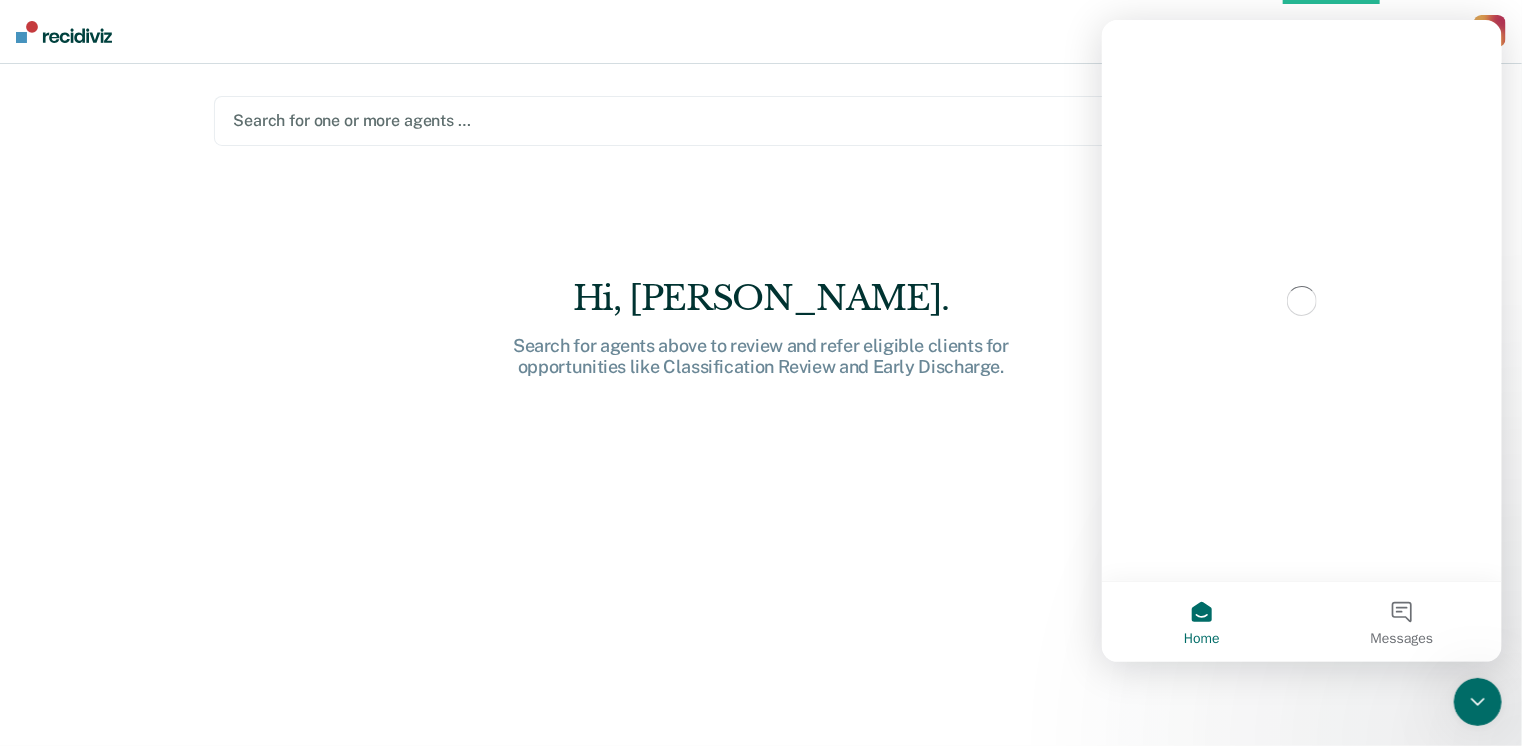 scroll, scrollTop: 0, scrollLeft: 0, axis: both 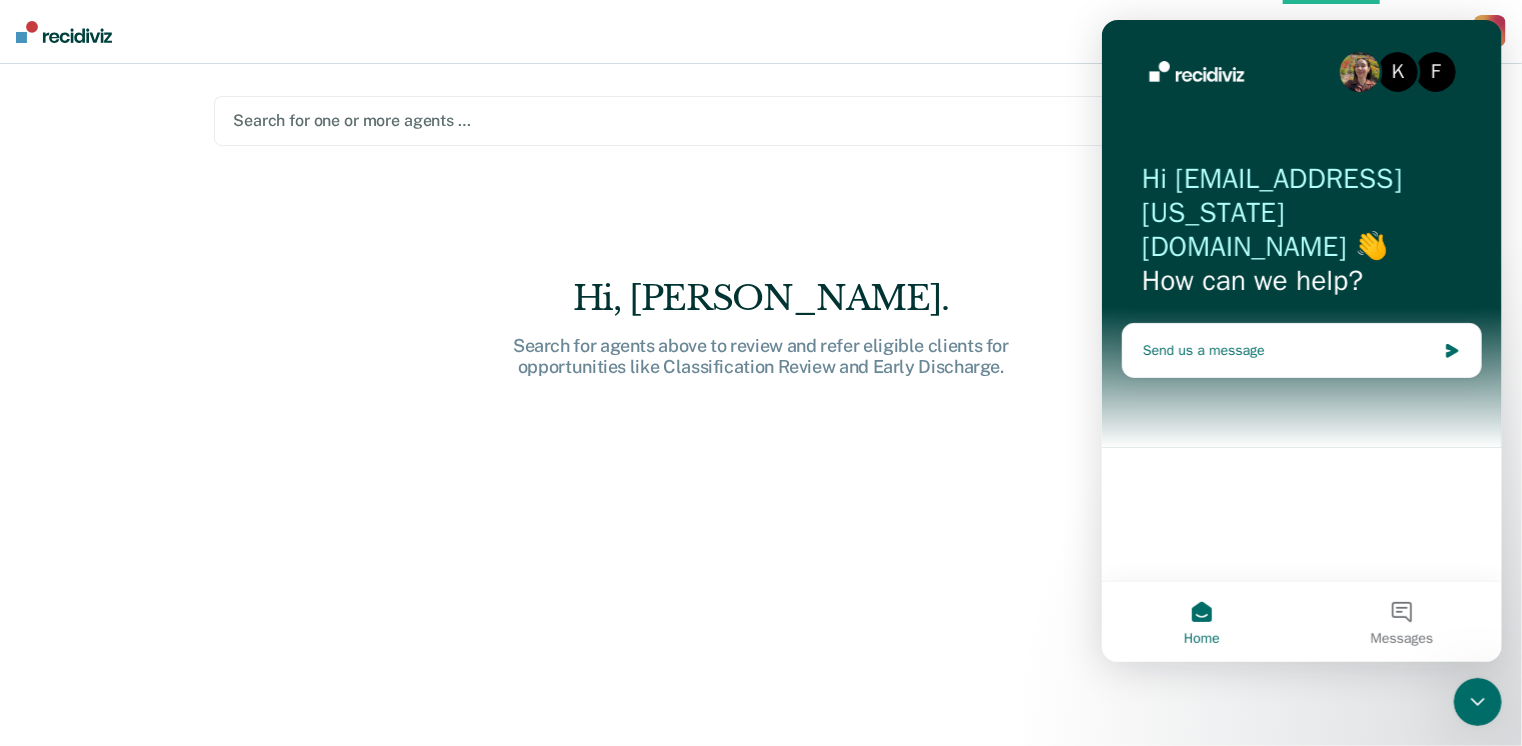 click on "Send us a message" at bounding box center (1288, 350) 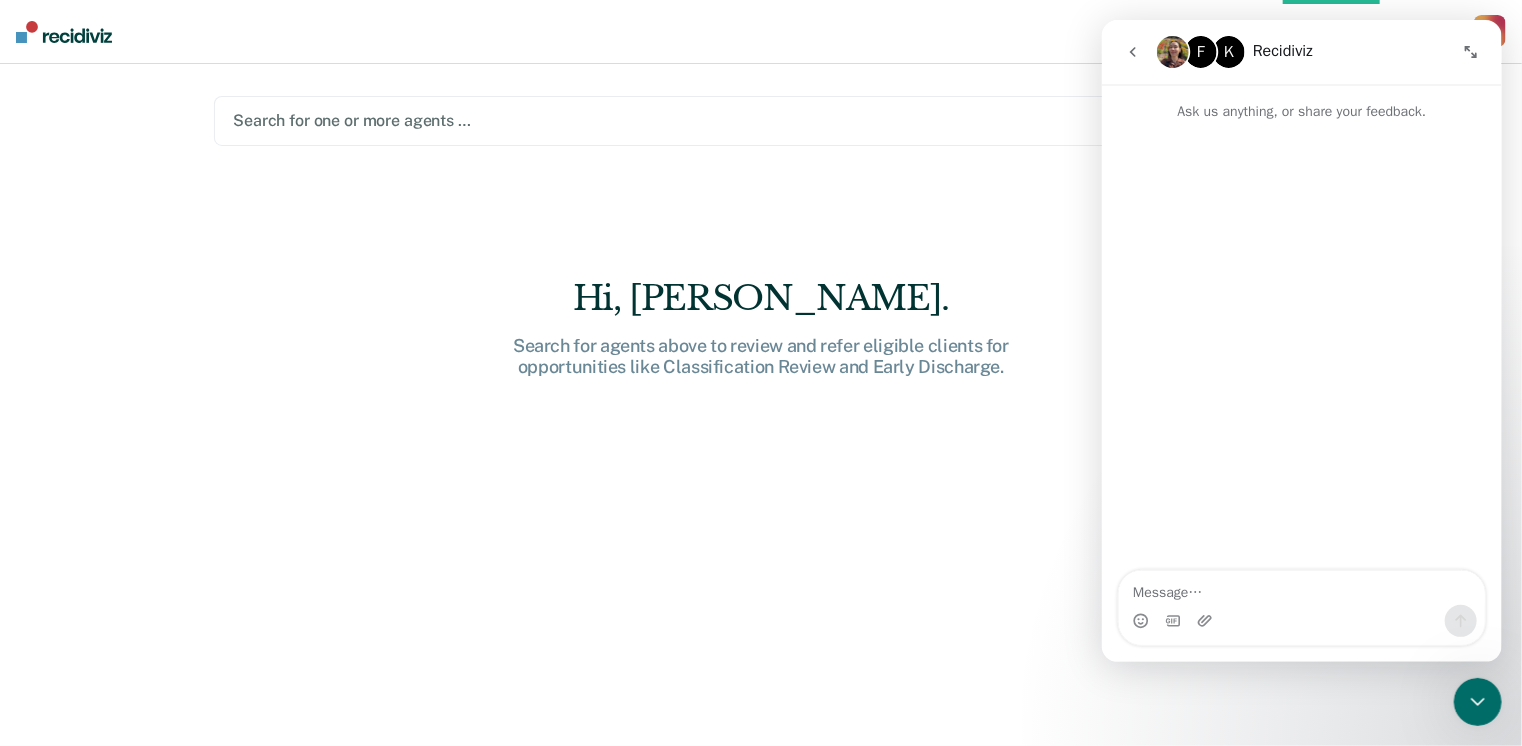 click 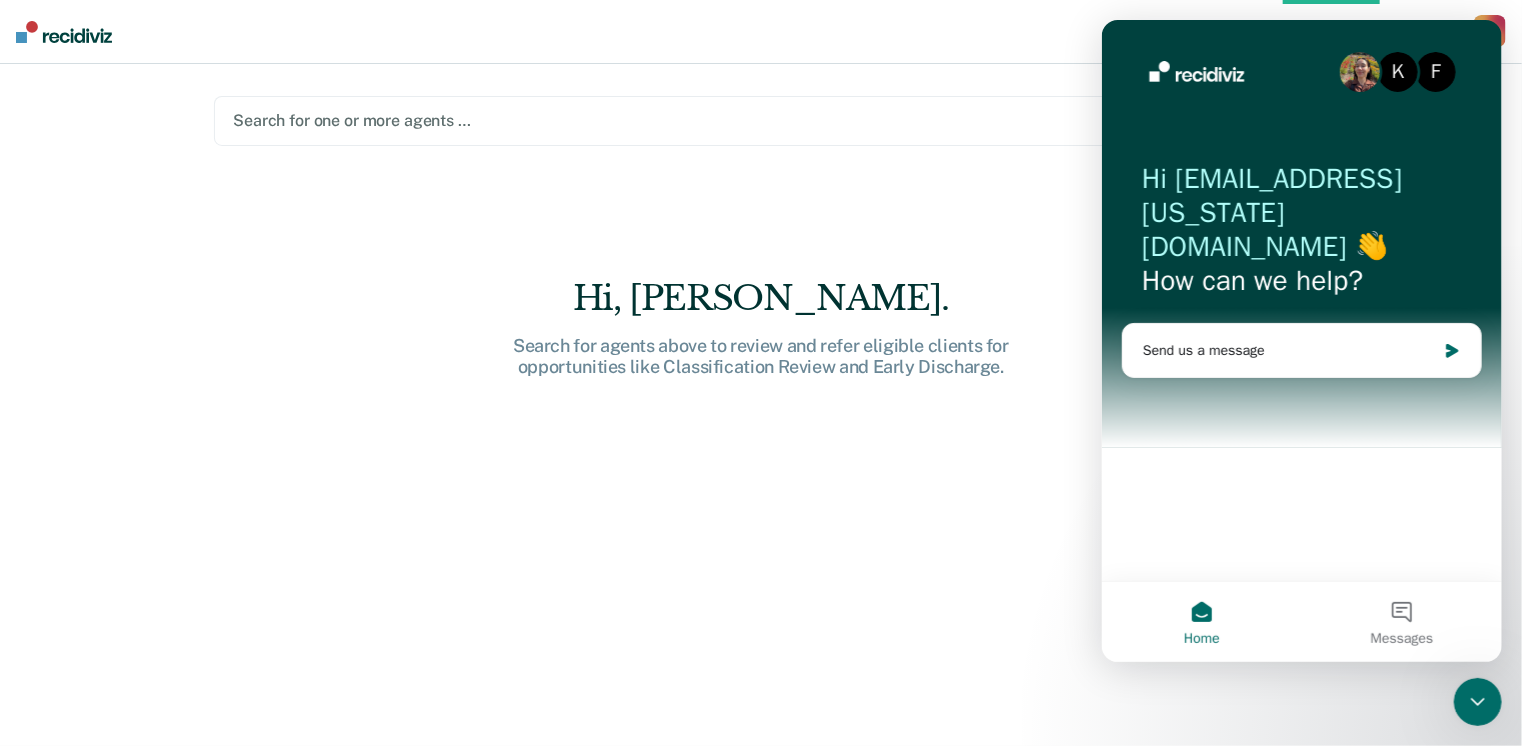 click on "Hi, [PERSON_NAME]. Search for agents above to review and refer eligible clients for
opportunities like Classification Review and Early Discharge." at bounding box center [761, 431] 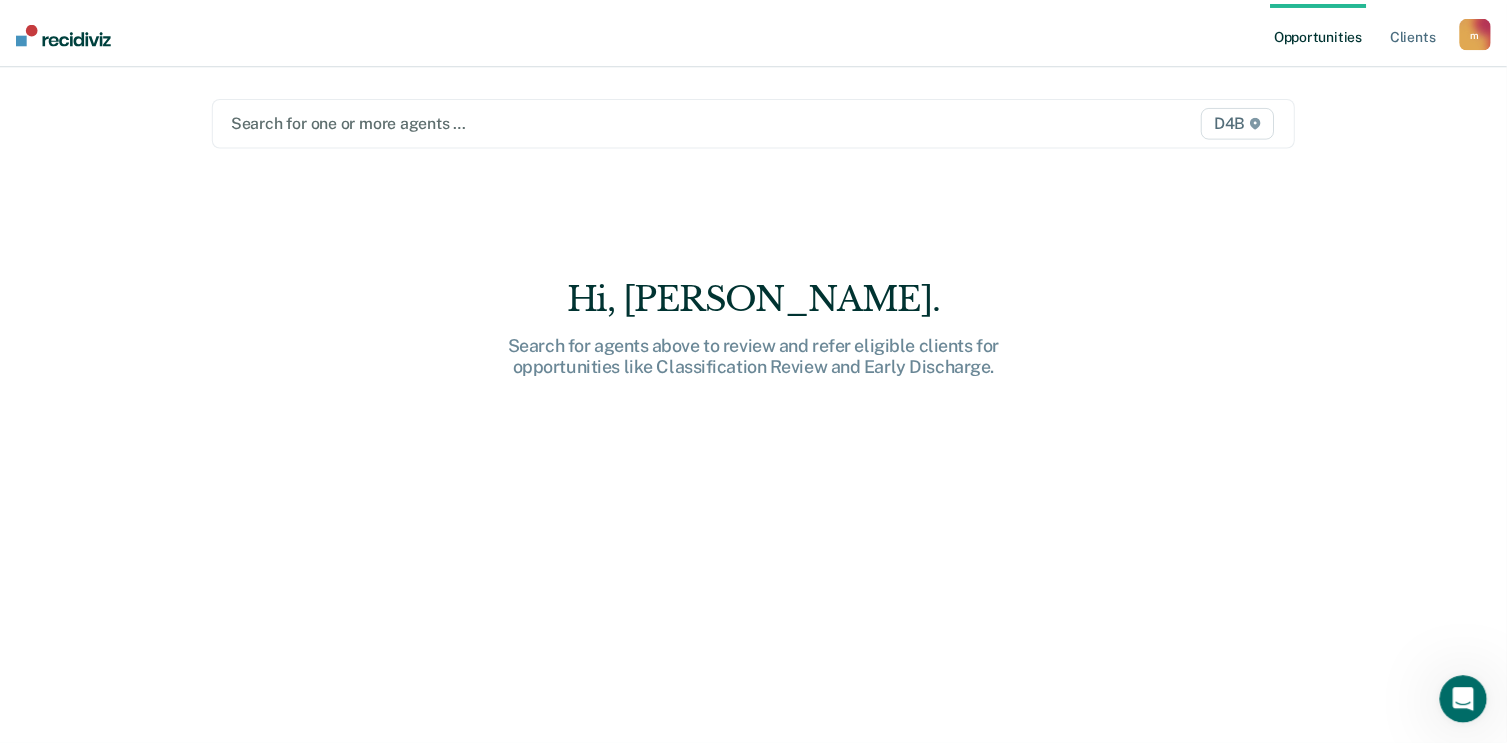 scroll, scrollTop: 0, scrollLeft: 0, axis: both 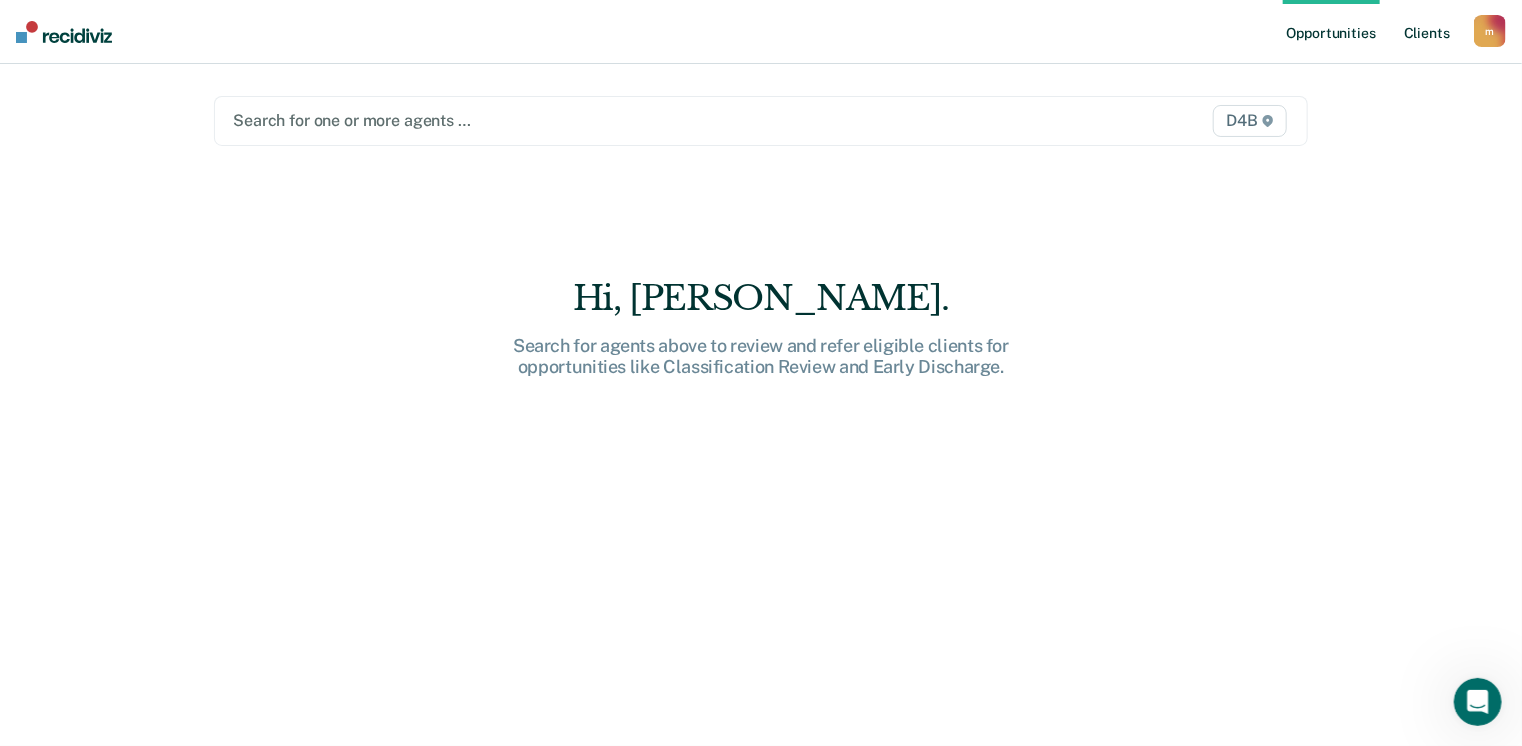 click on "Client s" at bounding box center [1427, 32] 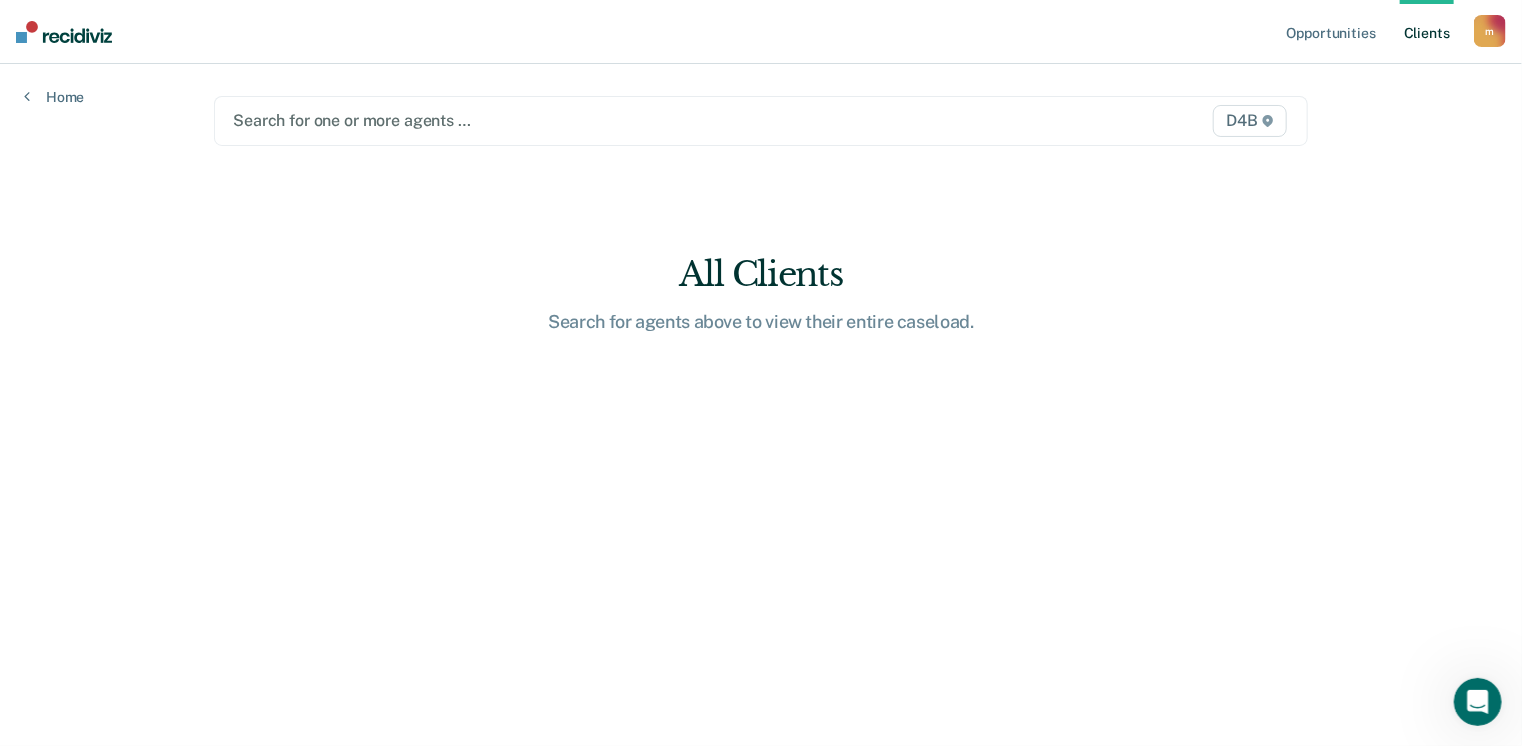 click on "Client s" at bounding box center (1427, 32) 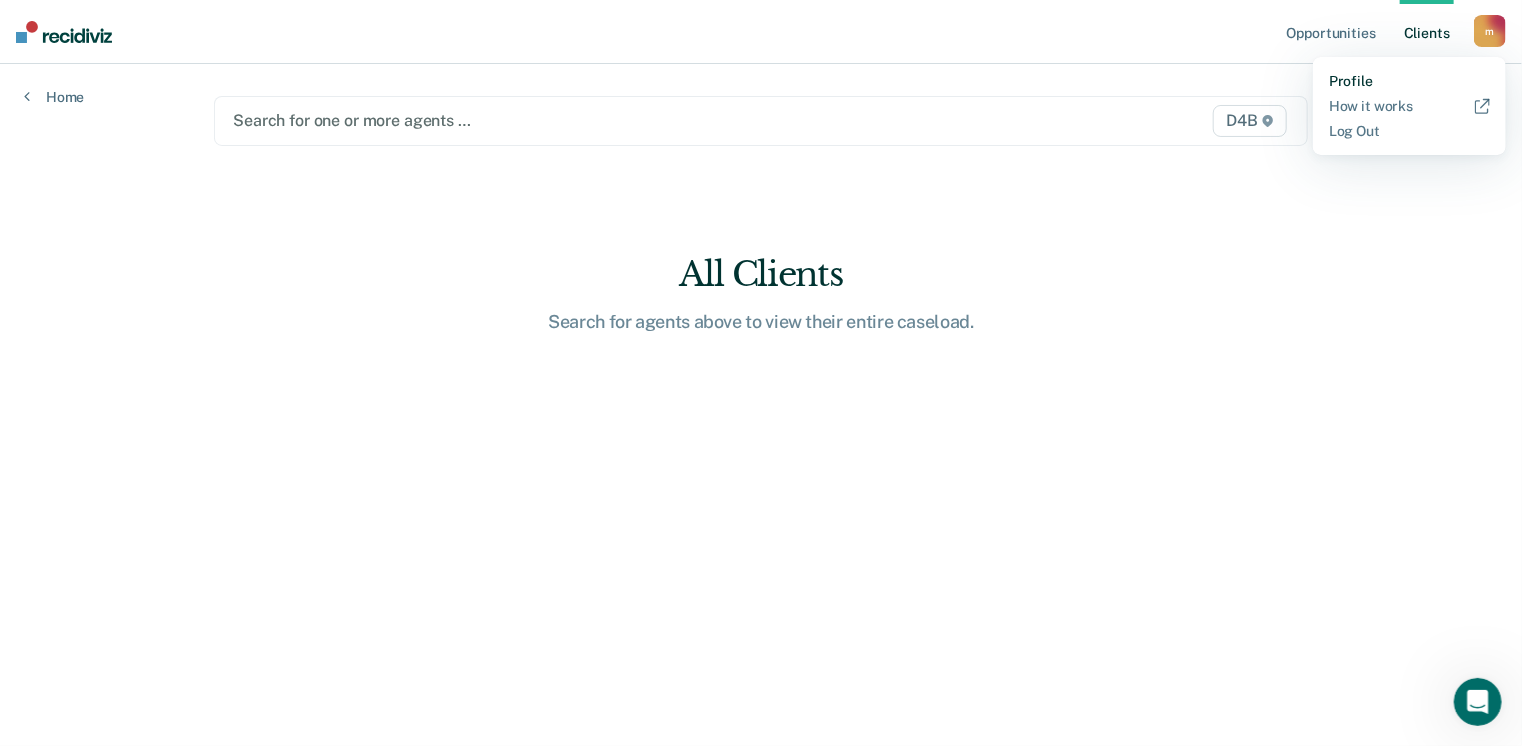 click on "Profile" at bounding box center (1409, 81) 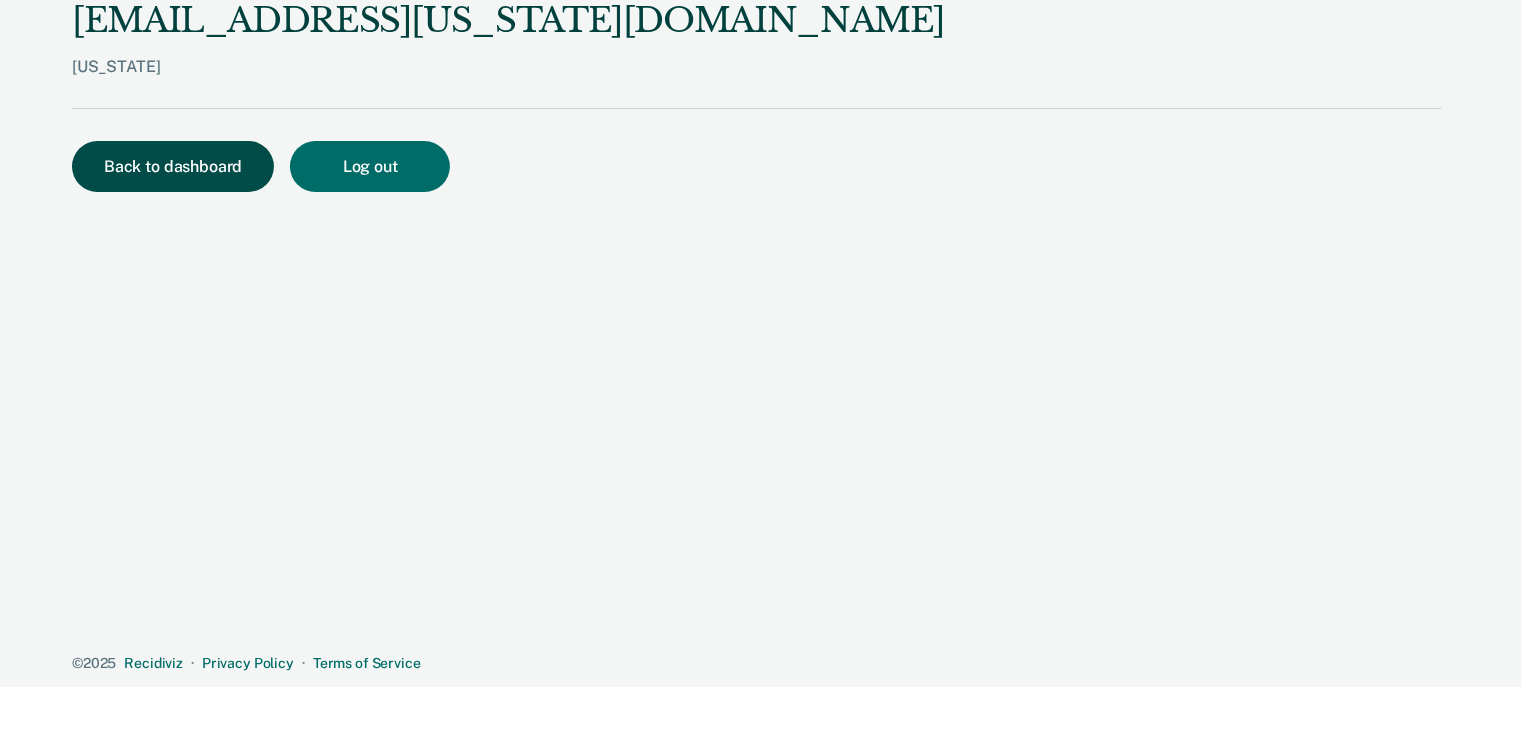 click on "Back to dashboard" at bounding box center [173, 166] 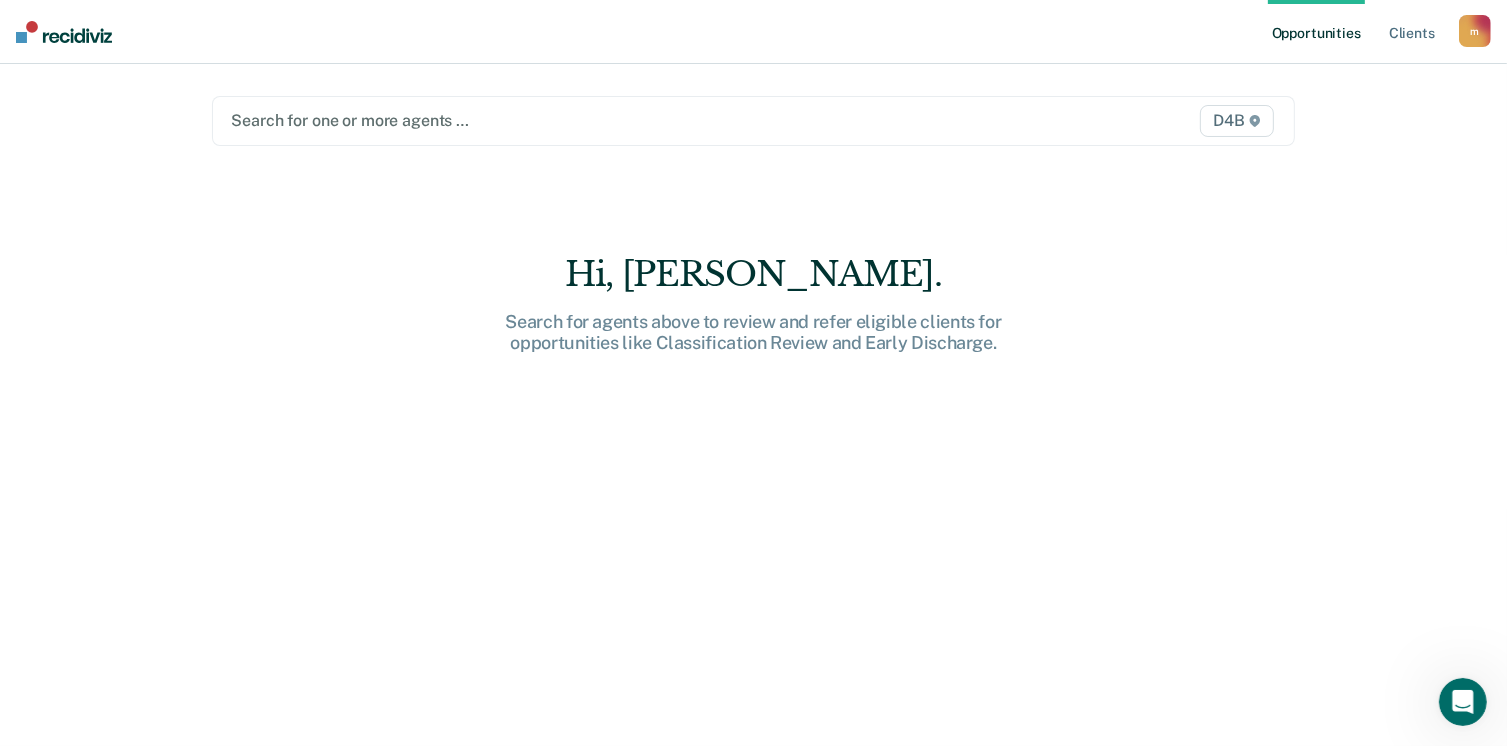 scroll, scrollTop: 0, scrollLeft: 0, axis: both 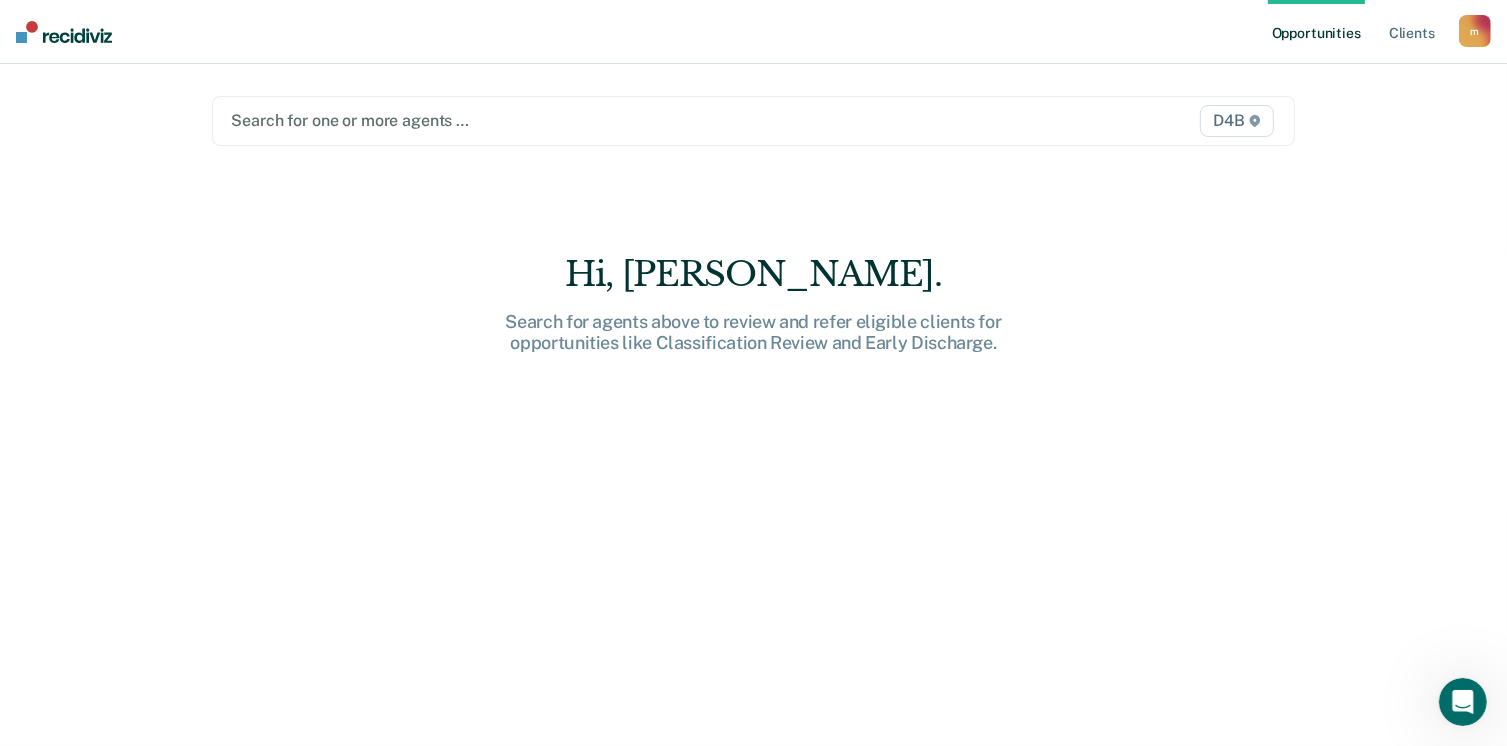 click at bounding box center [596, 120] 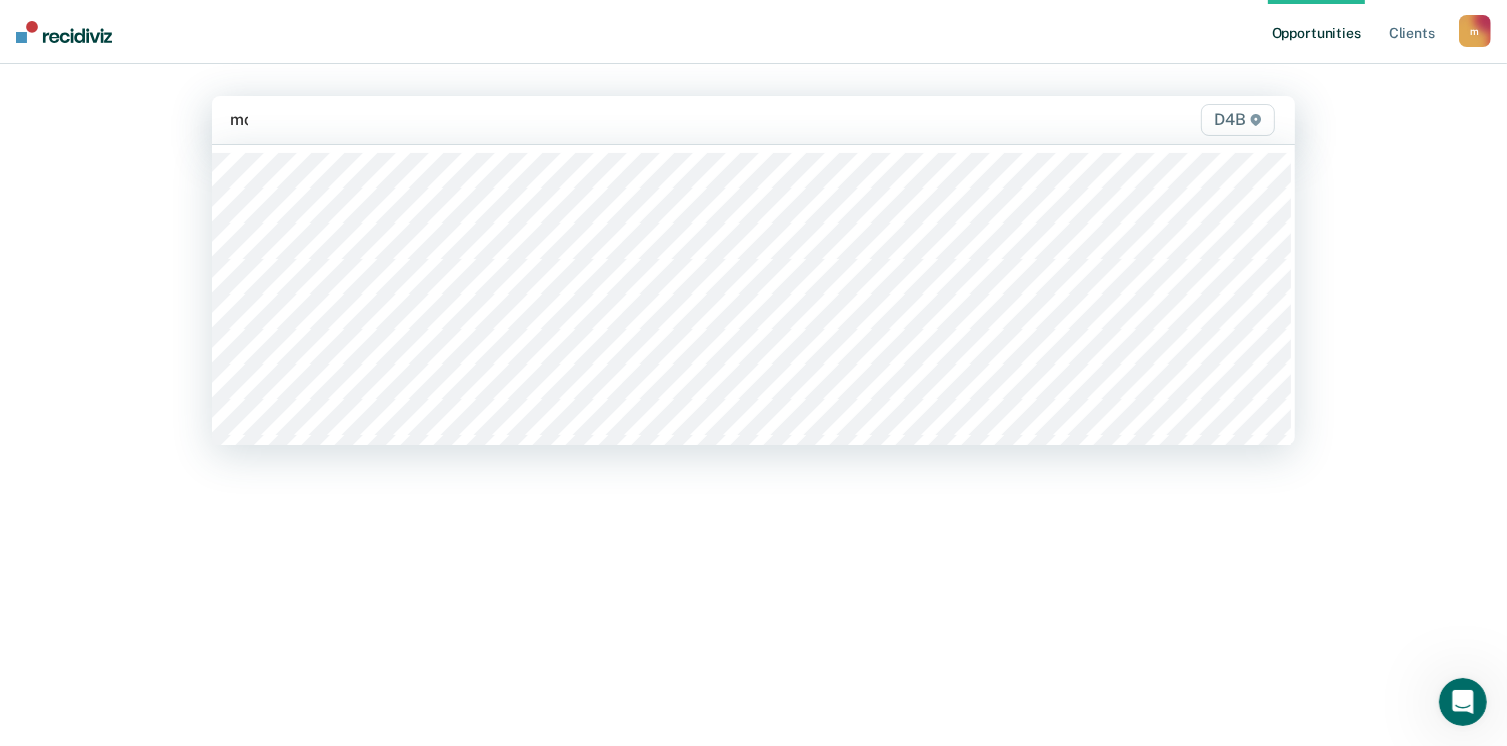 type on "moo" 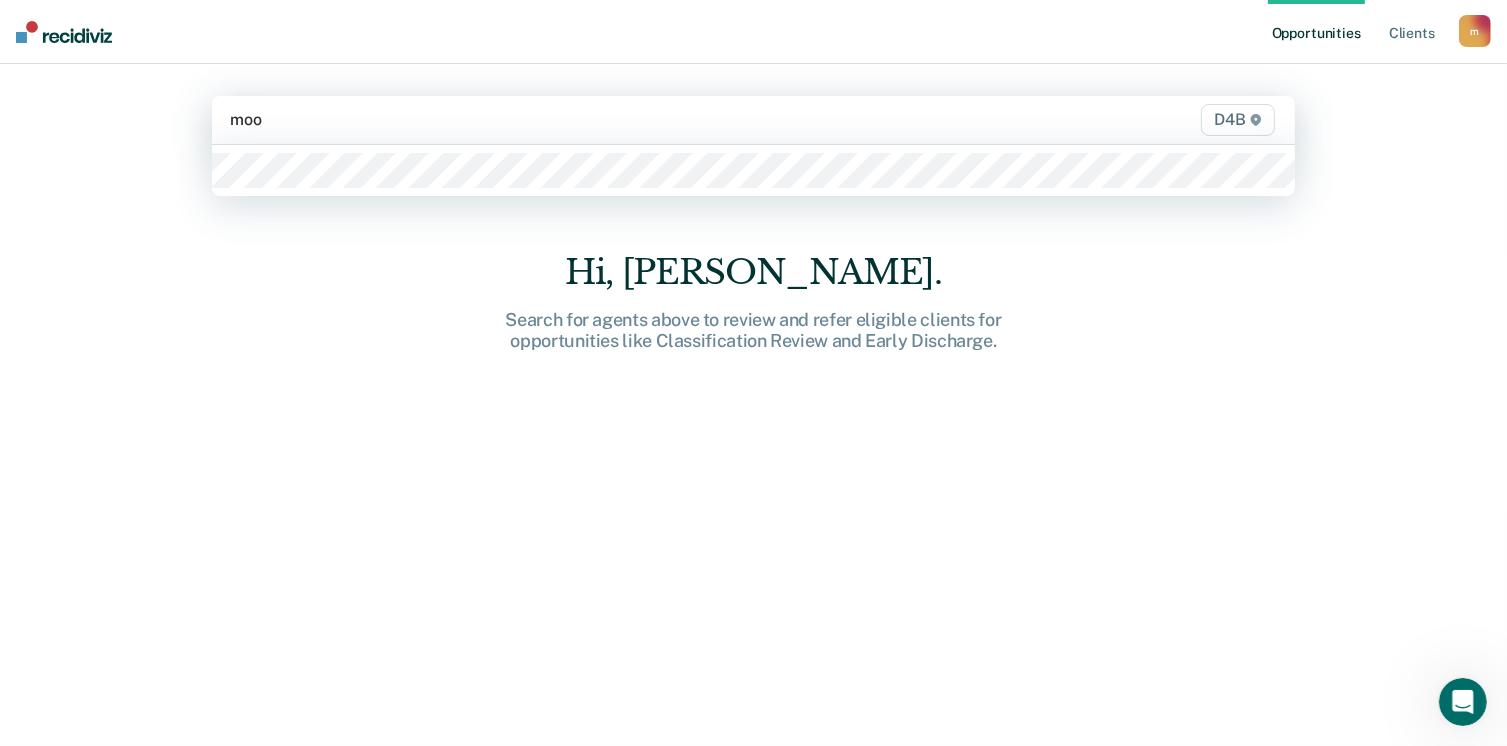 type 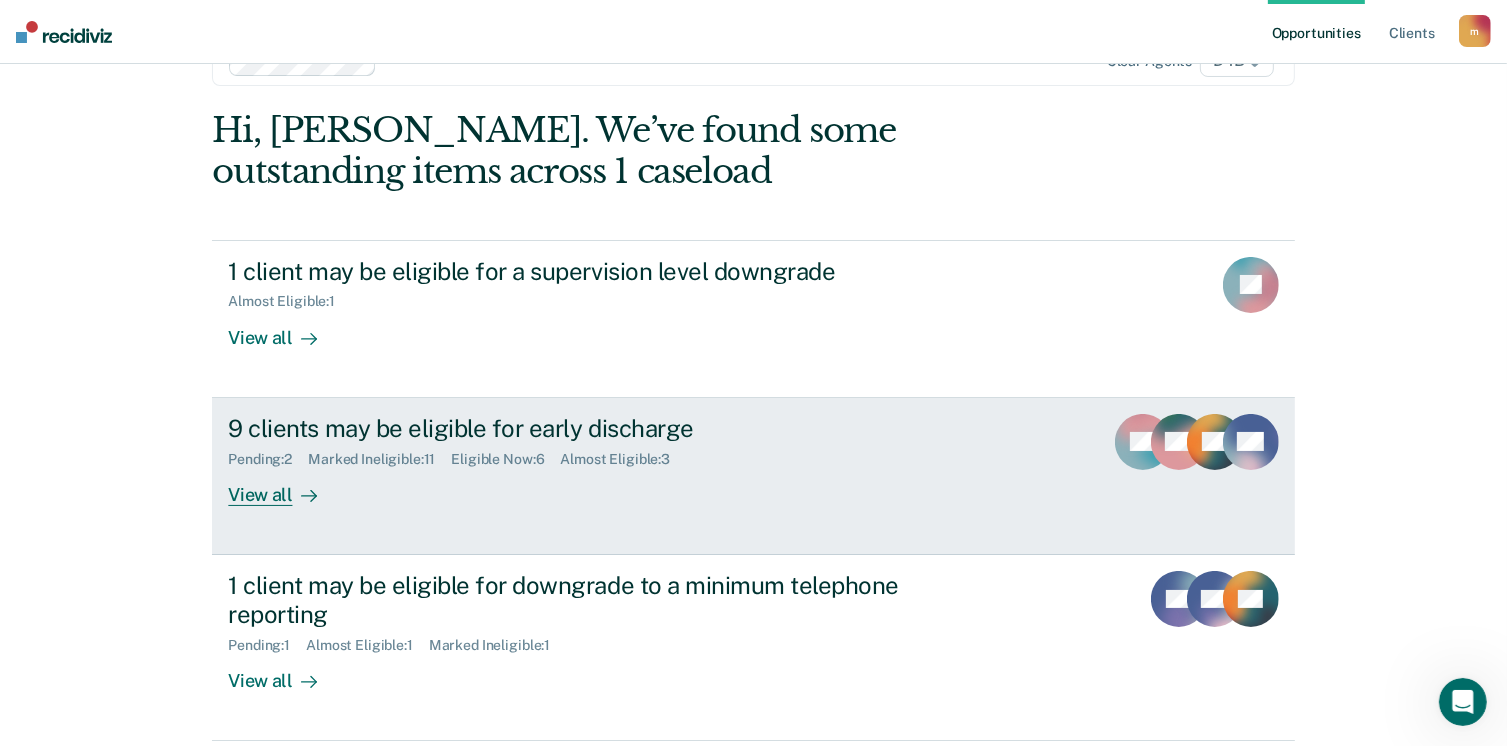 scroll, scrollTop: 0, scrollLeft: 0, axis: both 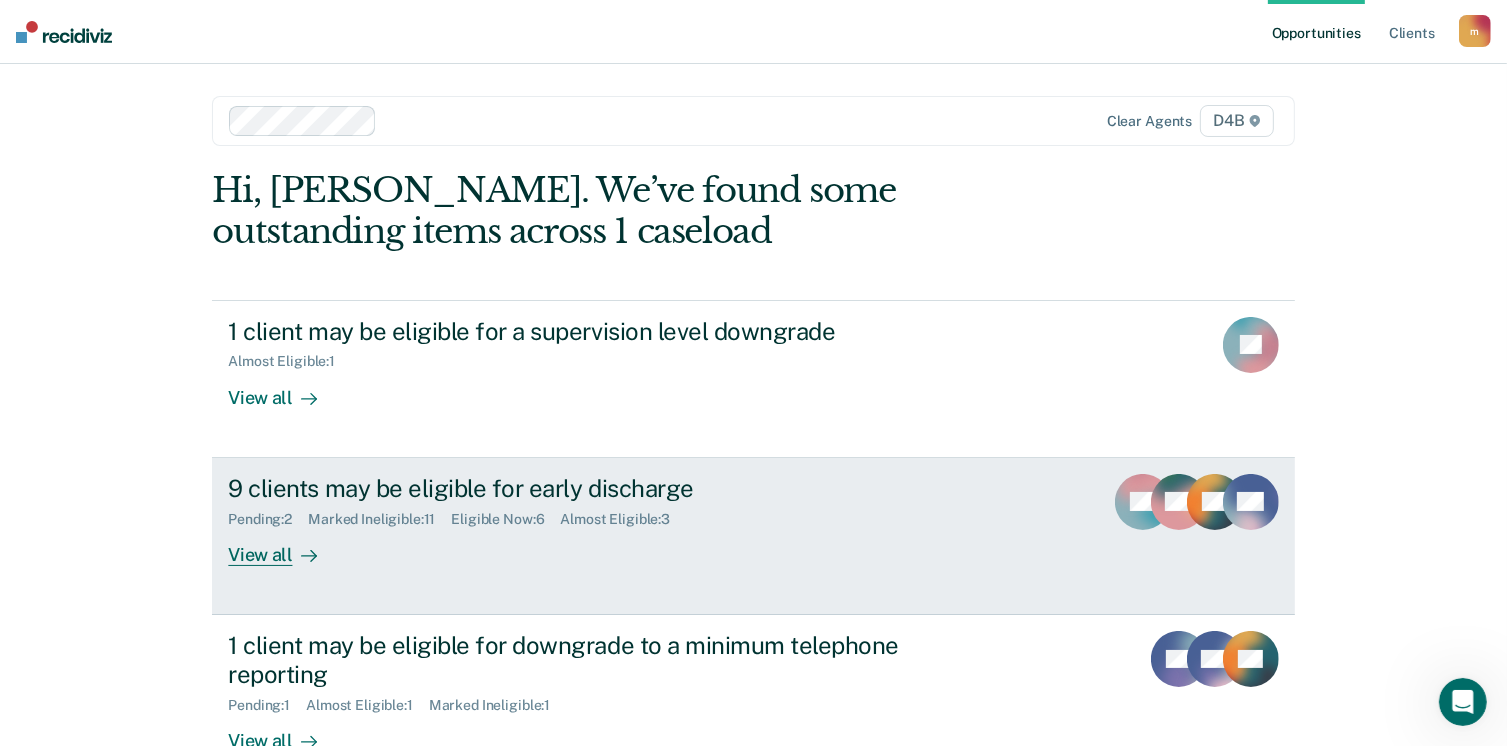 click on "View all" at bounding box center (284, 546) 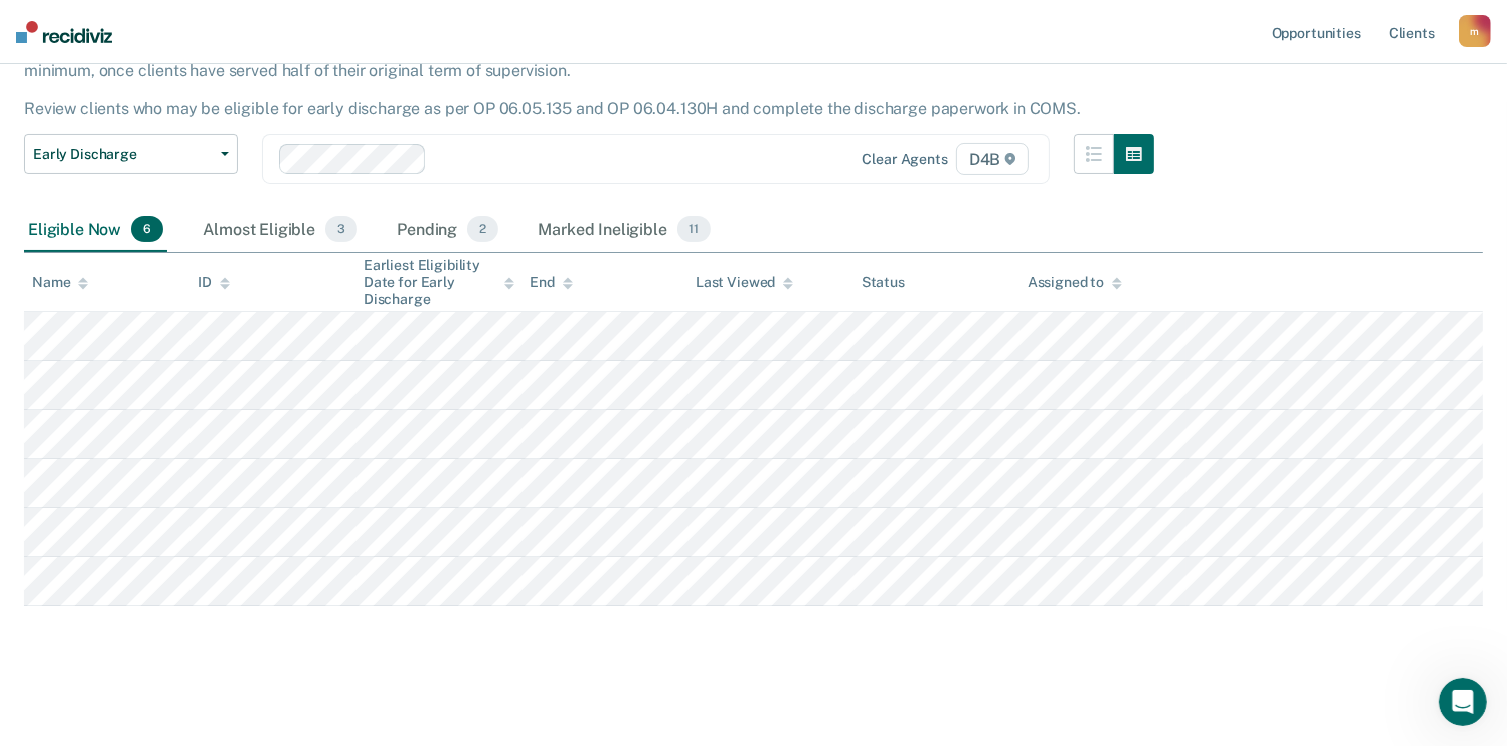scroll, scrollTop: 155, scrollLeft: 0, axis: vertical 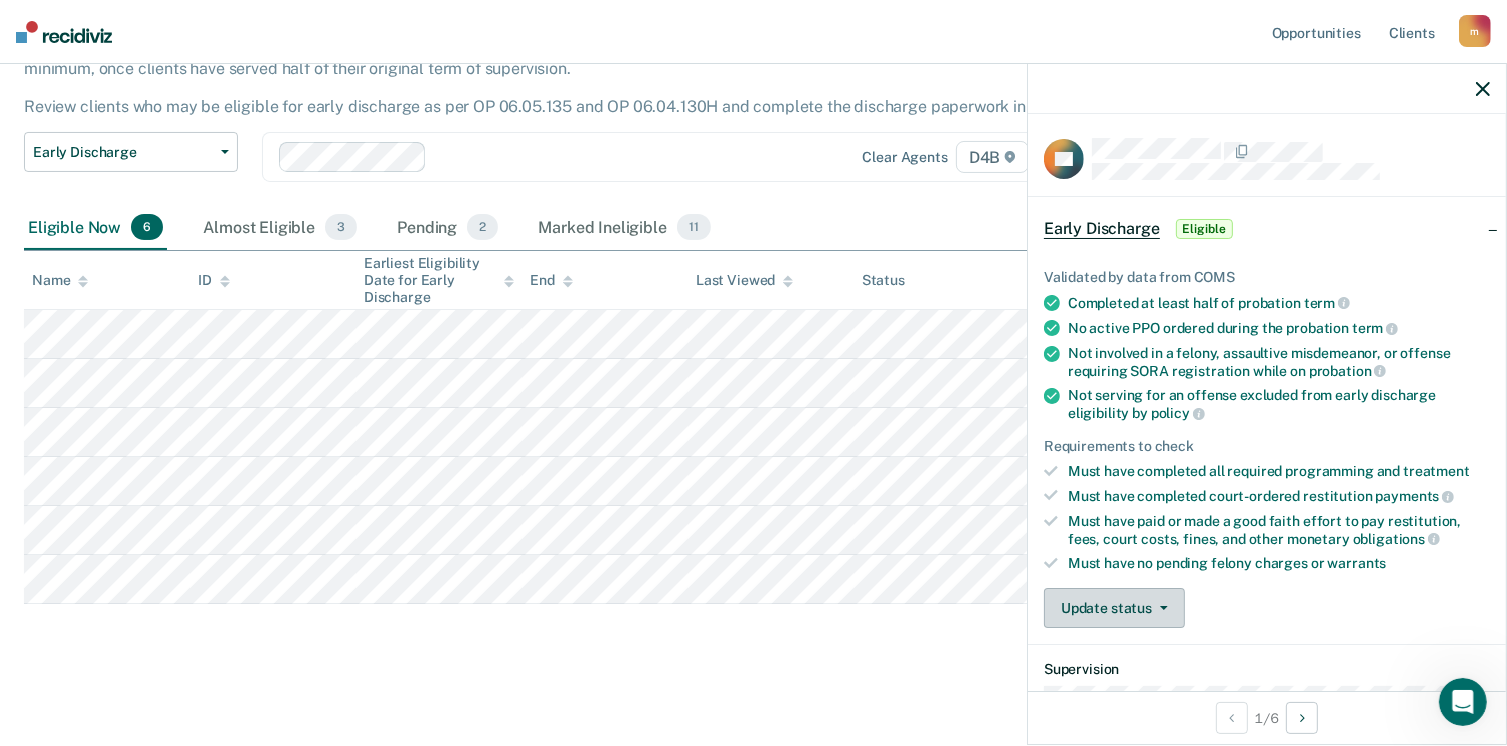 click on "Update status" at bounding box center (1114, 608) 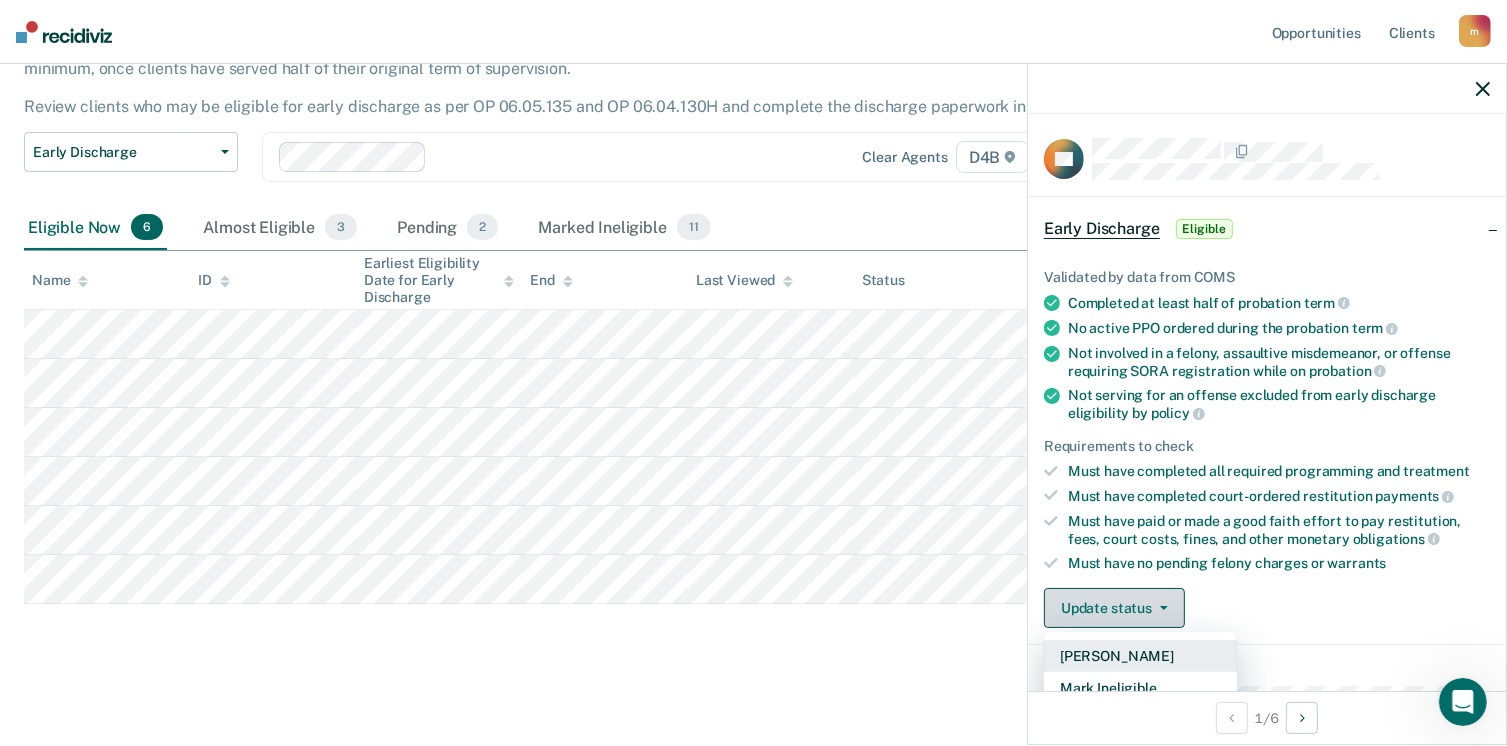 scroll, scrollTop: 100, scrollLeft: 0, axis: vertical 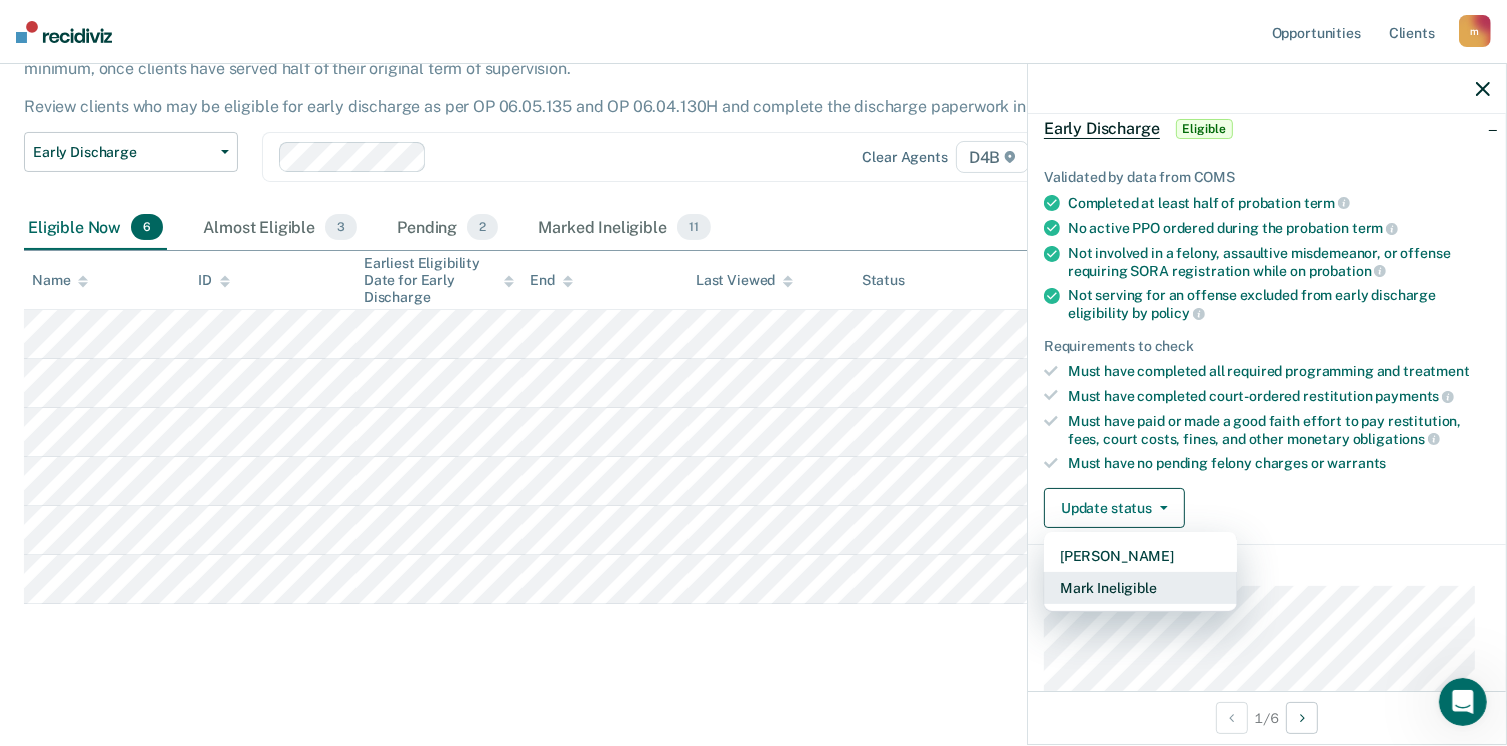 click on "Mark Ineligible" at bounding box center (1140, 588) 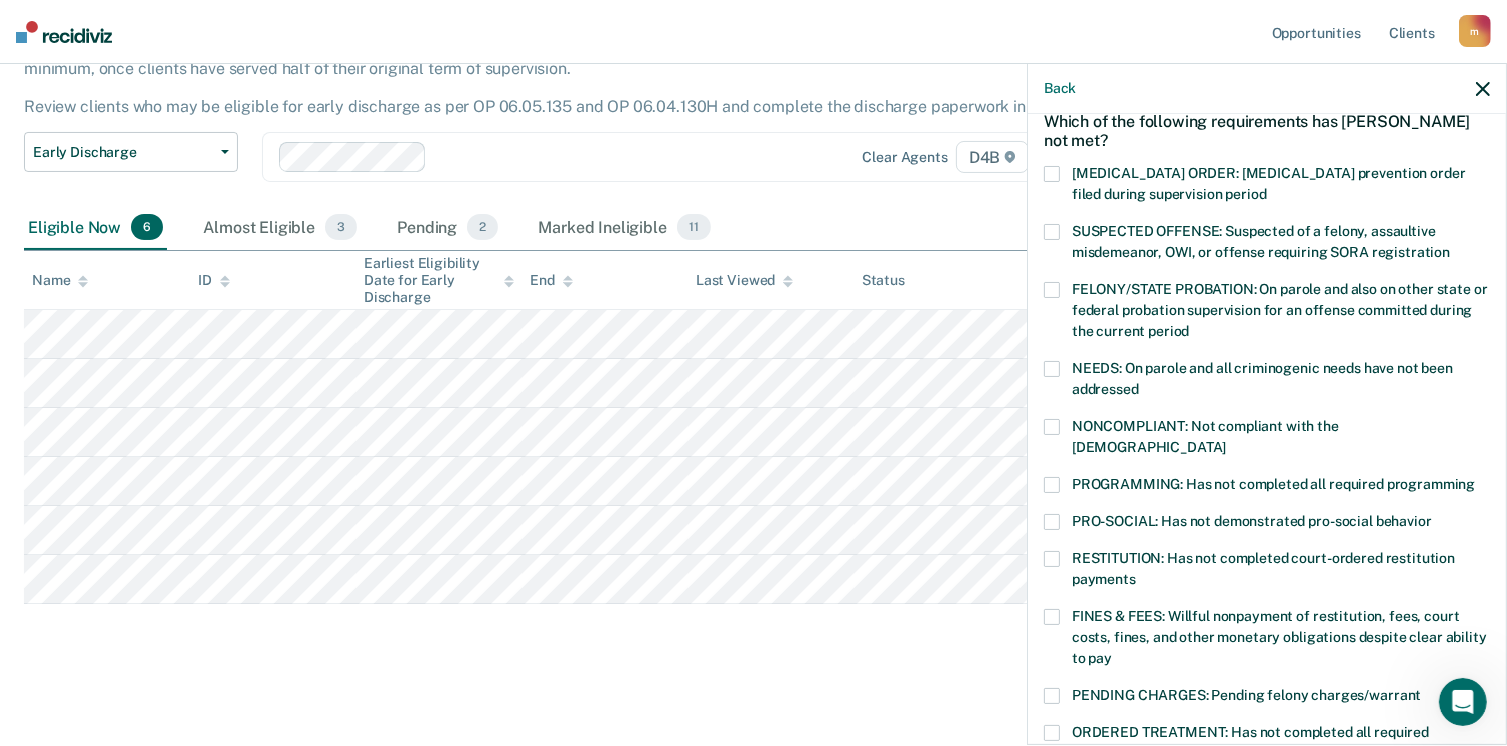 click at bounding box center (1052, 485) 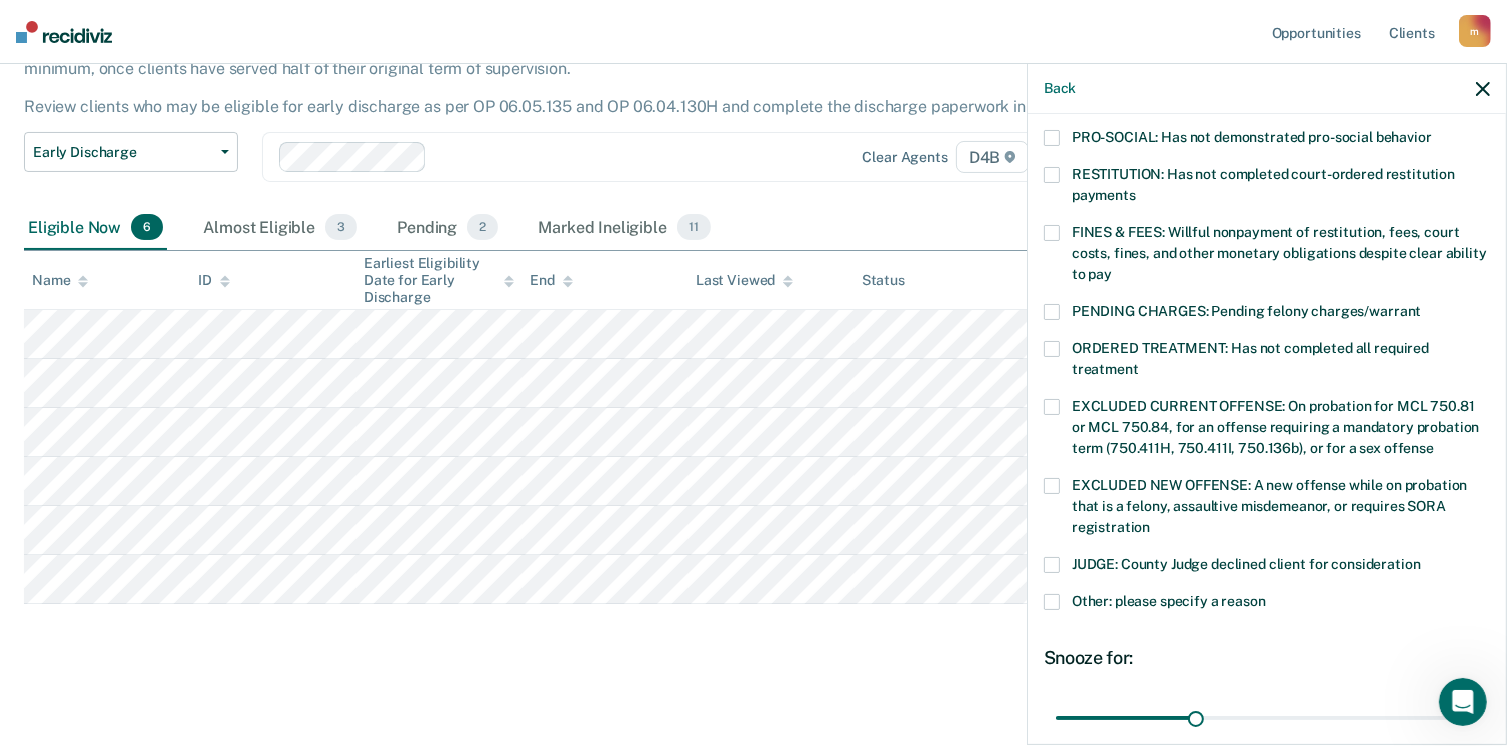scroll, scrollTop: 647, scrollLeft: 0, axis: vertical 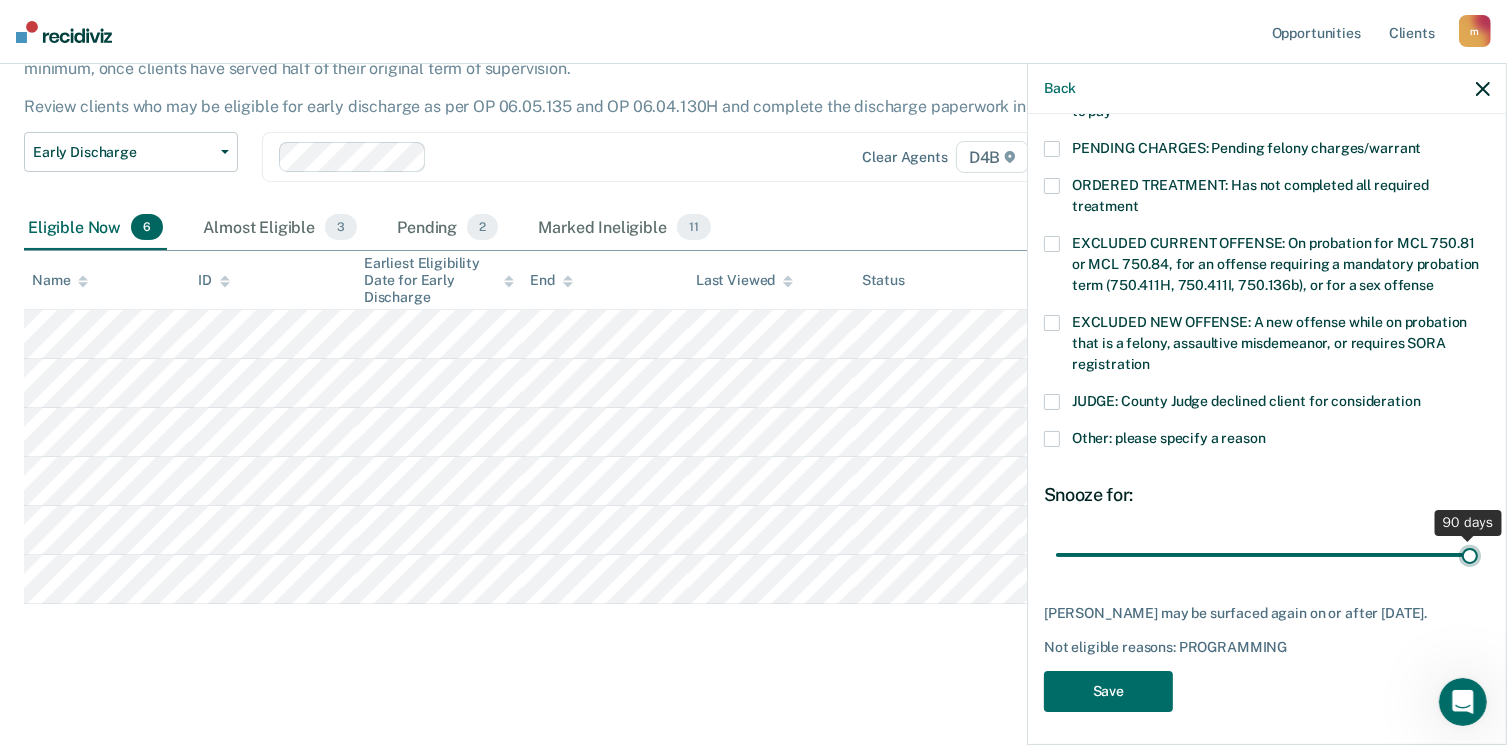 drag, startPoint x: 1196, startPoint y: 531, endPoint x: 1528, endPoint y: 518, distance: 332.25443 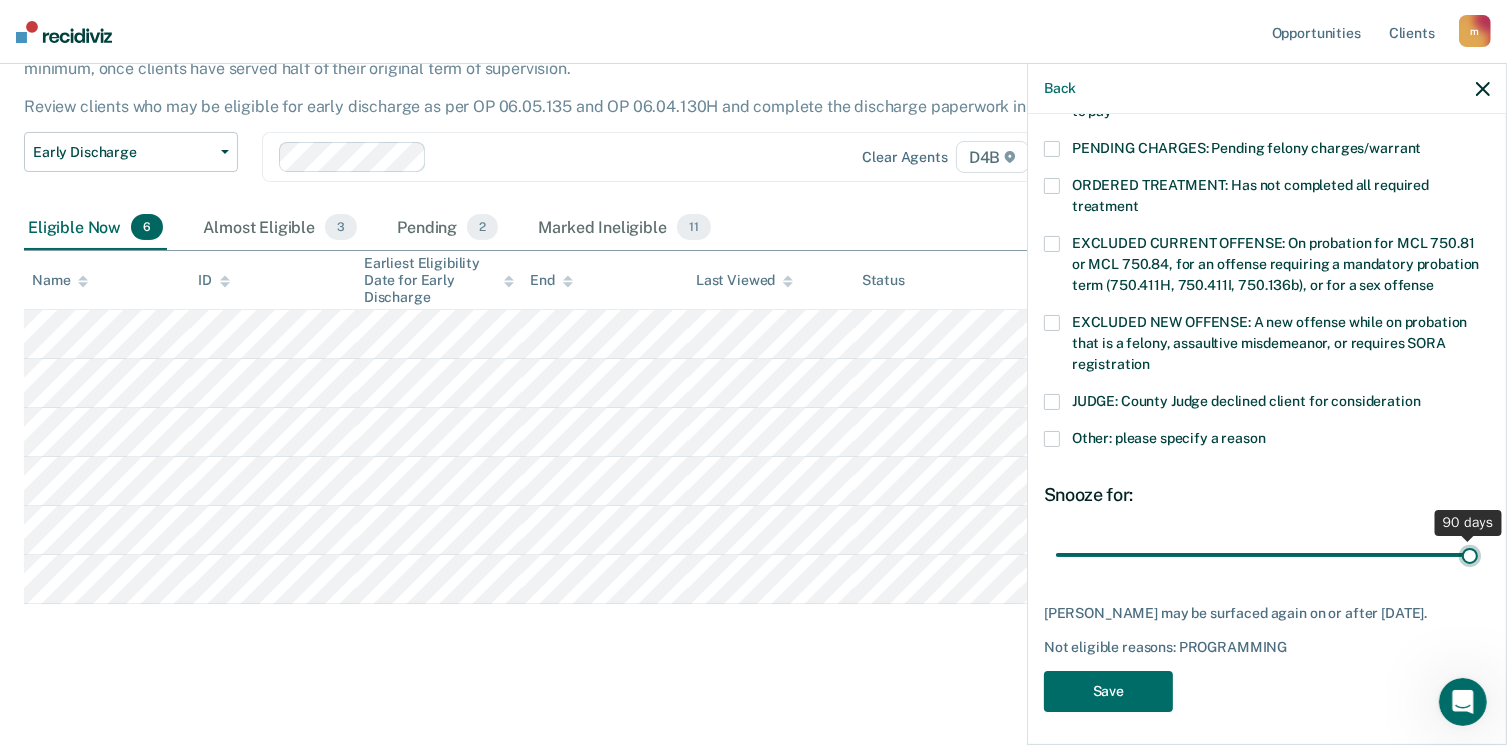 type on "90" 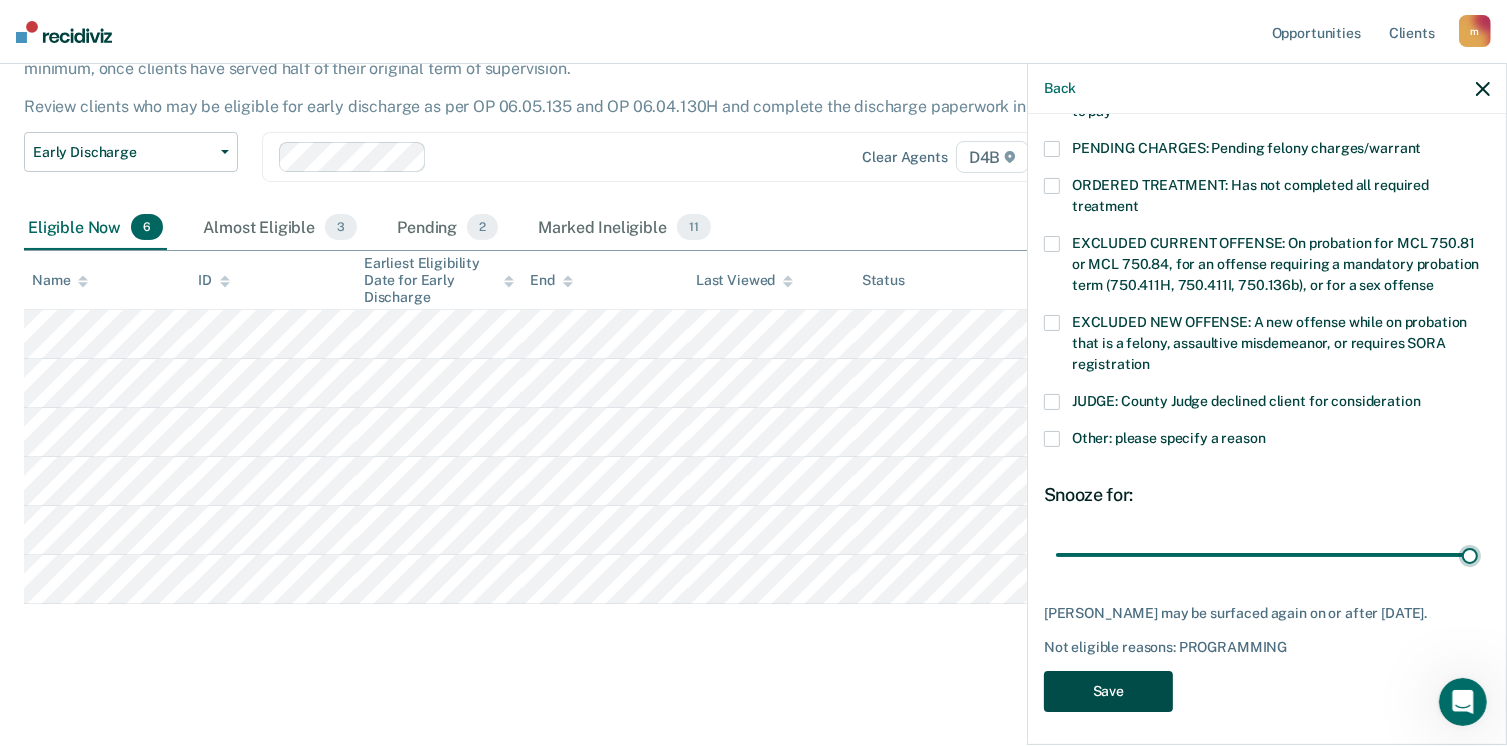 click on "Save" at bounding box center [1108, 691] 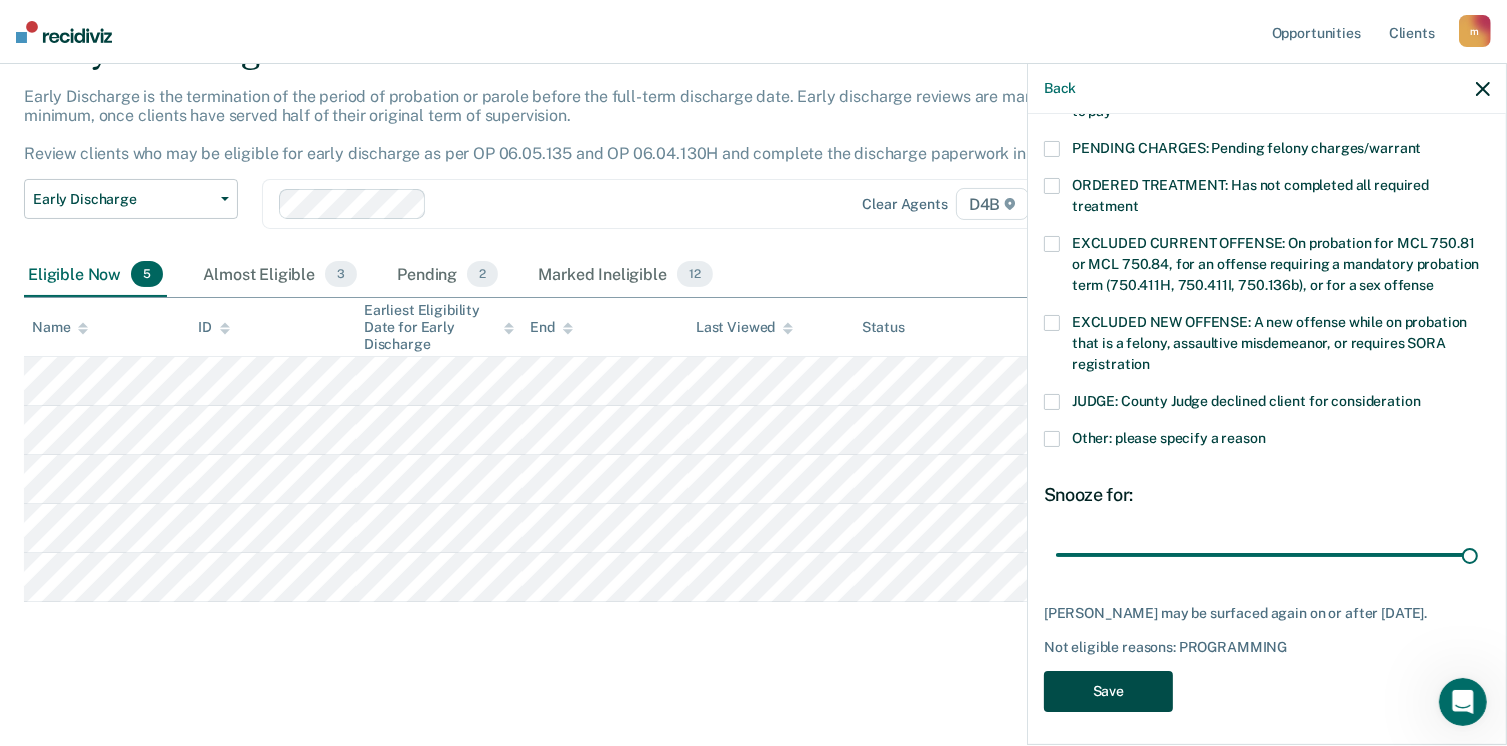 scroll, scrollTop: 105, scrollLeft: 0, axis: vertical 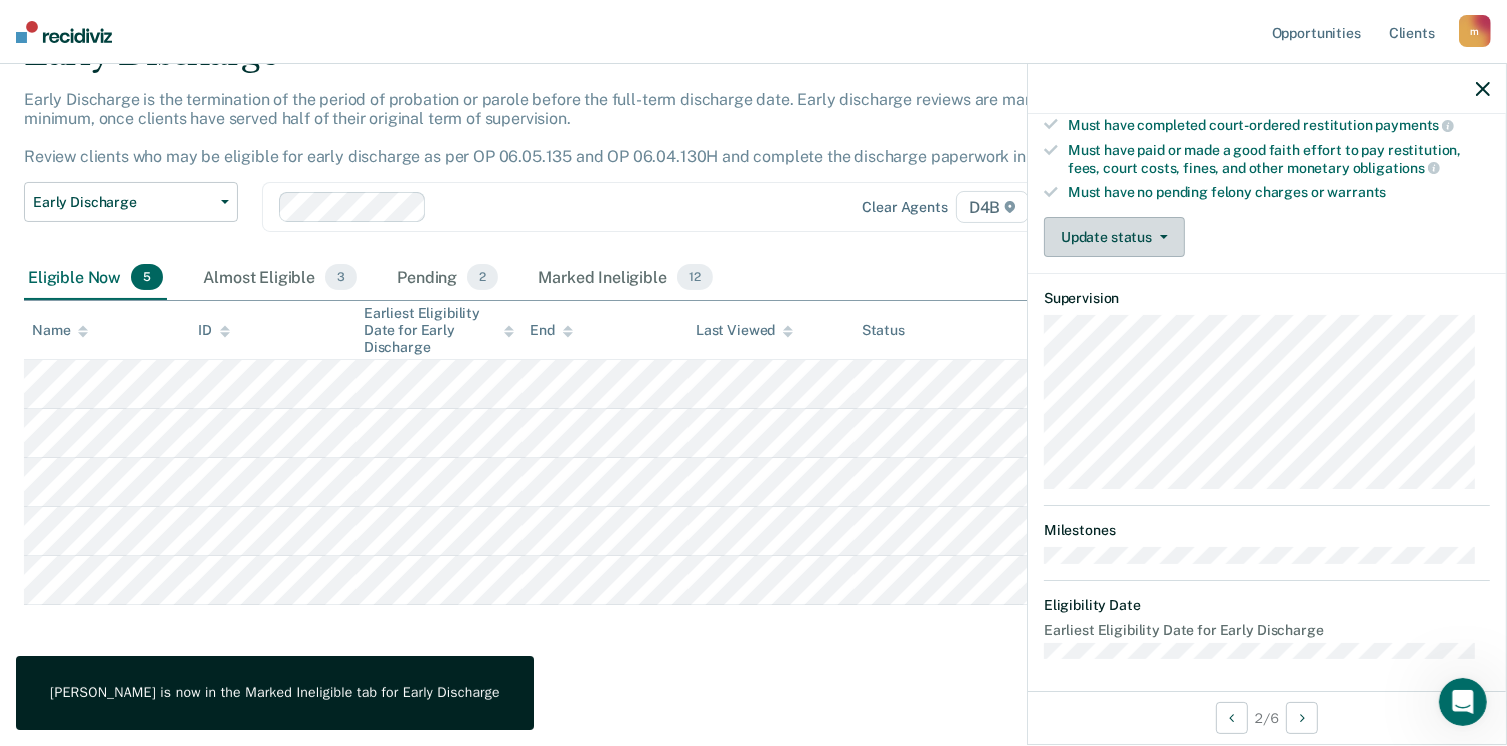 click on "Update status" at bounding box center [1114, 237] 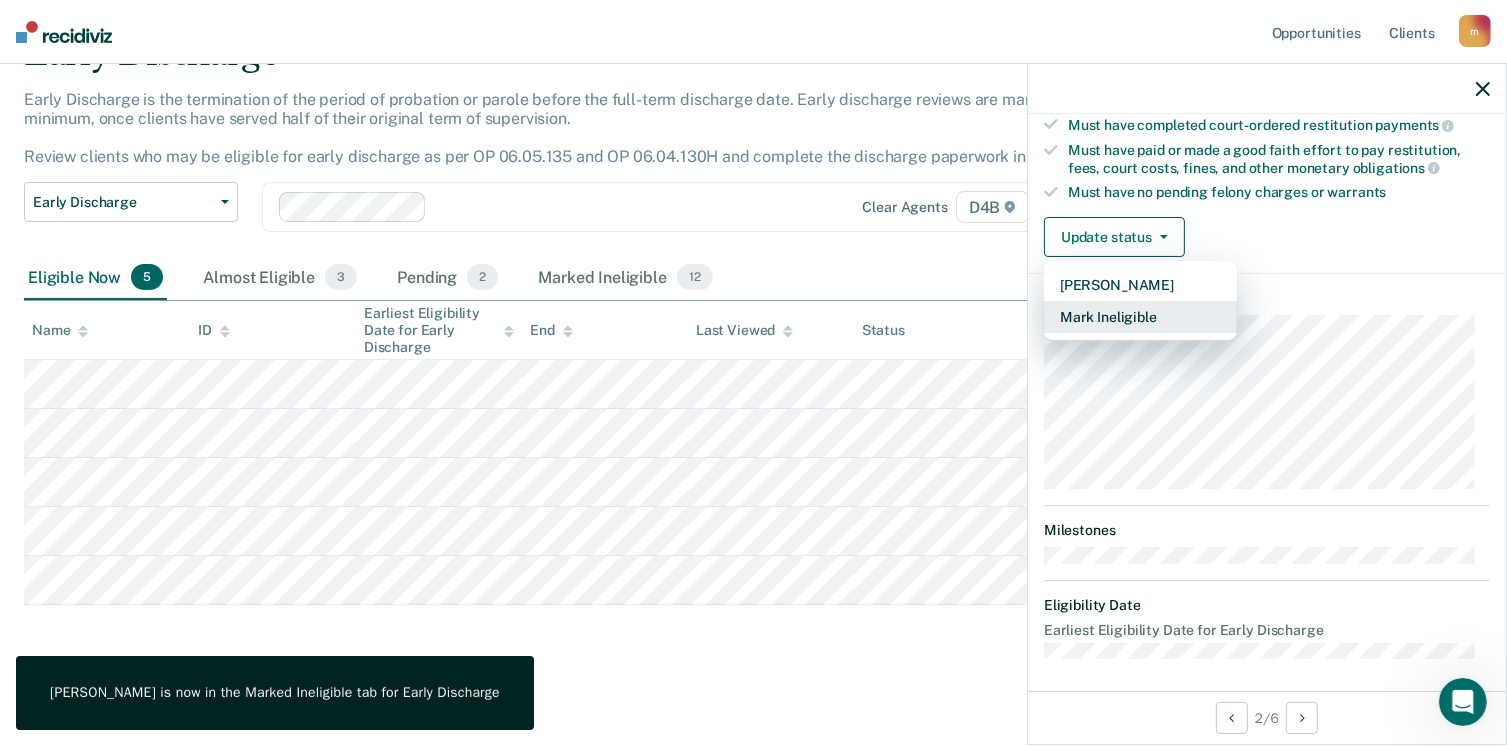 click on "Mark Ineligible" at bounding box center [1140, 317] 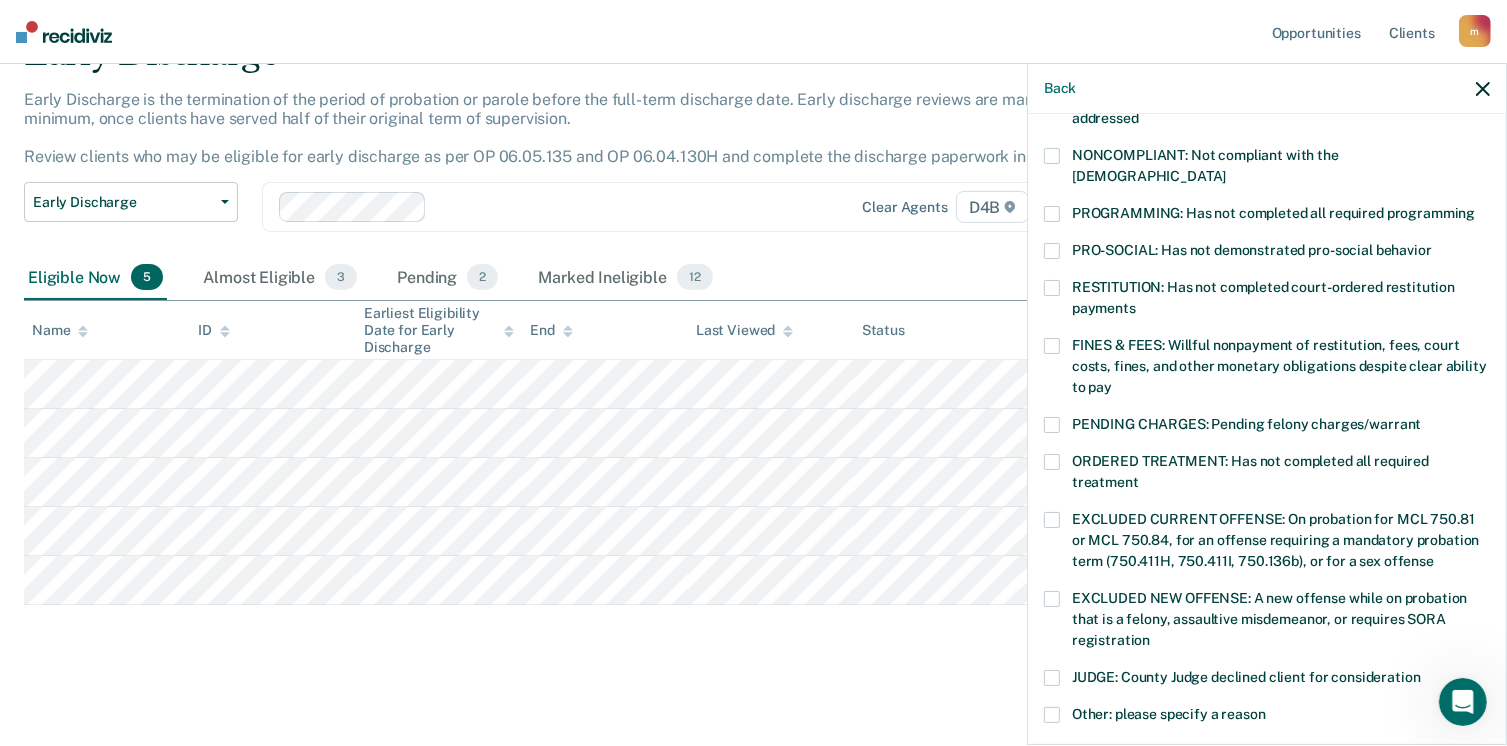 click at bounding box center [1052, 346] 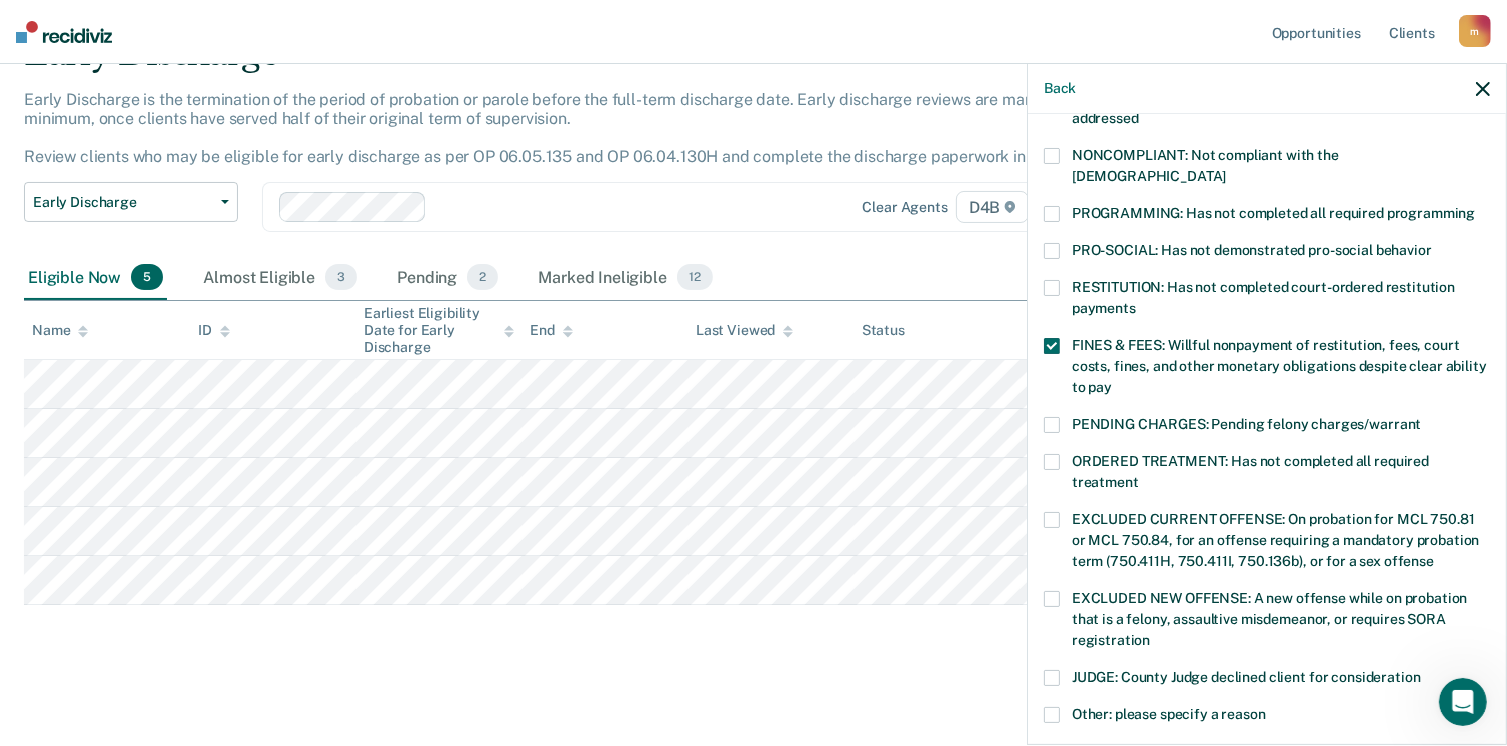 click on "PROGRAMMING: Has not completed all required programming" at bounding box center (1267, 216) 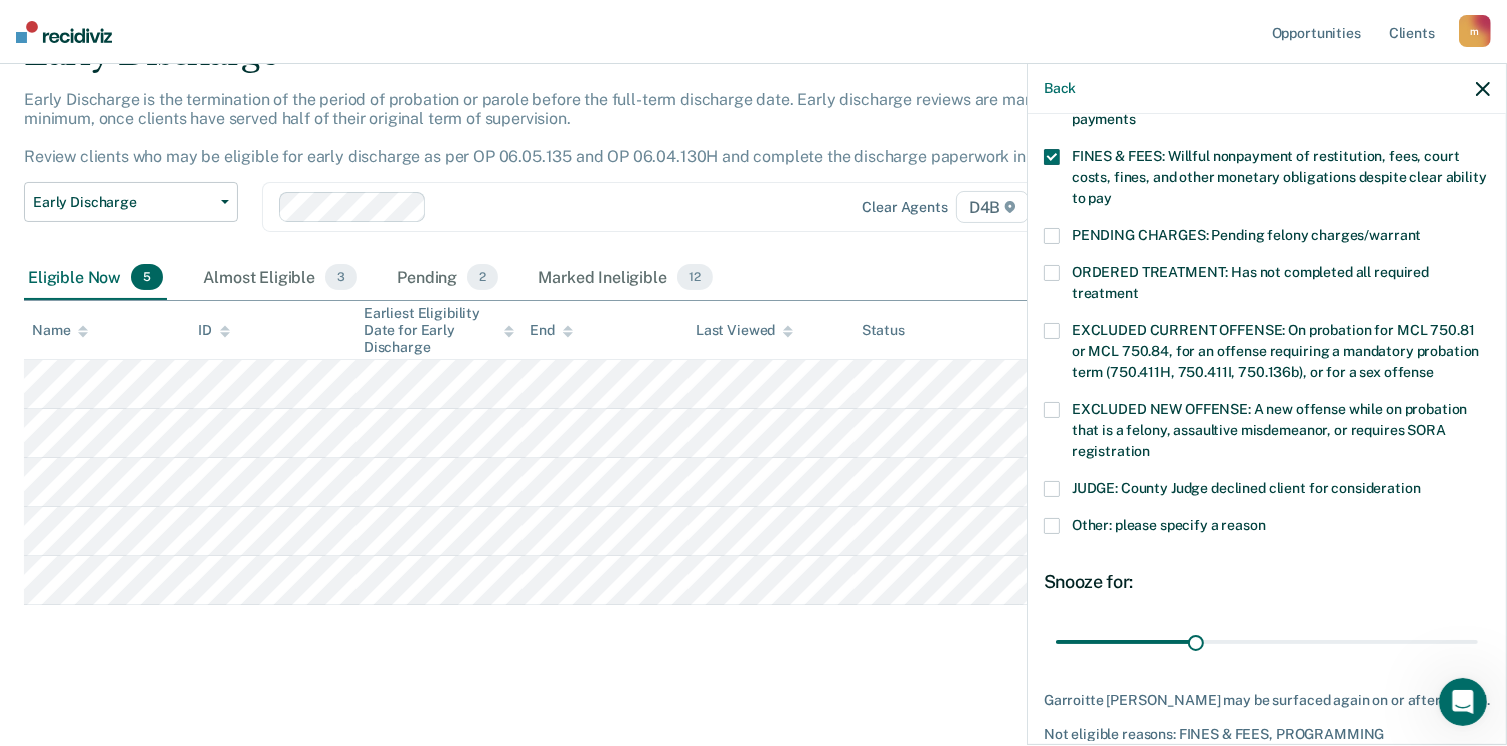 scroll, scrollTop: 647, scrollLeft: 0, axis: vertical 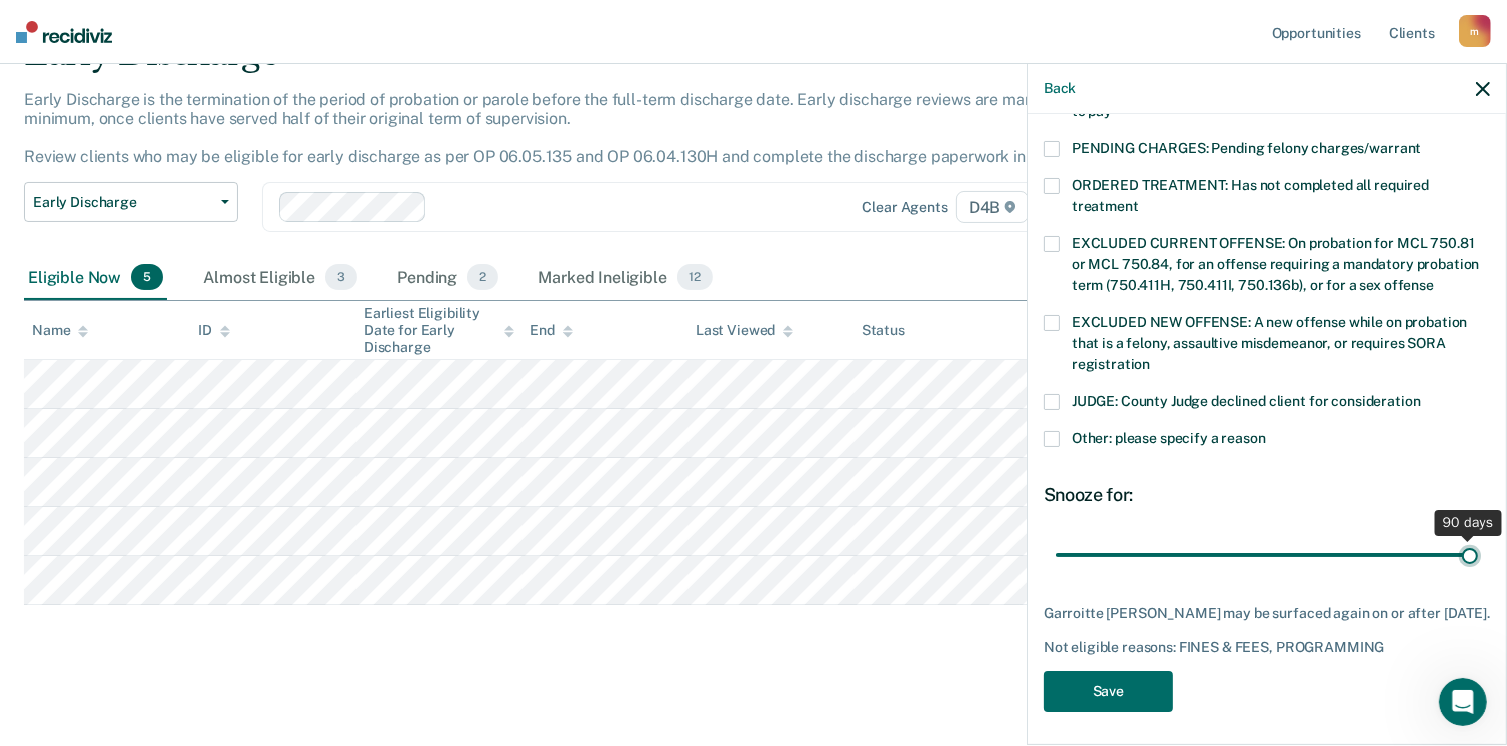 drag, startPoint x: 1188, startPoint y: 535, endPoint x: 1528, endPoint y: 510, distance: 340.91788 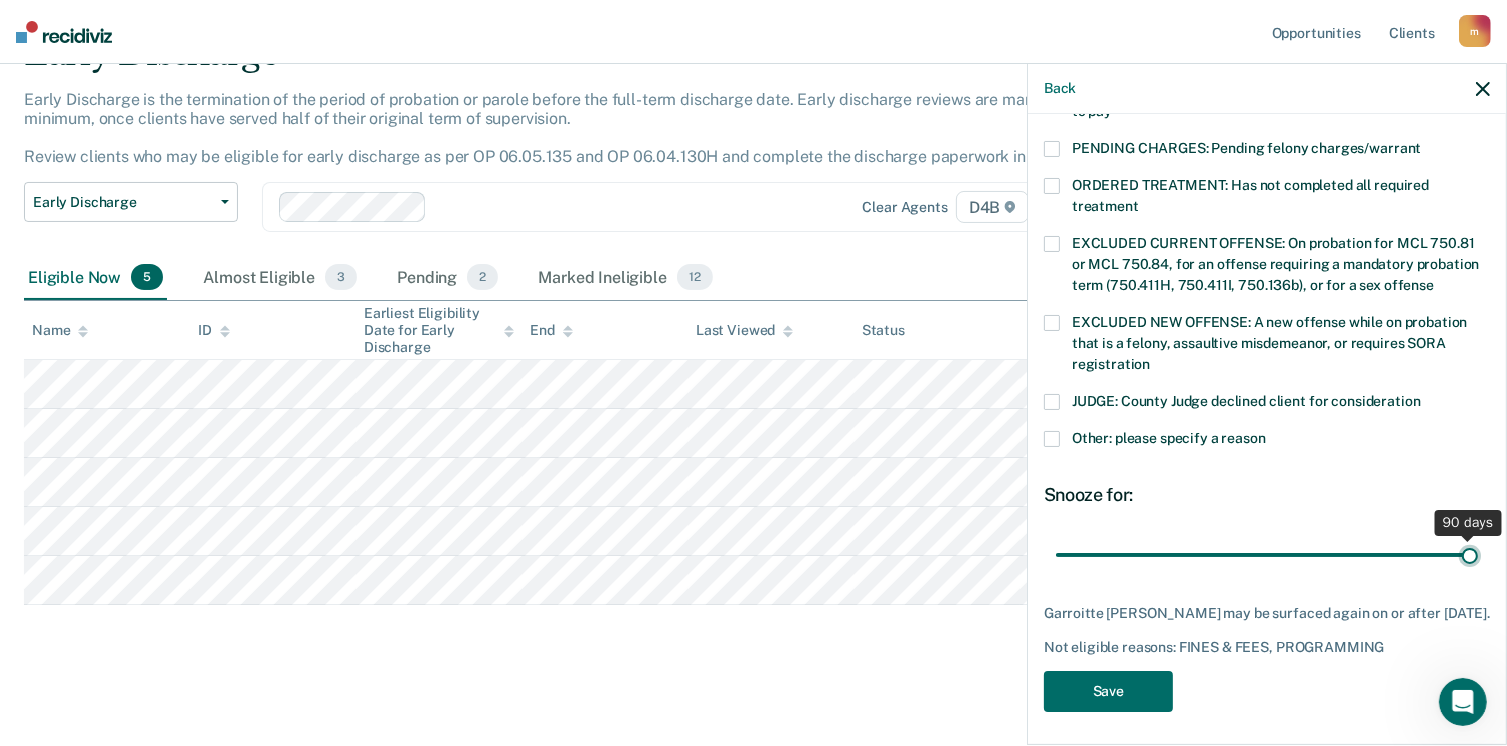 type on "90" 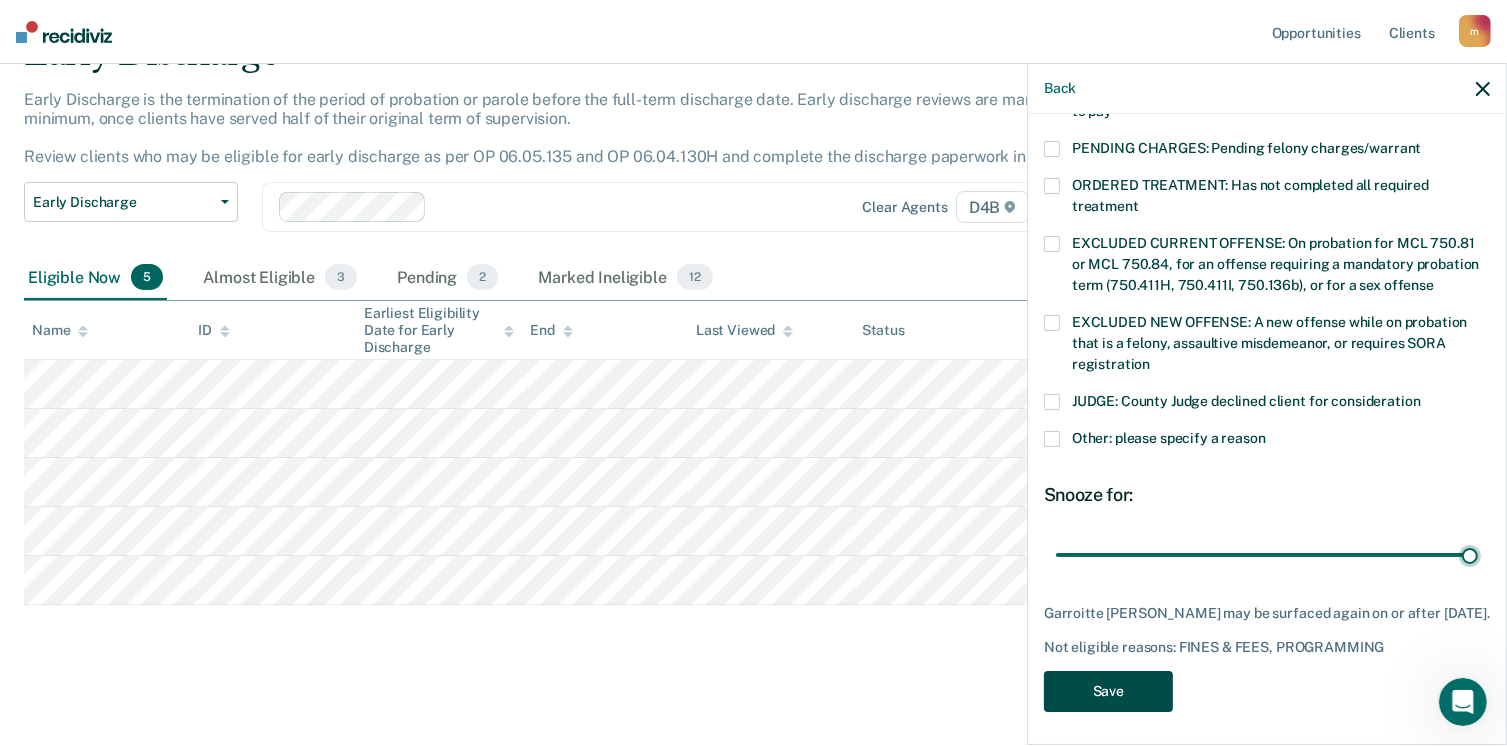 click on "Save" at bounding box center (1108, 691) 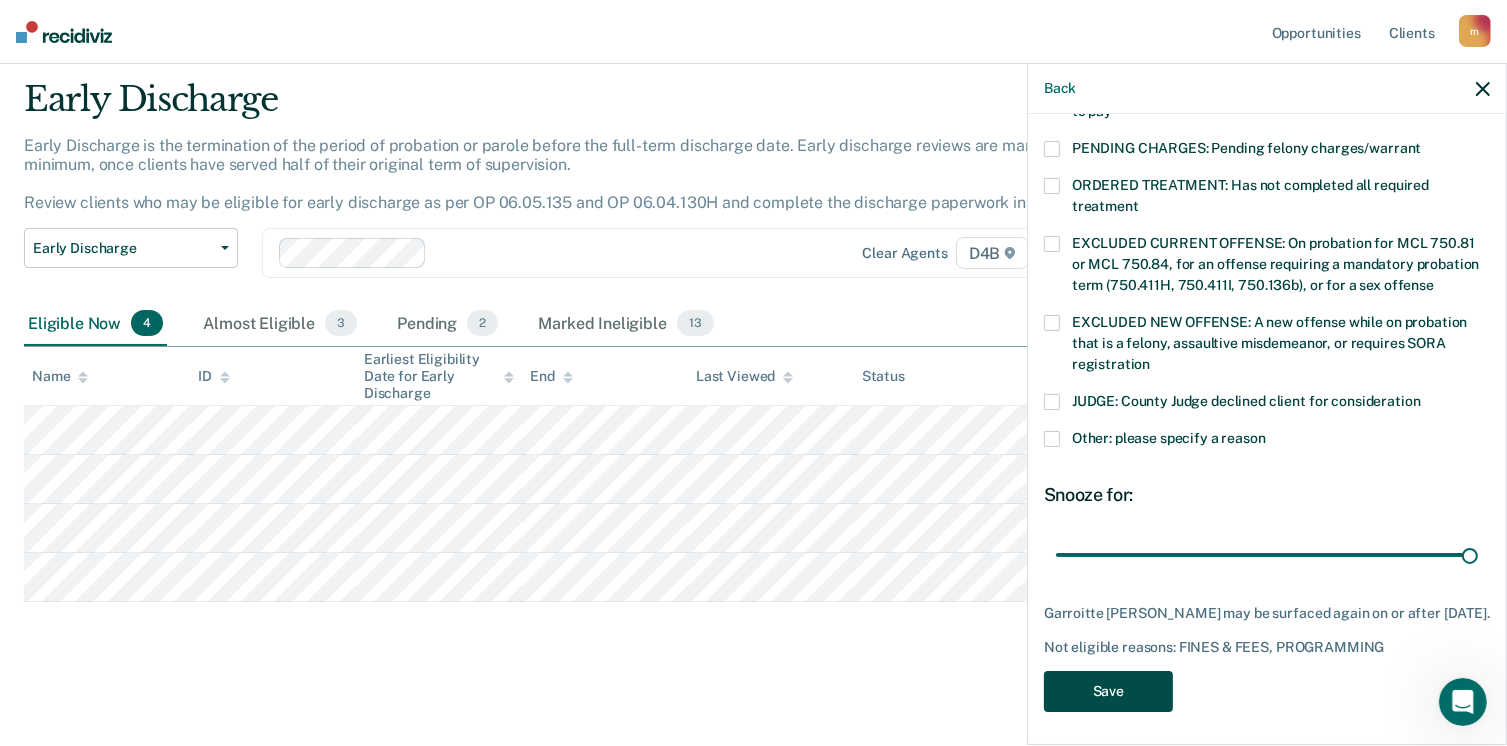 scroll, scrollTop: 56, scrollLeft: 0, axis: vertical 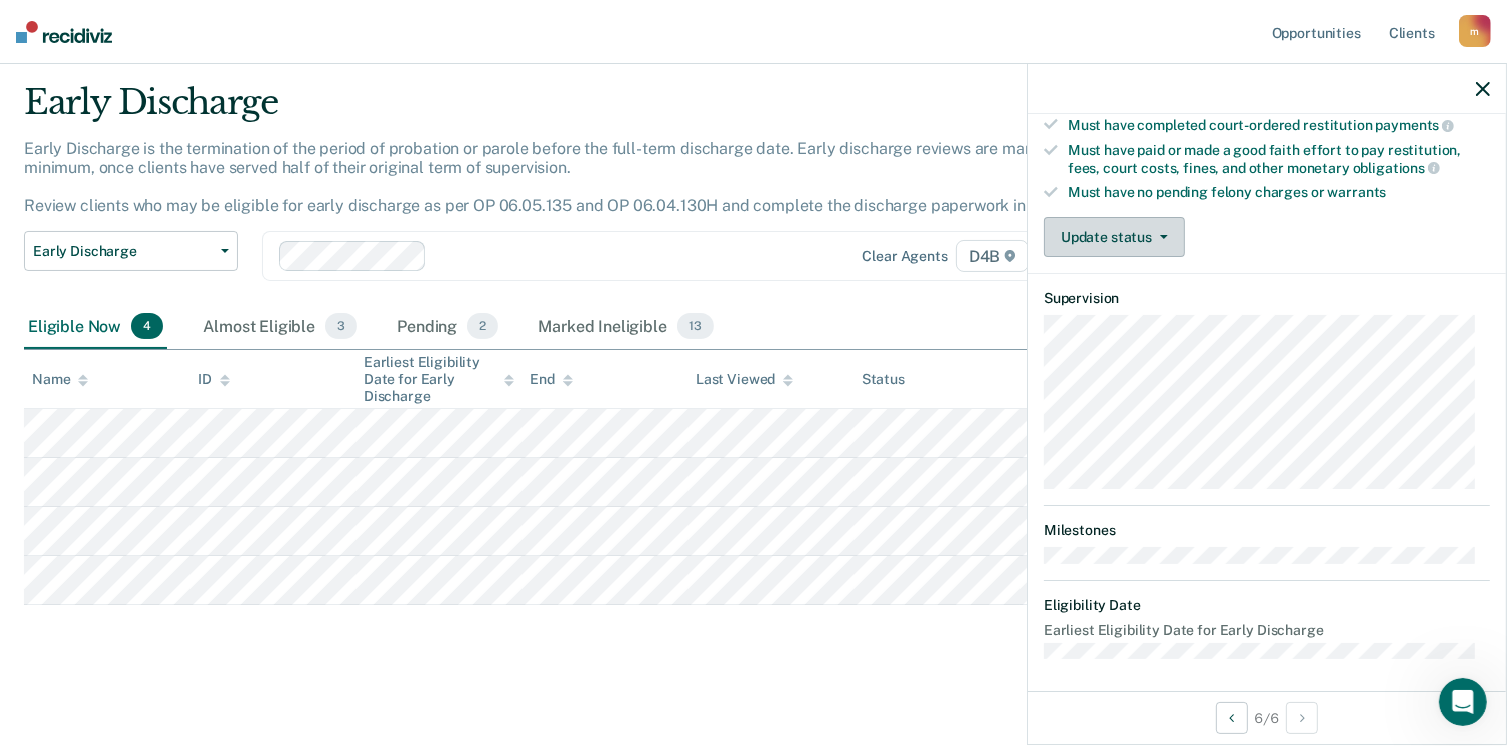 click on "Update status" at bounding box center (1114, 237) 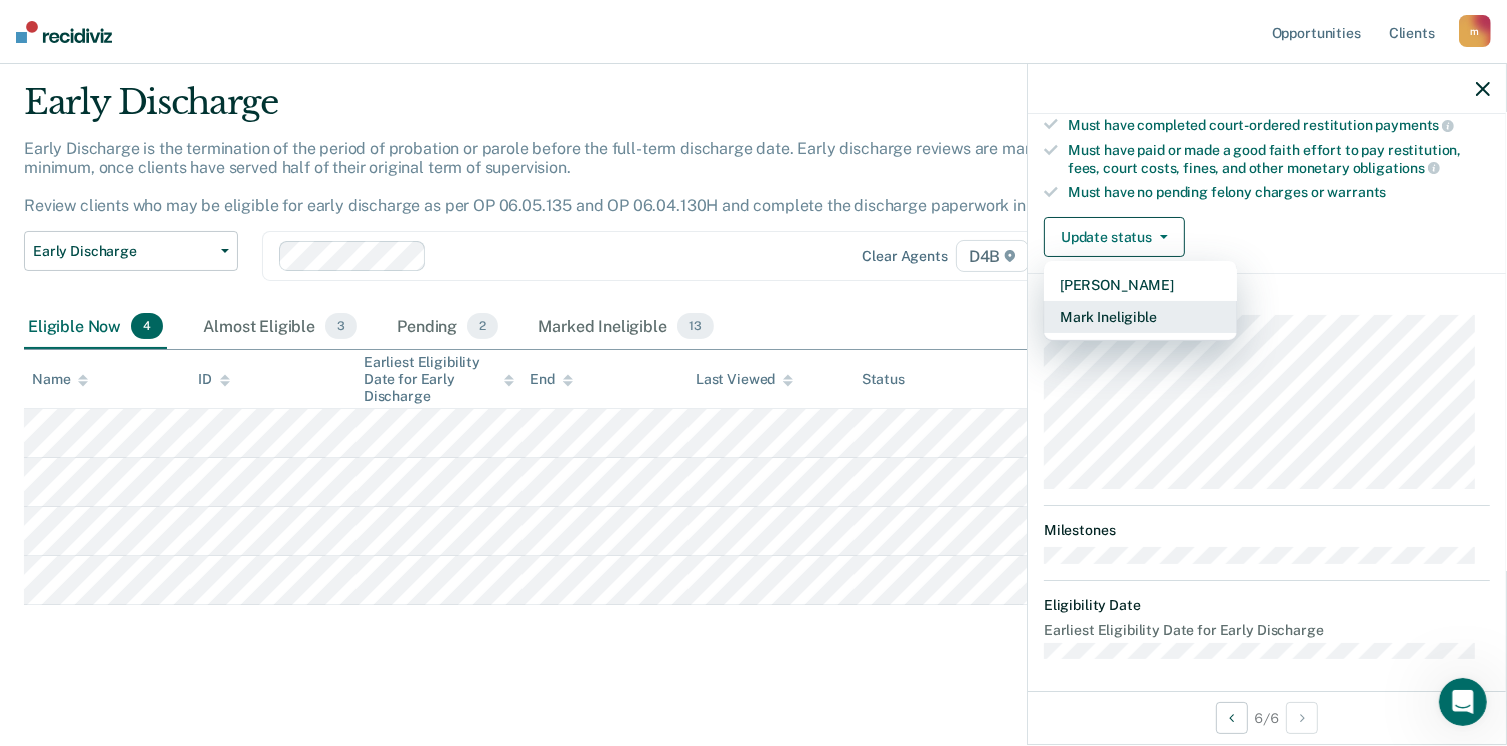 click on "Mark Ineligible" at bounding box center [1140, 317] 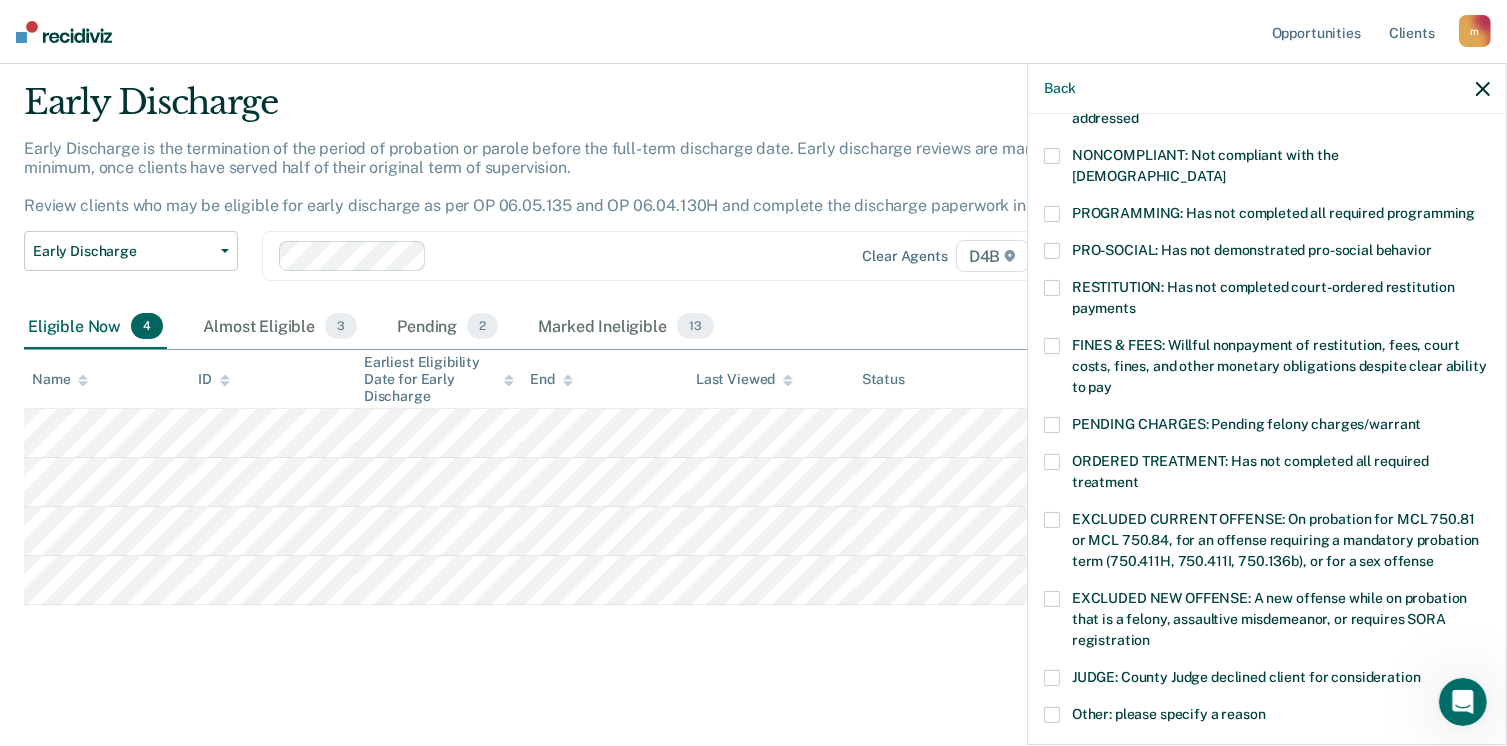 click at bounding box center [1052, 425] 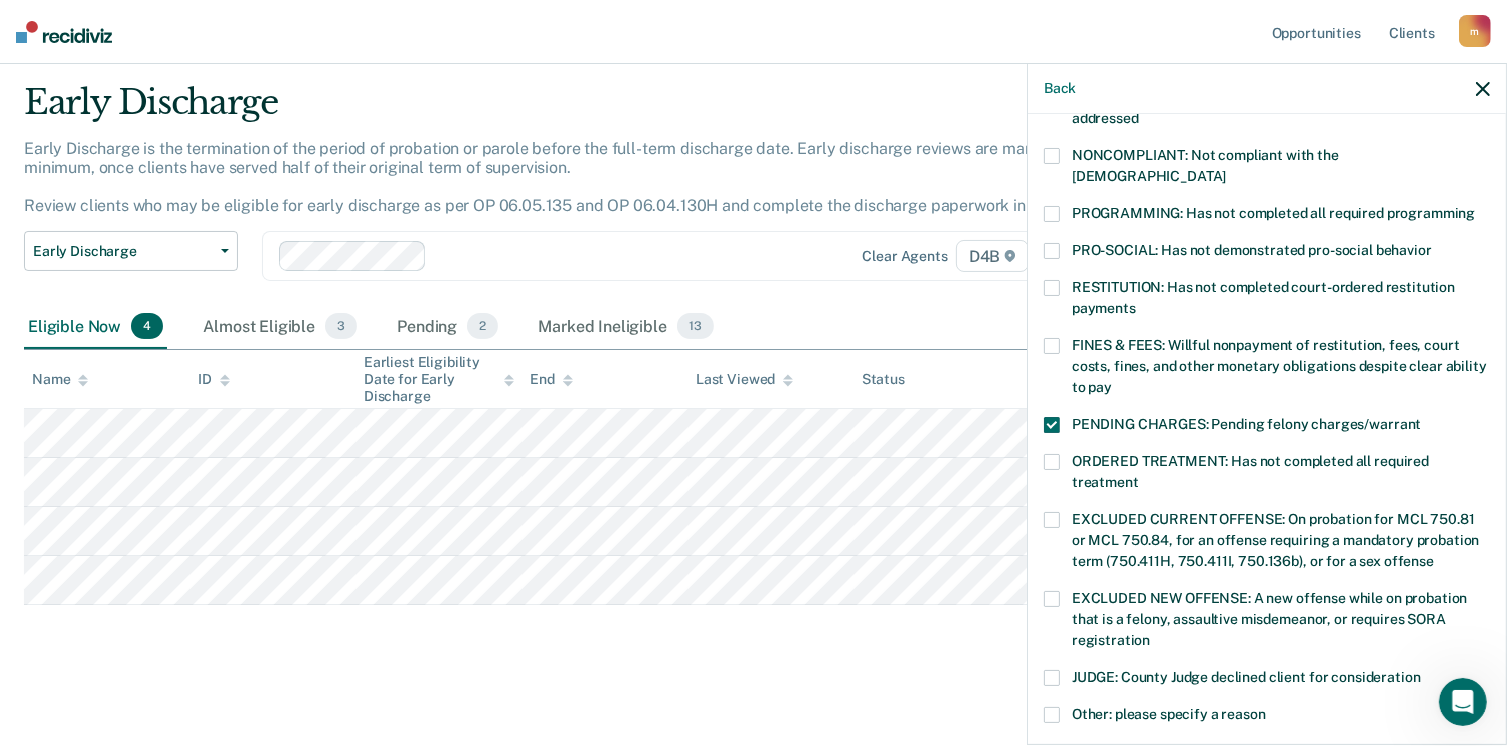 scroll, scrollTop: 630, scrollLeft: 0, axis: vertical 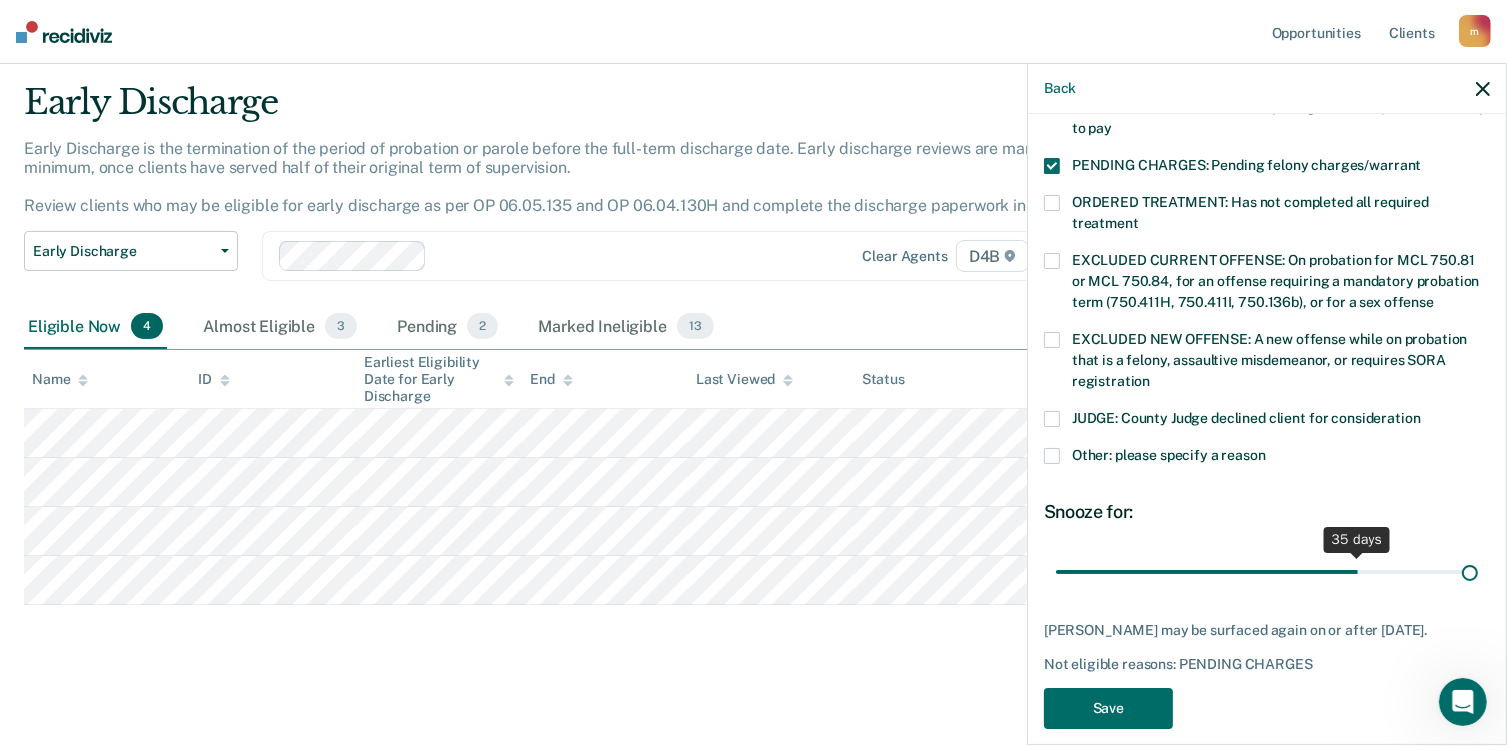 drag, startPoint x: 1302, startPoint y: 552, endPoint x: 1528, endPoint y: 544, distance: 226.14156 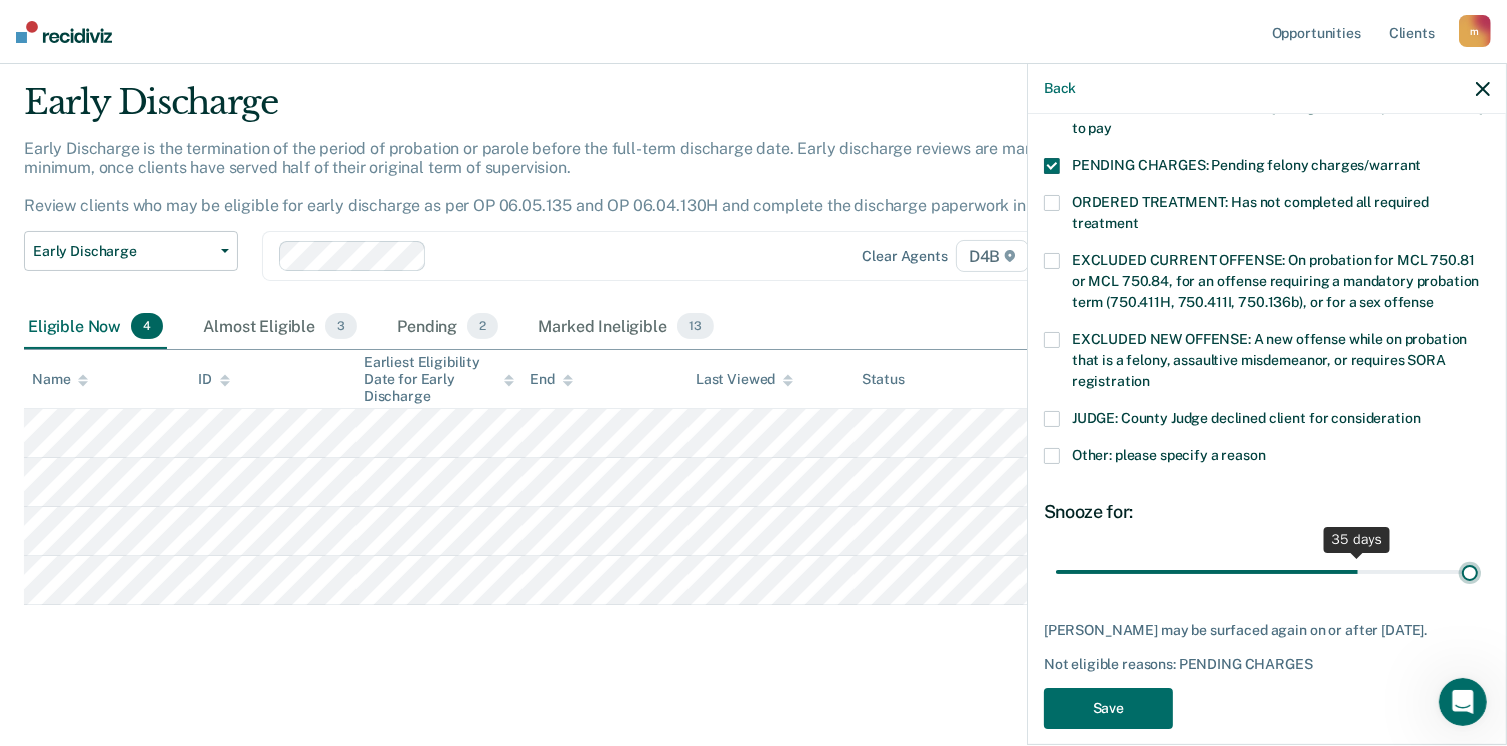 type on "48" 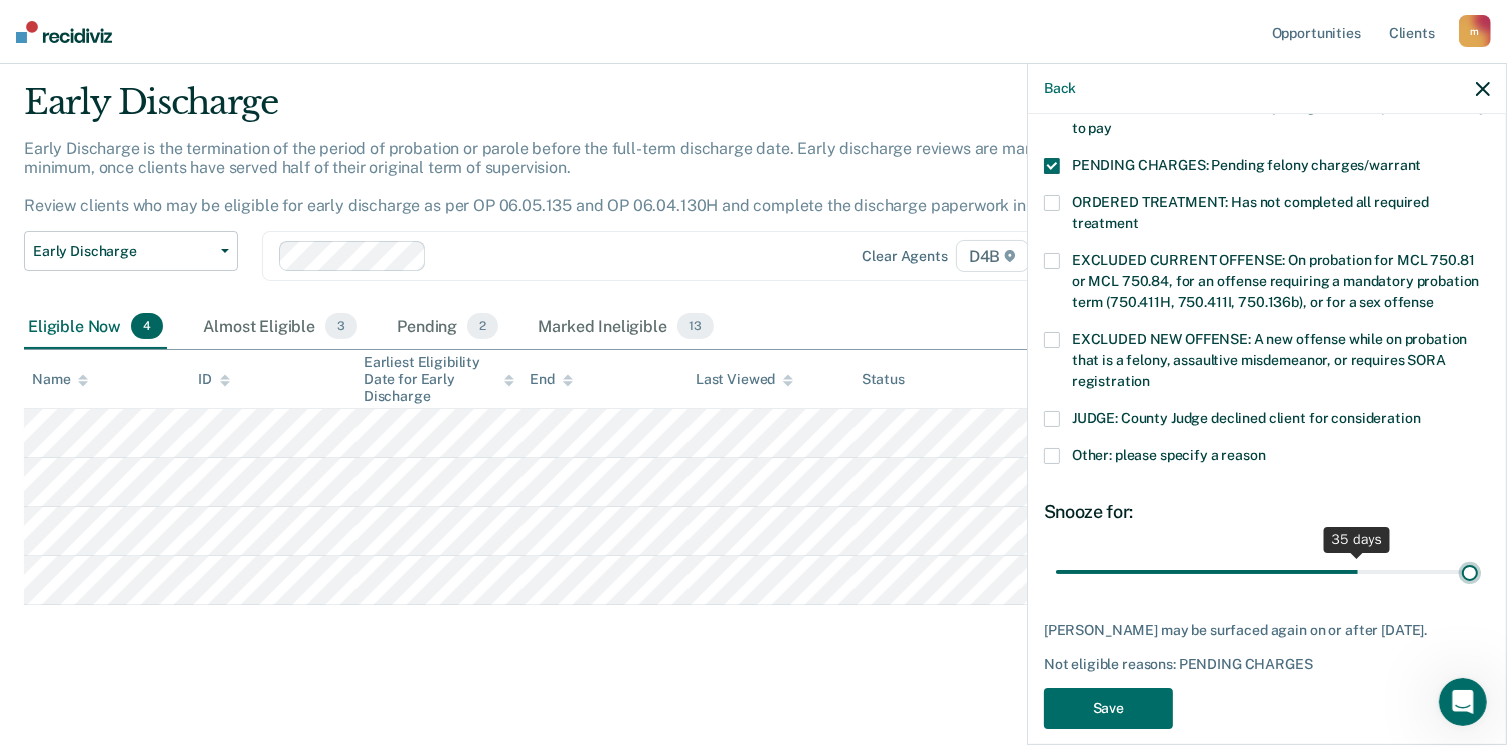 click at bounding box center (1267, 572) 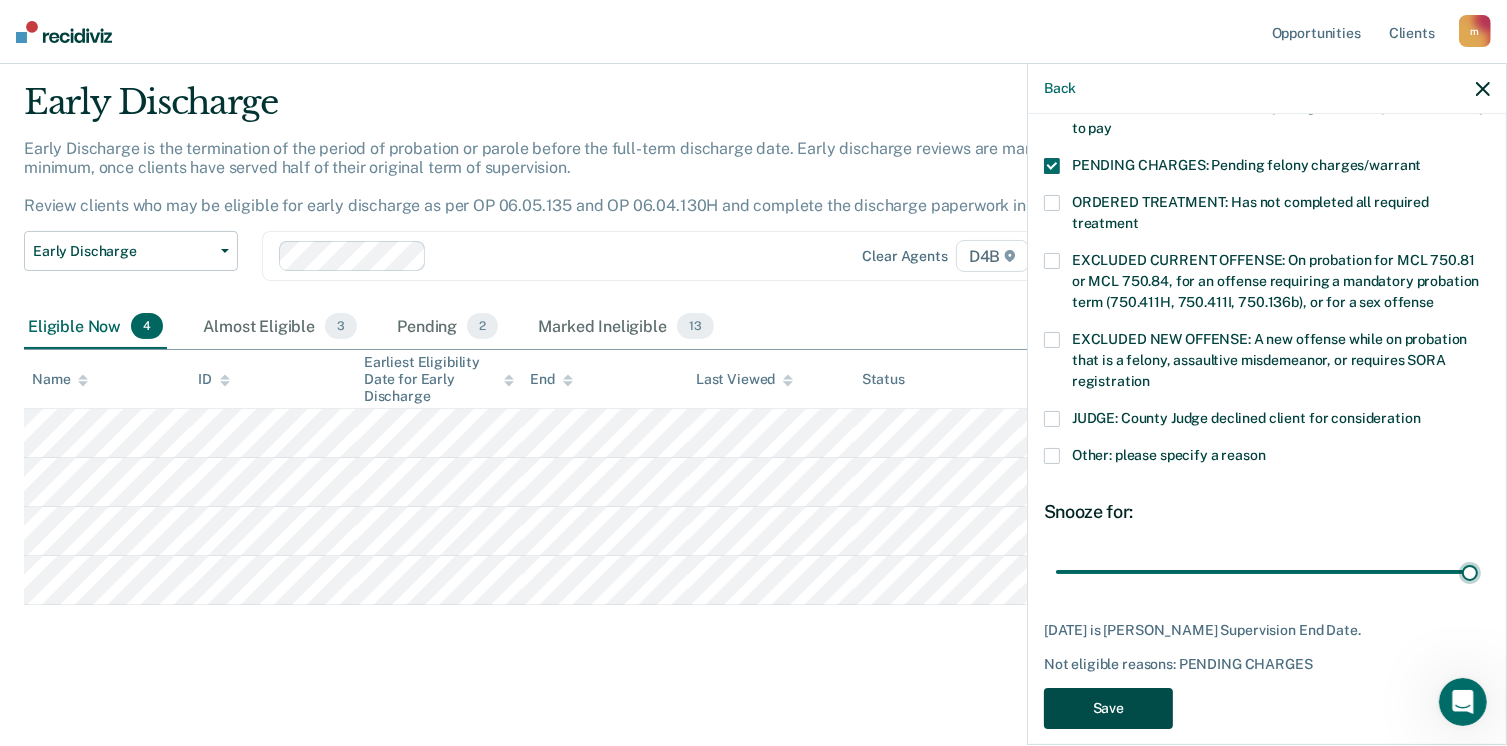 click on "Save" at bounding box center [1108, 708] 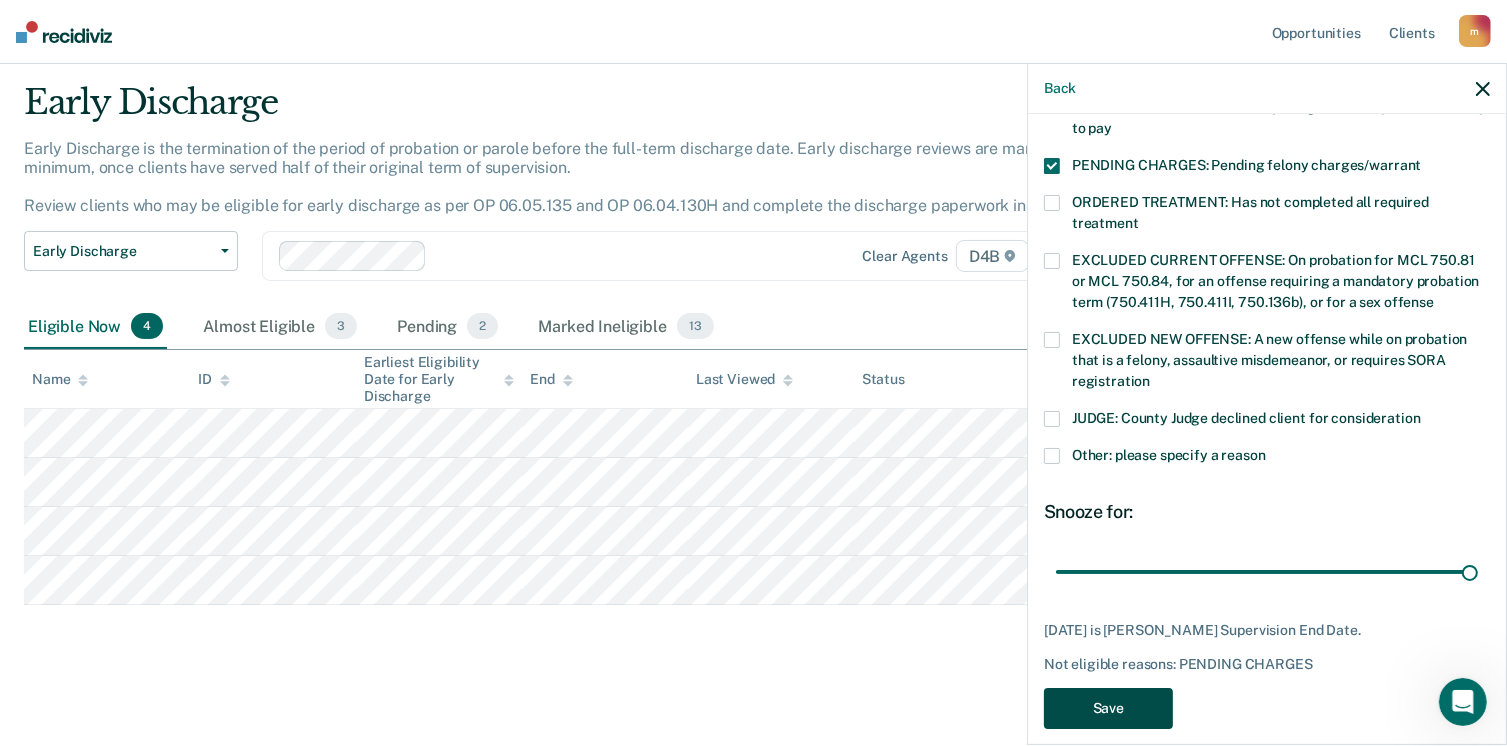 scroll, scrollTop: 8, scrollLeft: 0, axis: vertical 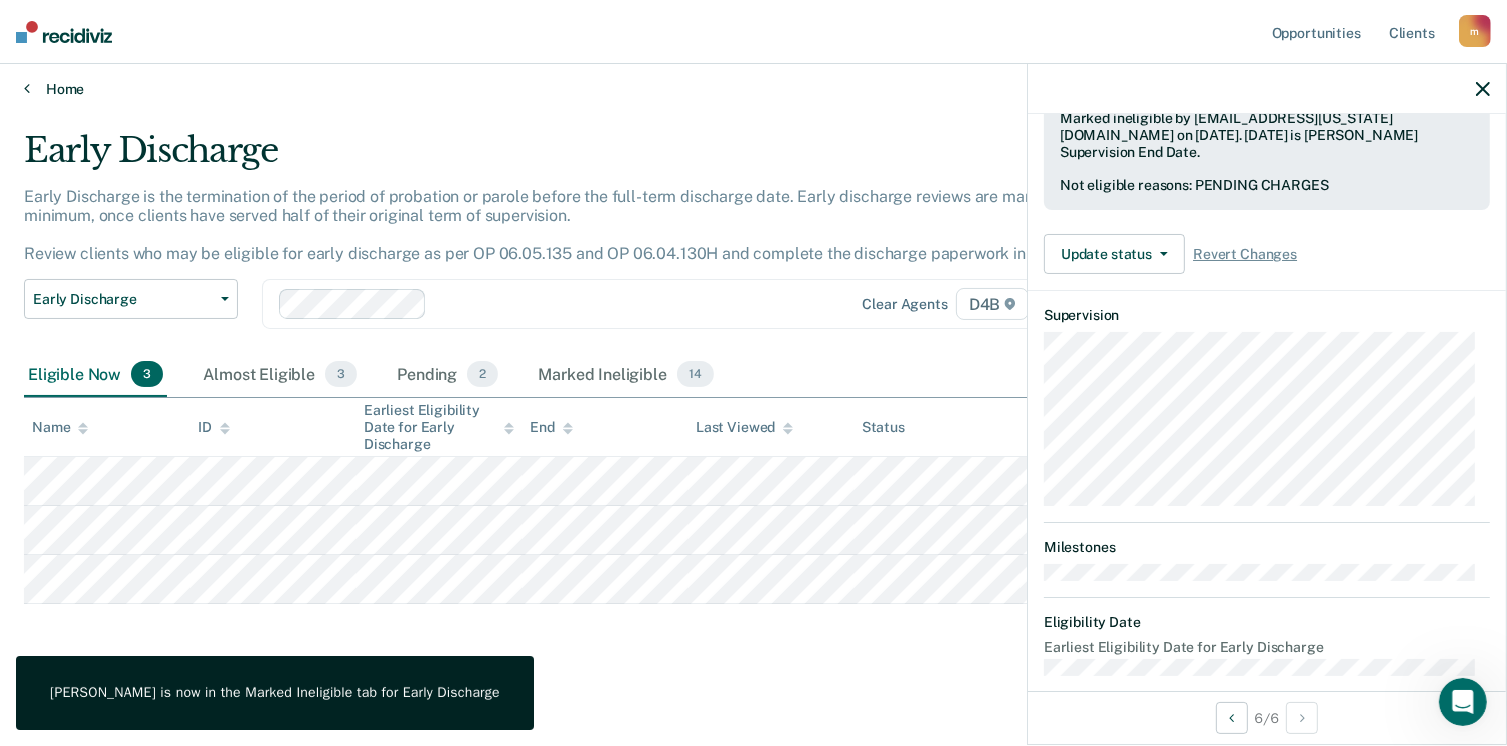 click on "Home" at bounding box center [753, 89] 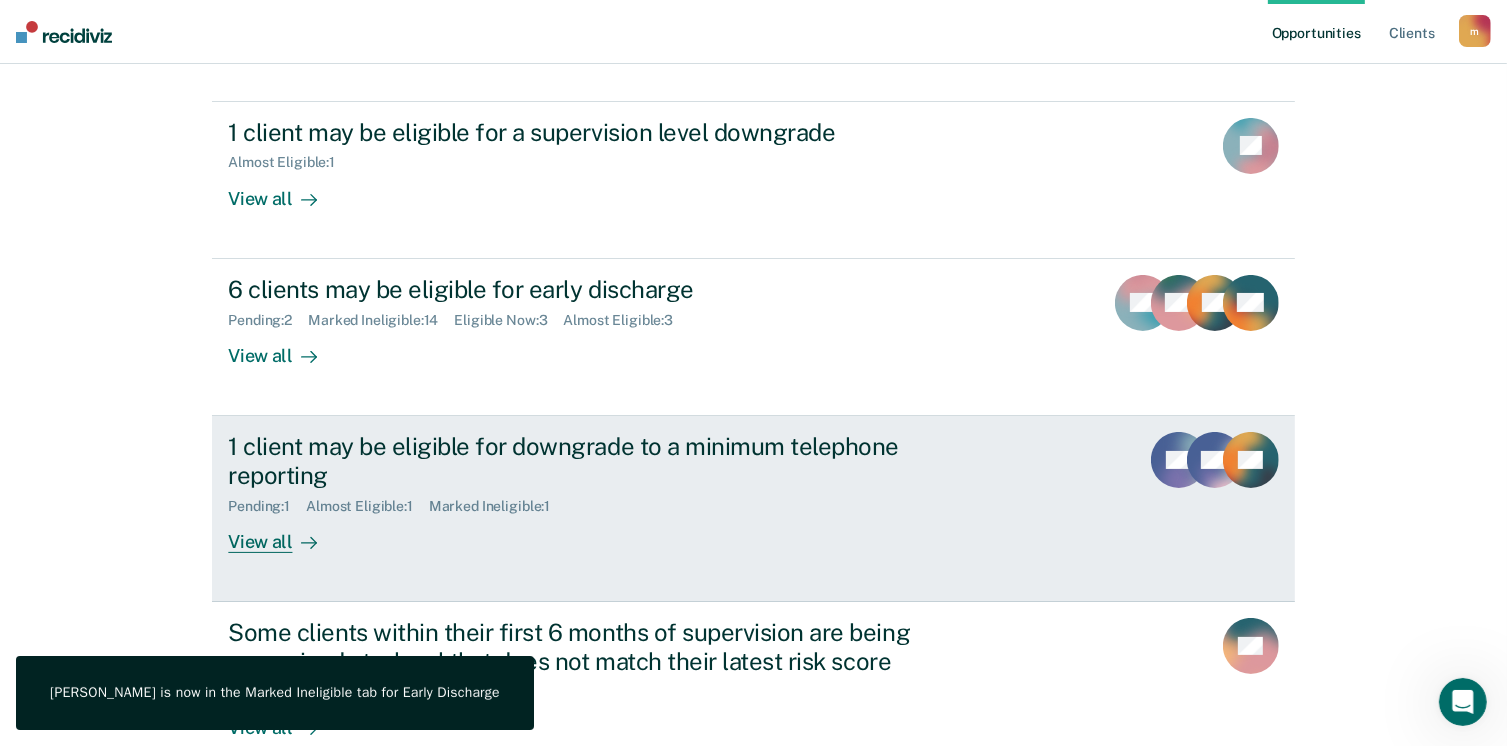 scroll, scrollTop: 300, scrollLeft: 0, axis: vertical 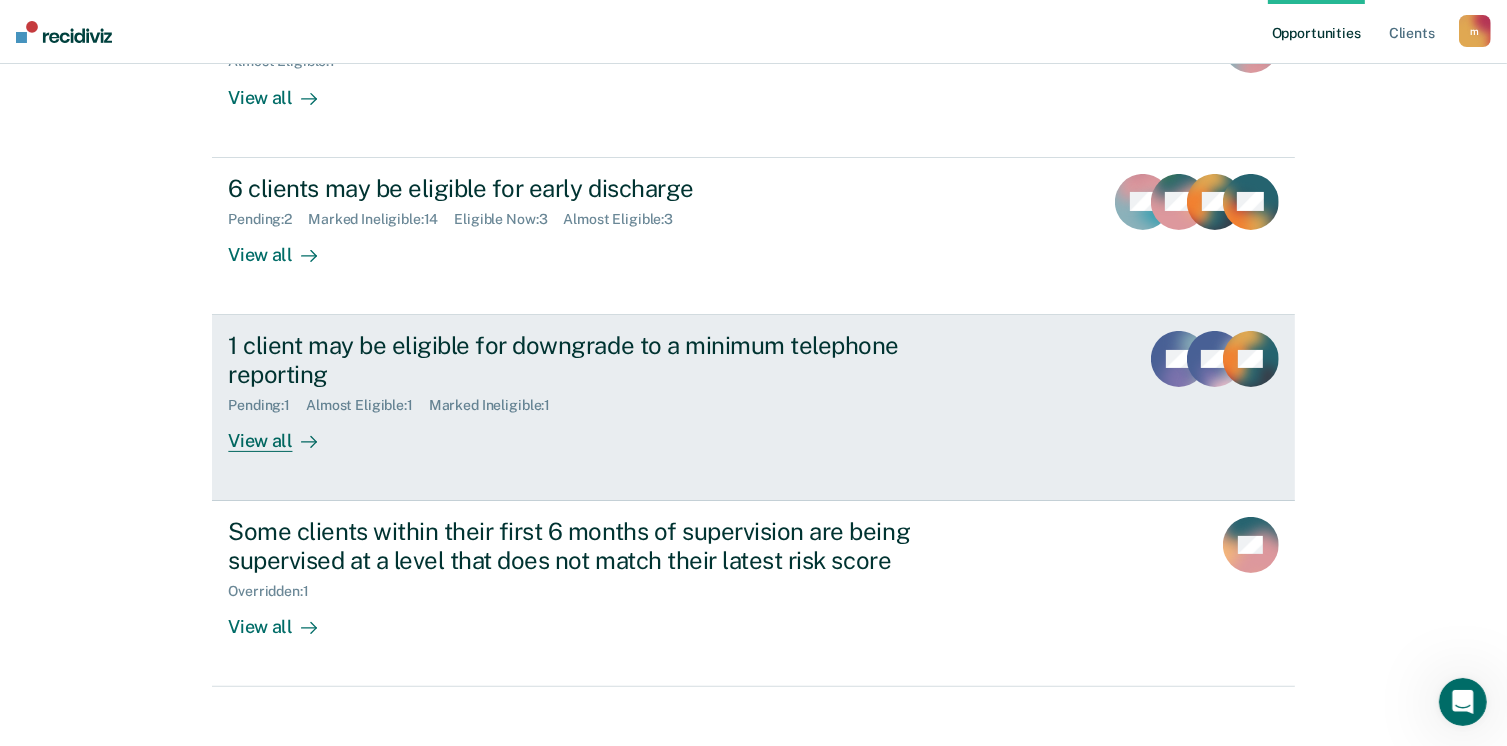 click on "View all" at bounding box center (284, 432) 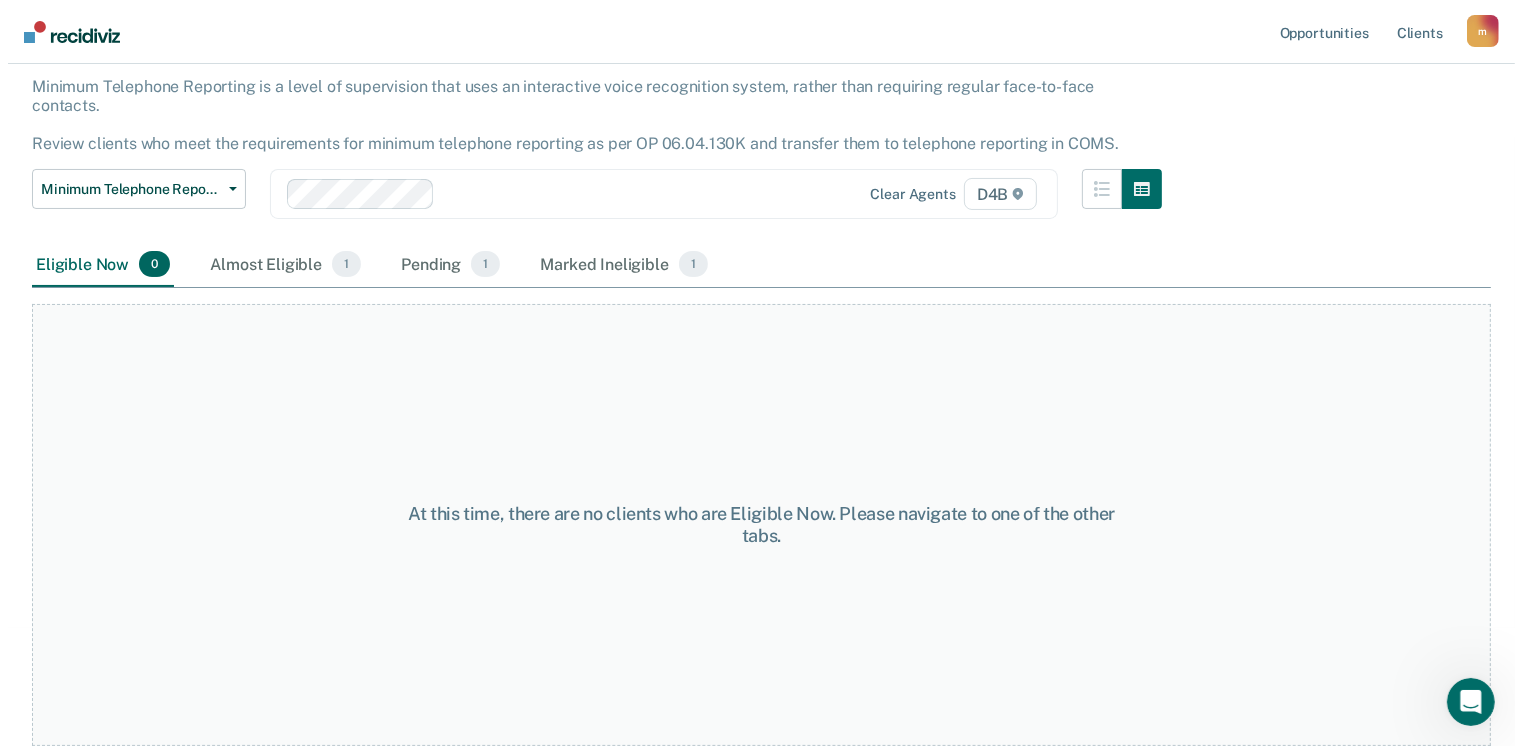 scroll, scrollTop: 0, scrollLeft: 0, axis: both 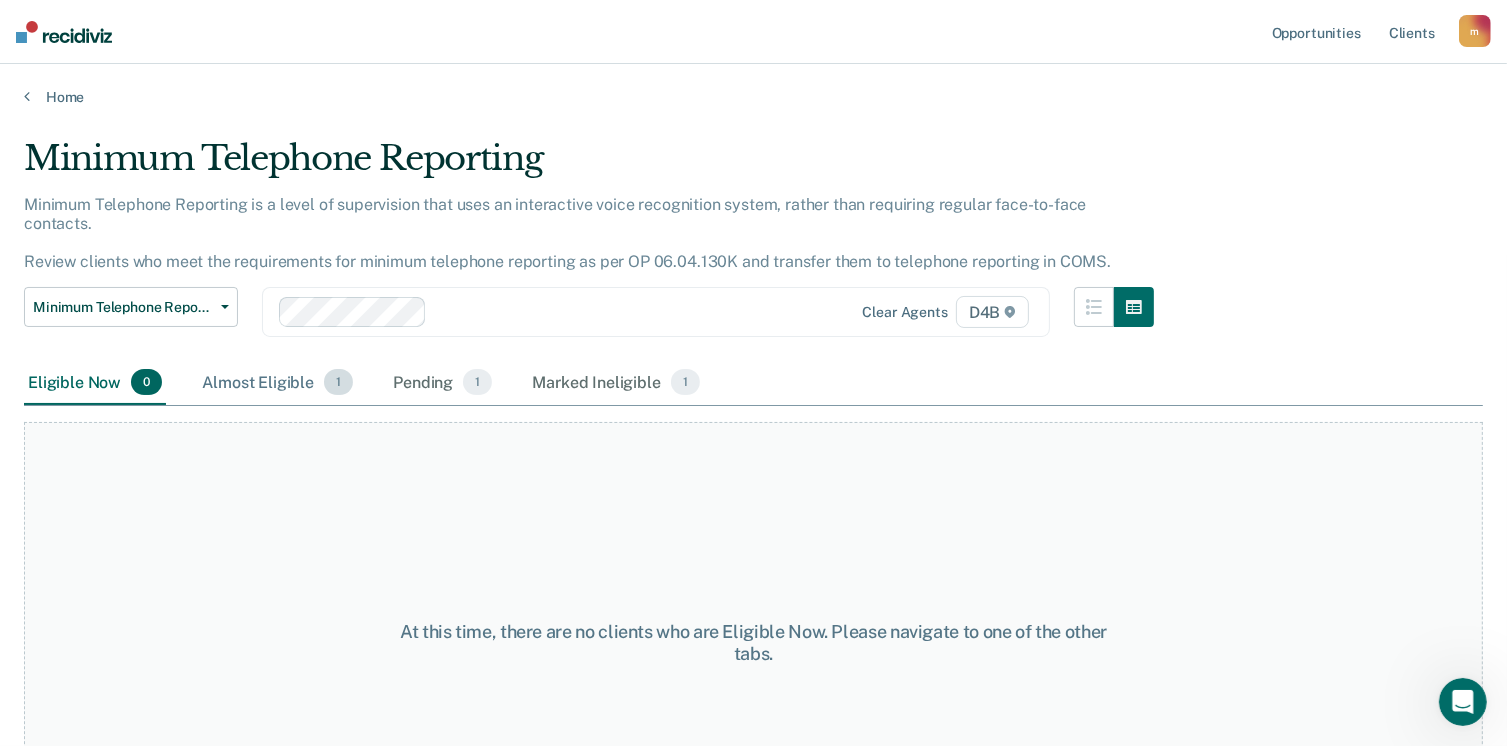 click on "Almost Eligible 1" at bounding box center [277, 383] 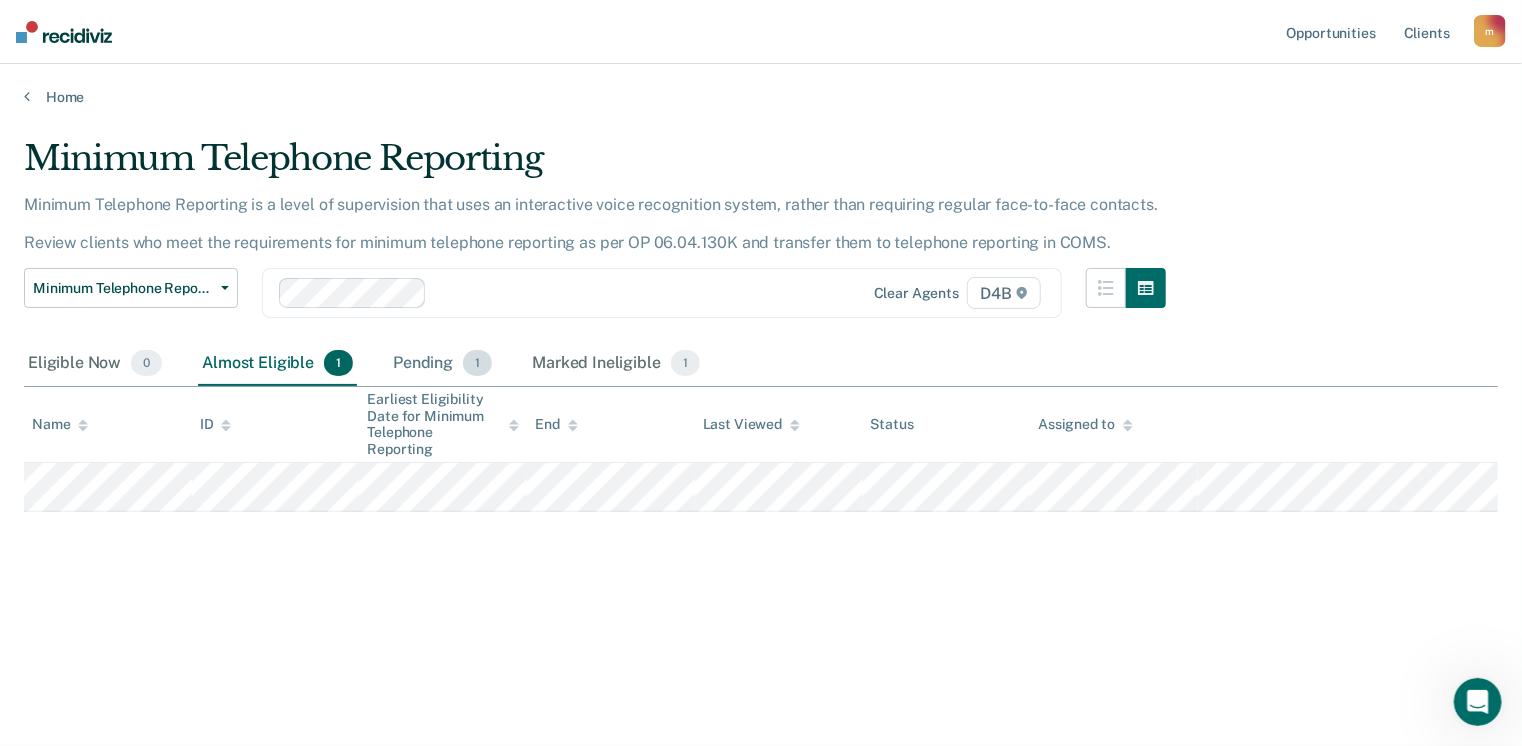 click on "Pending 1" at bounding box center (442, 364) 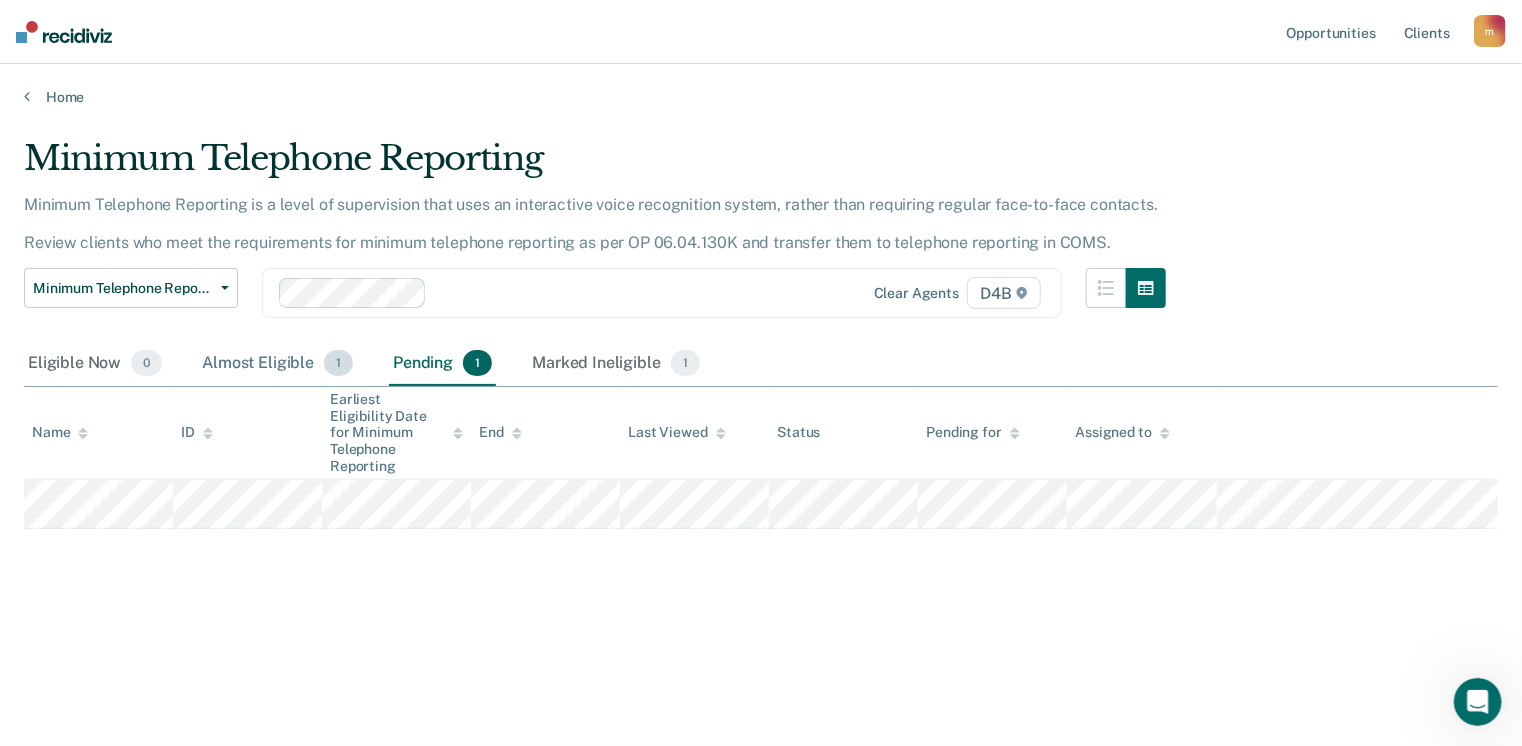 click on "Almost Eligible 1" at bounding box center (277, 364) 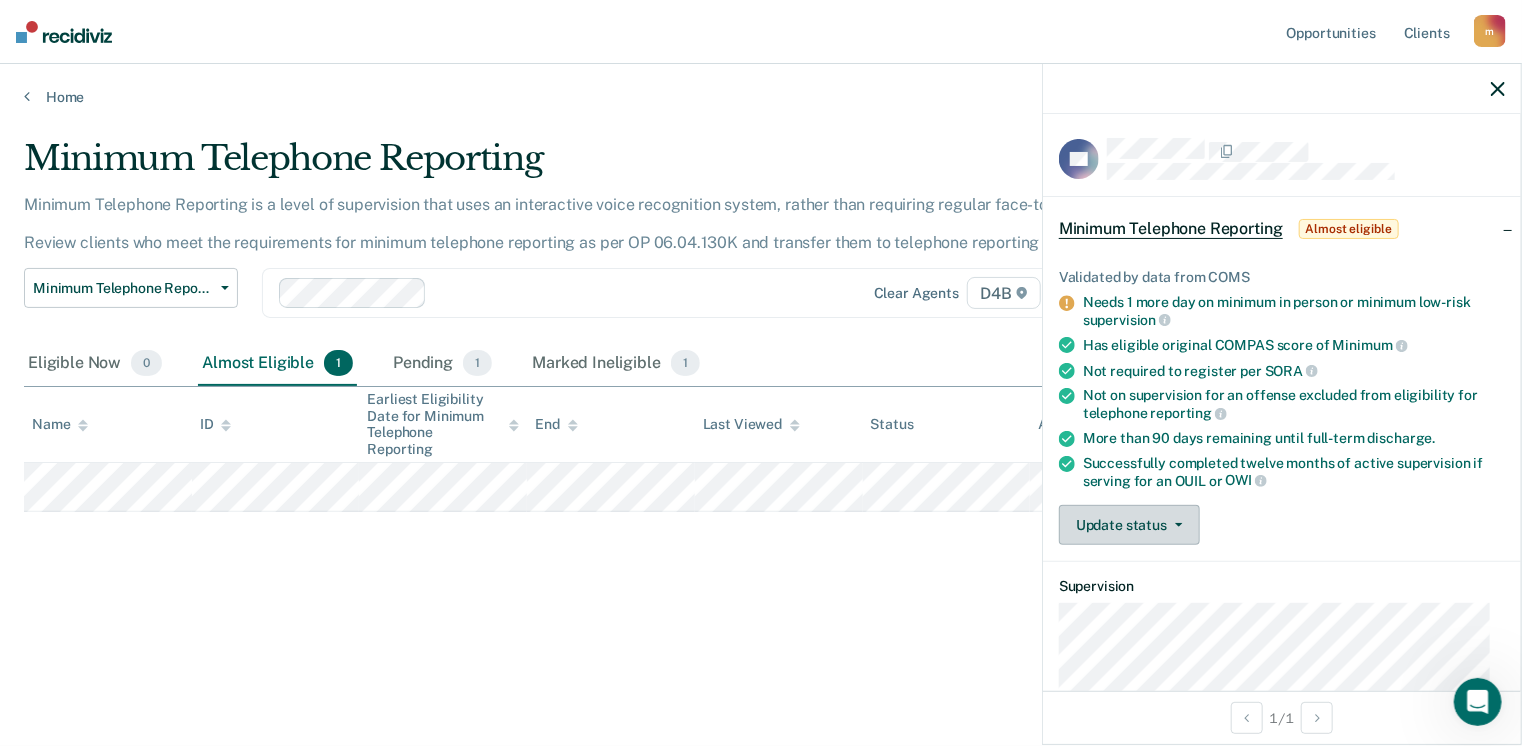 click on "Update status" at bounding box center [1129, 525] 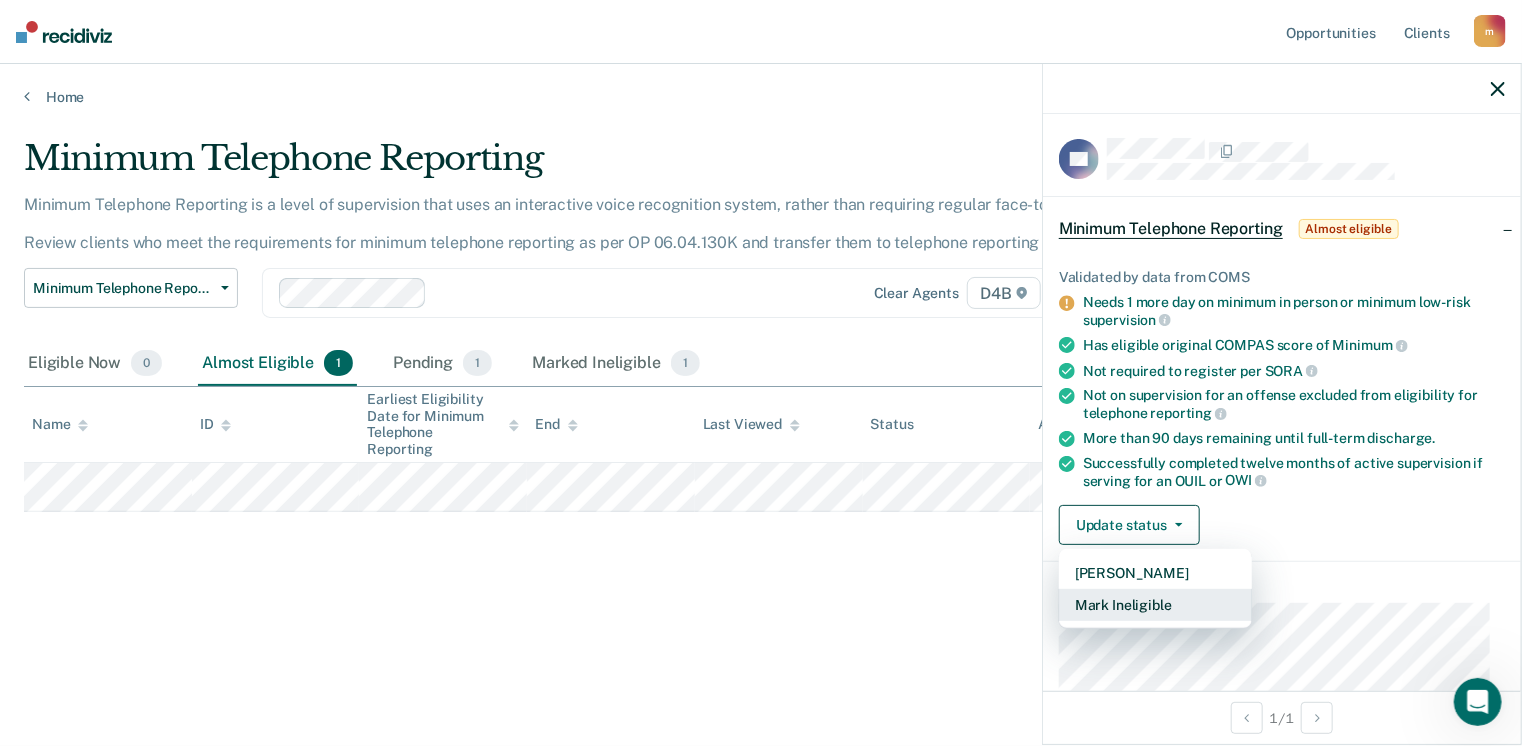 click on "Mark Ineligible" at bounding box center (1155, 605) 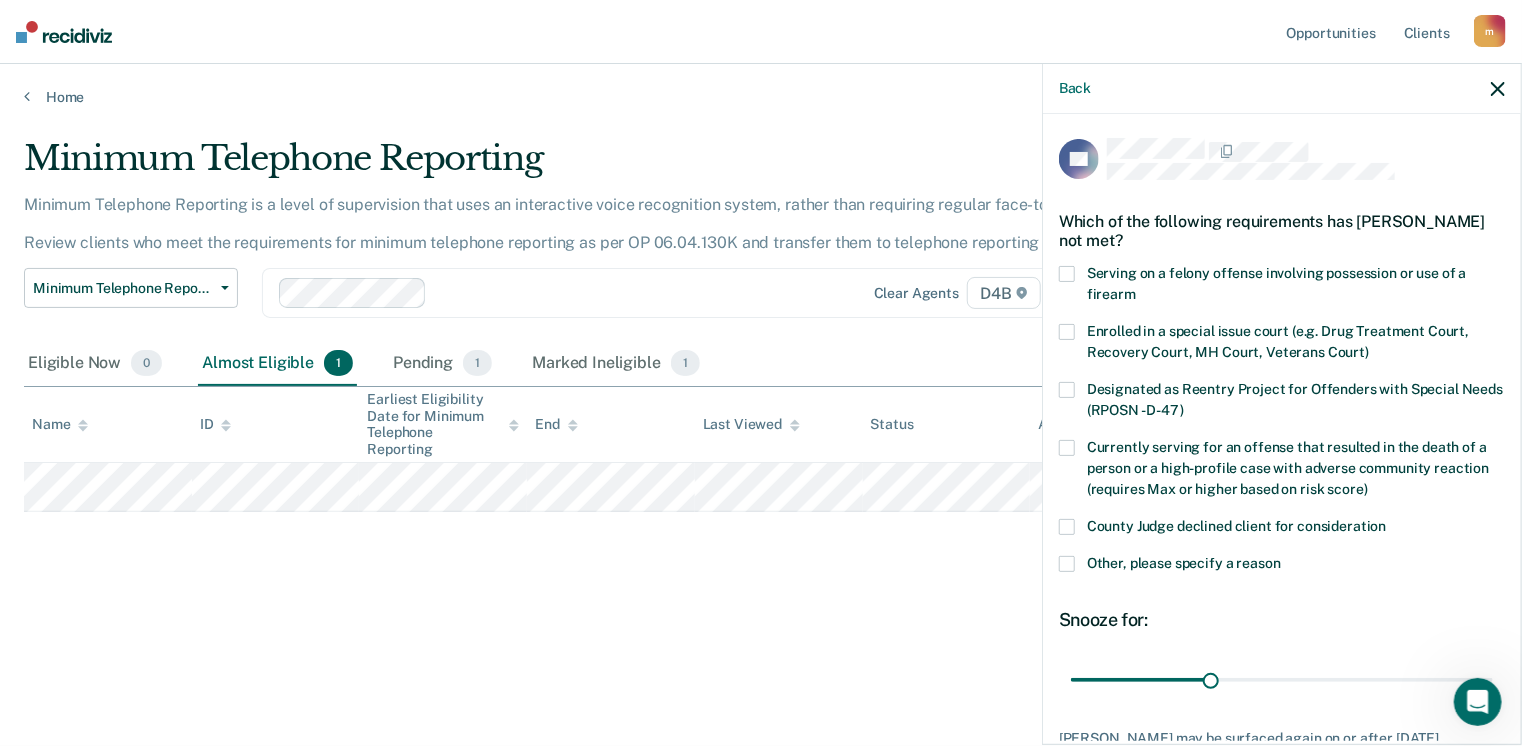 click at bounding box center [1067, 527] 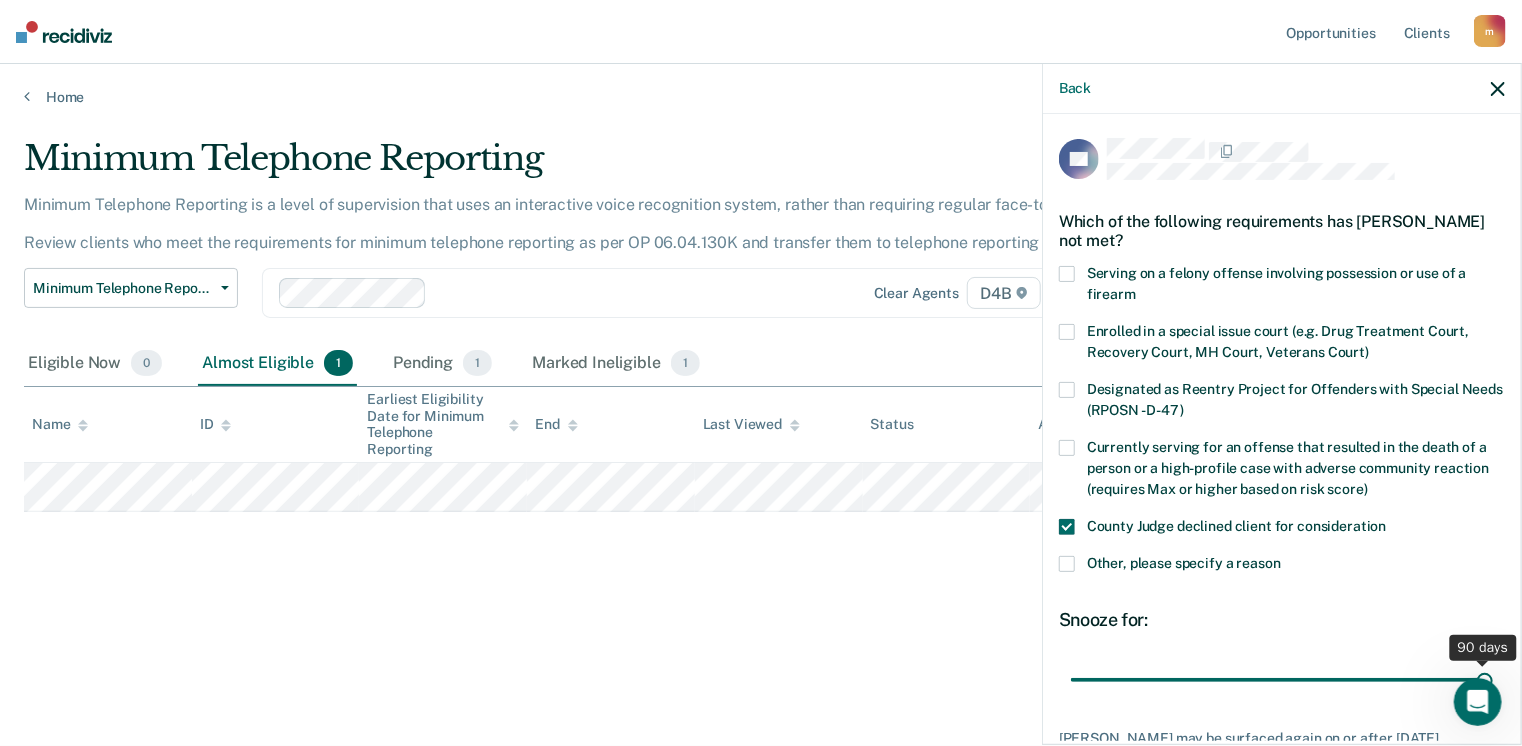 drag, startPoint x: 1211, startPoint y: 681, endPoint x: 1528, endPoint y: 681, distance: 317 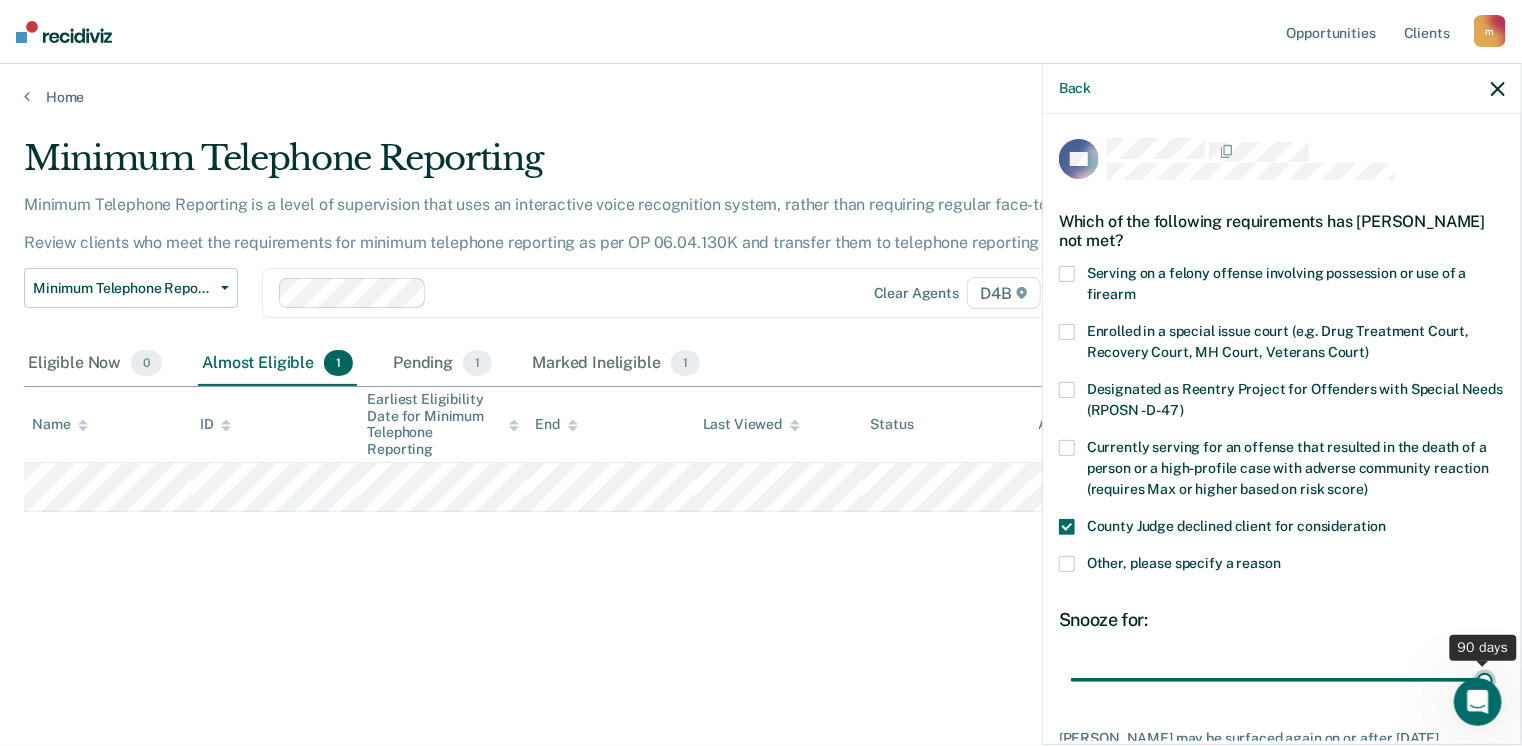 type on "90" 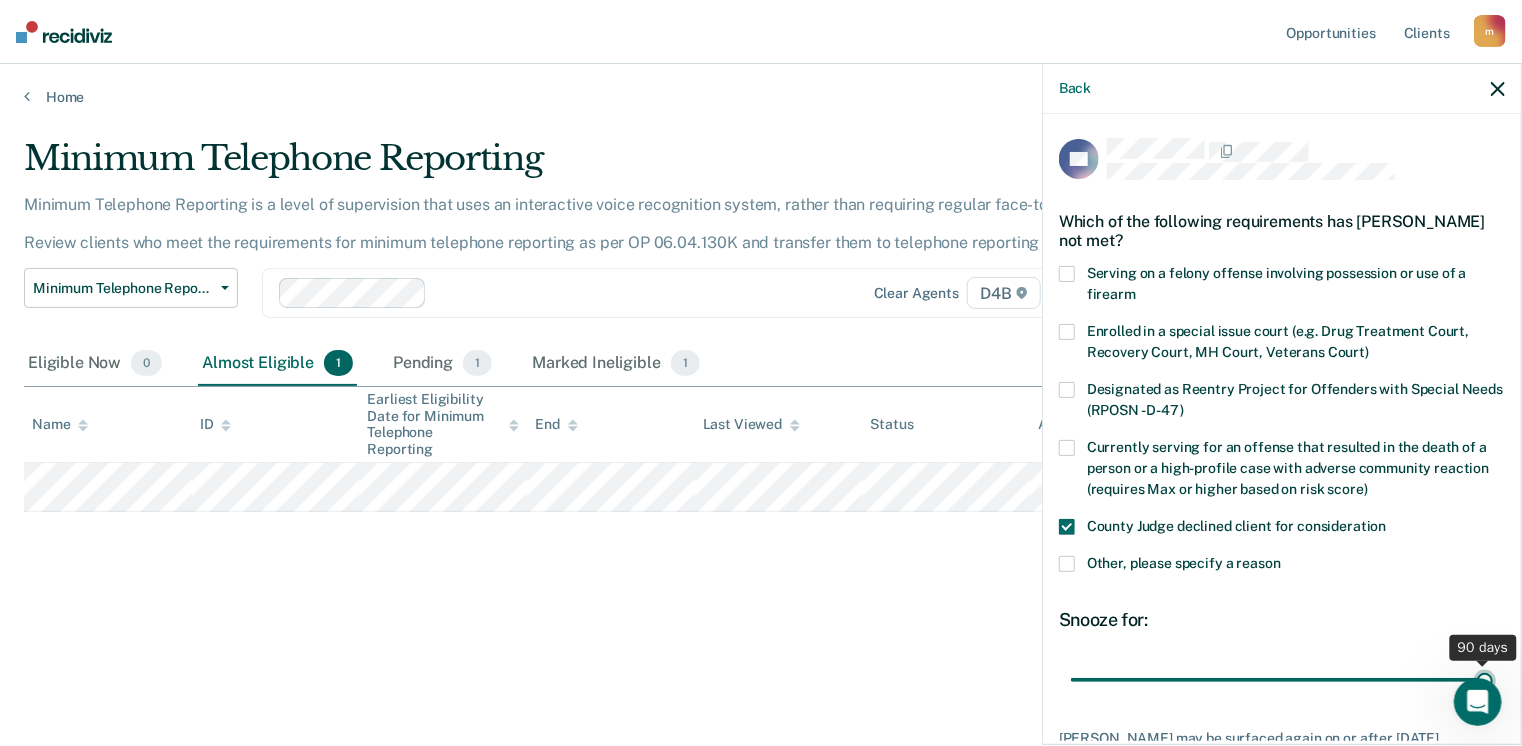 click at bounding box center [1282, 680] 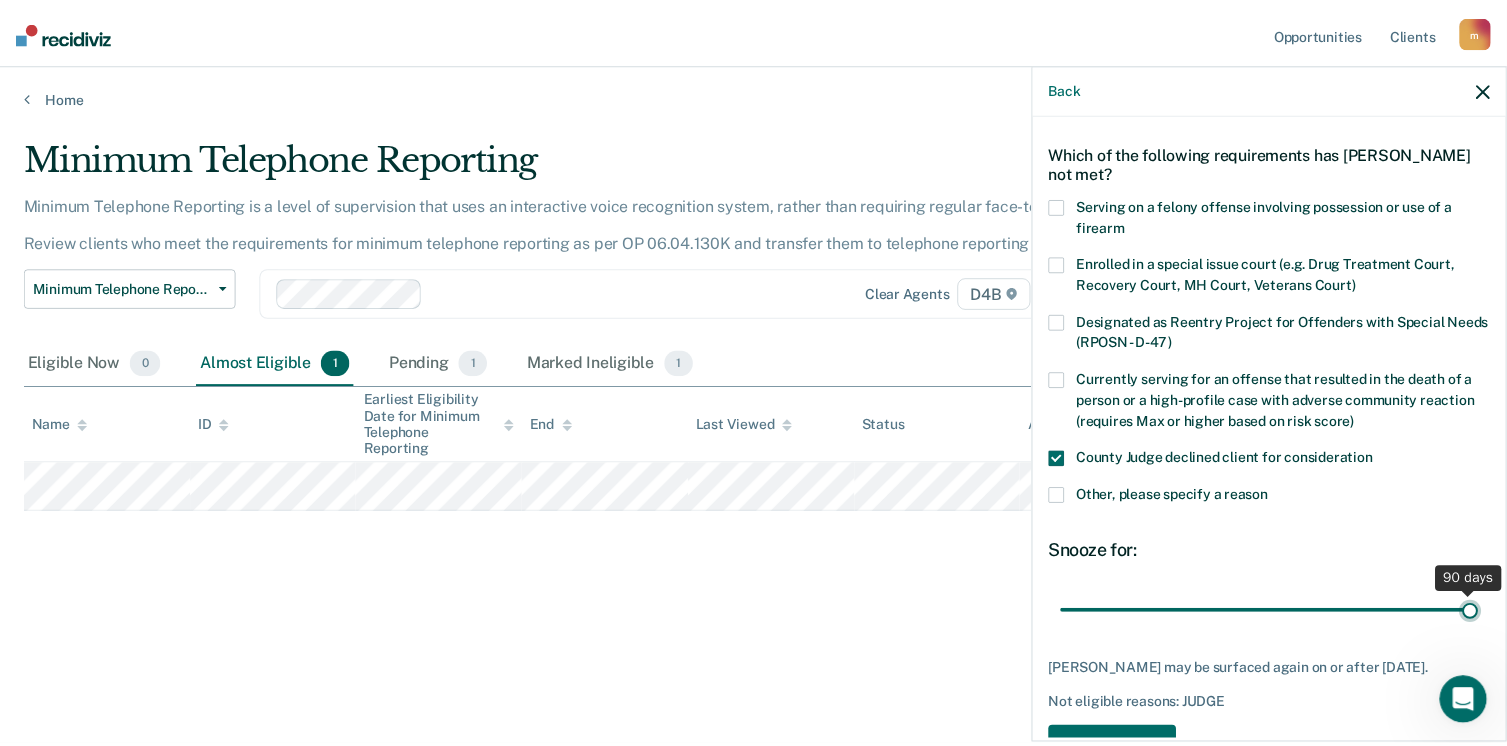 scroll, scrollTop: 129, scrollLeft: 0, axis: vertical 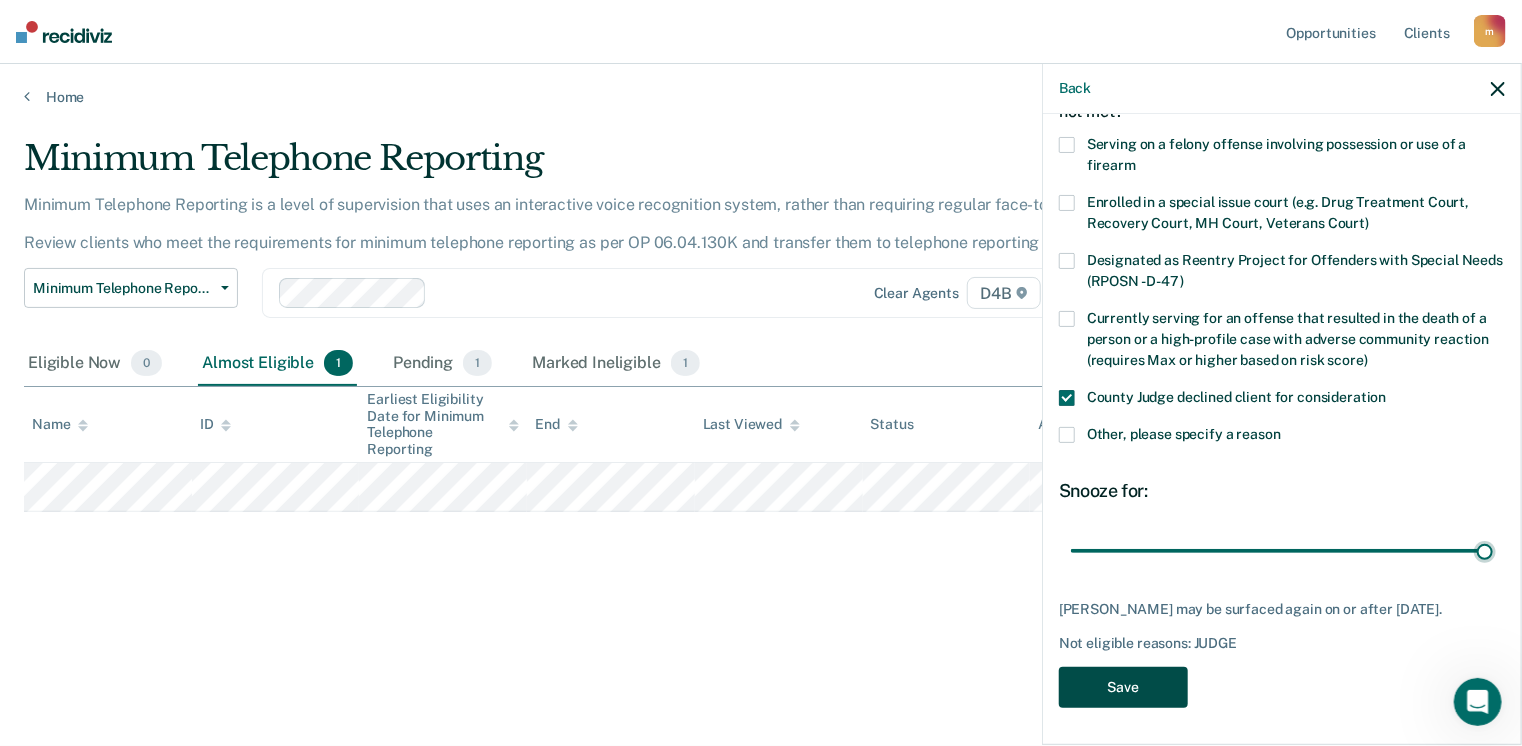 click on "Save" at bounding box center [1123, 687] 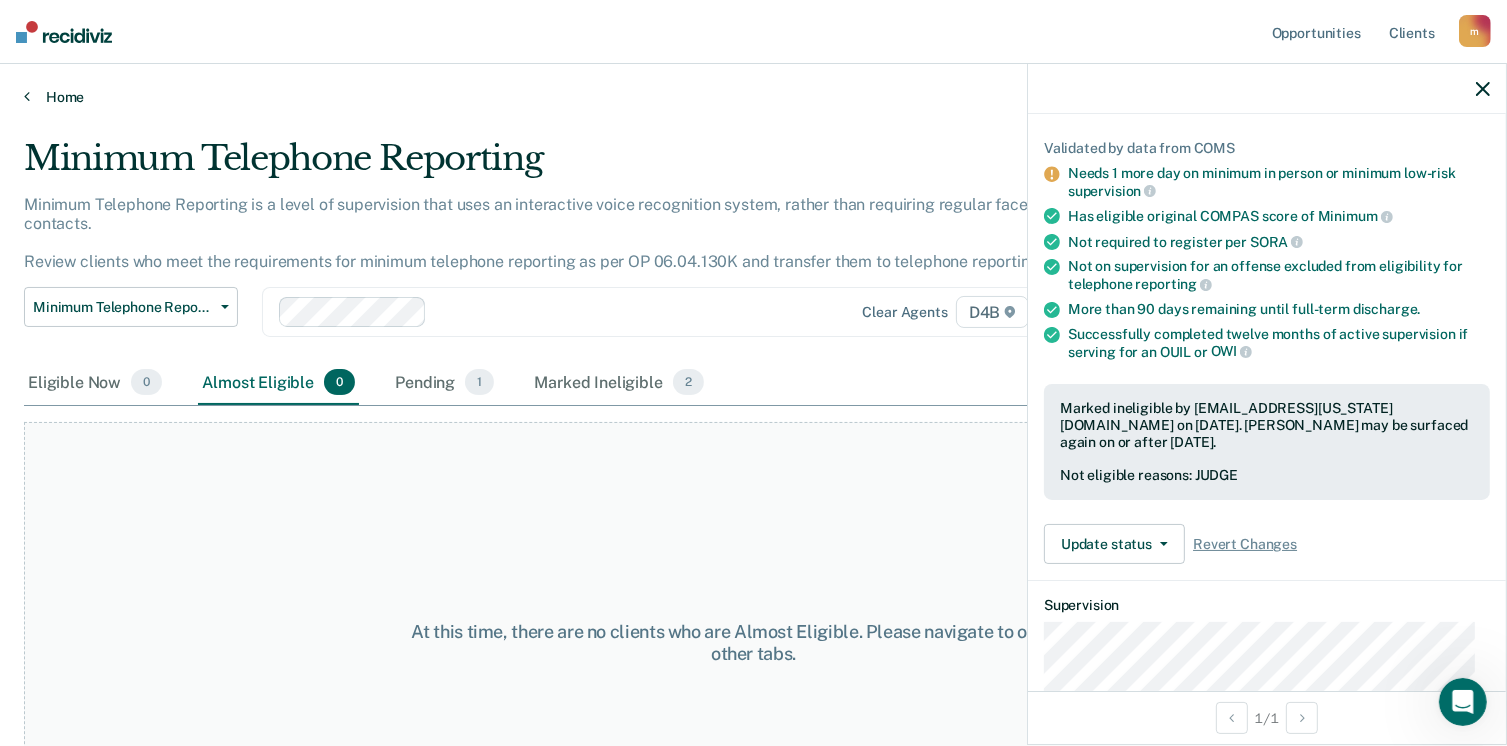 click on "Home" at bounding box center [753, 97] 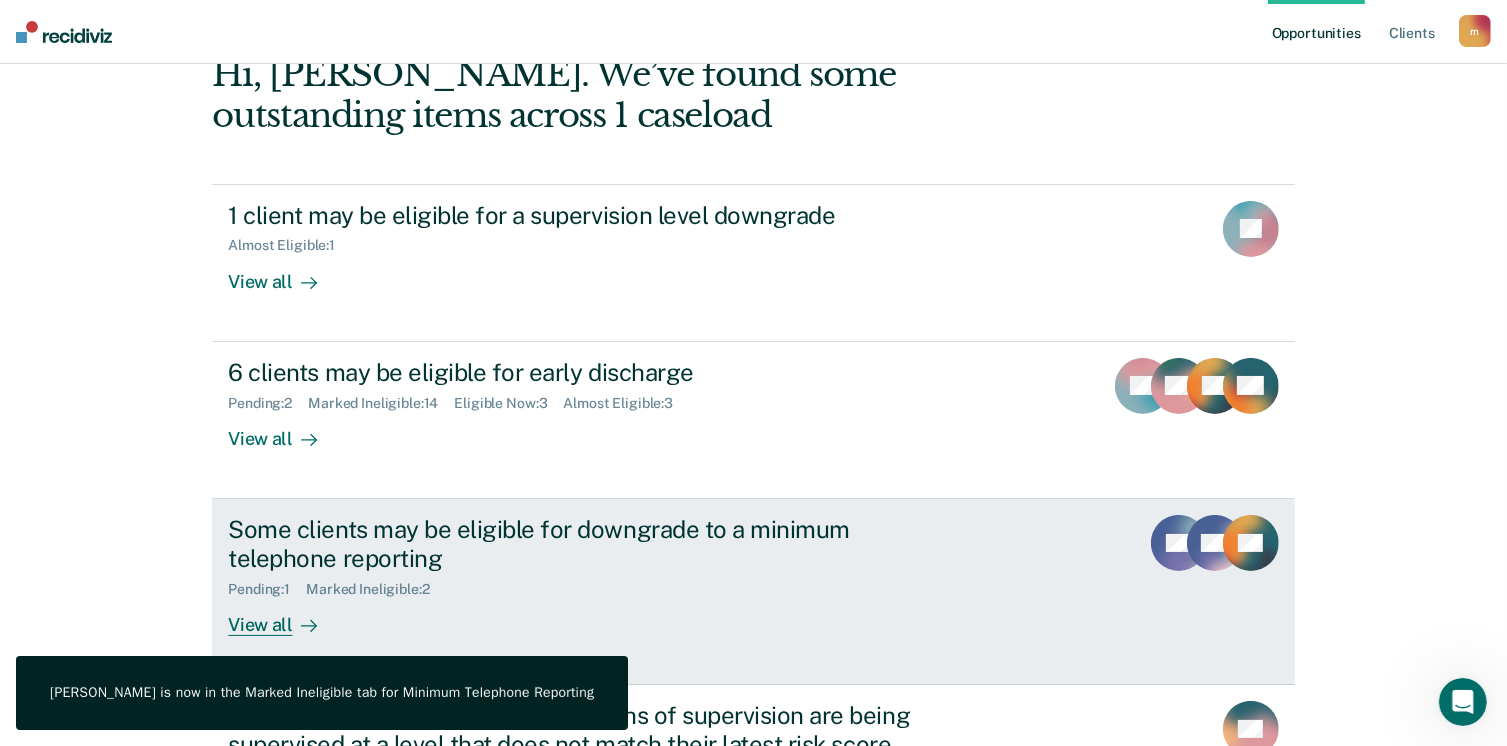 scroll, scrollTop: 200, scrollLeft: 0, axis: vertical 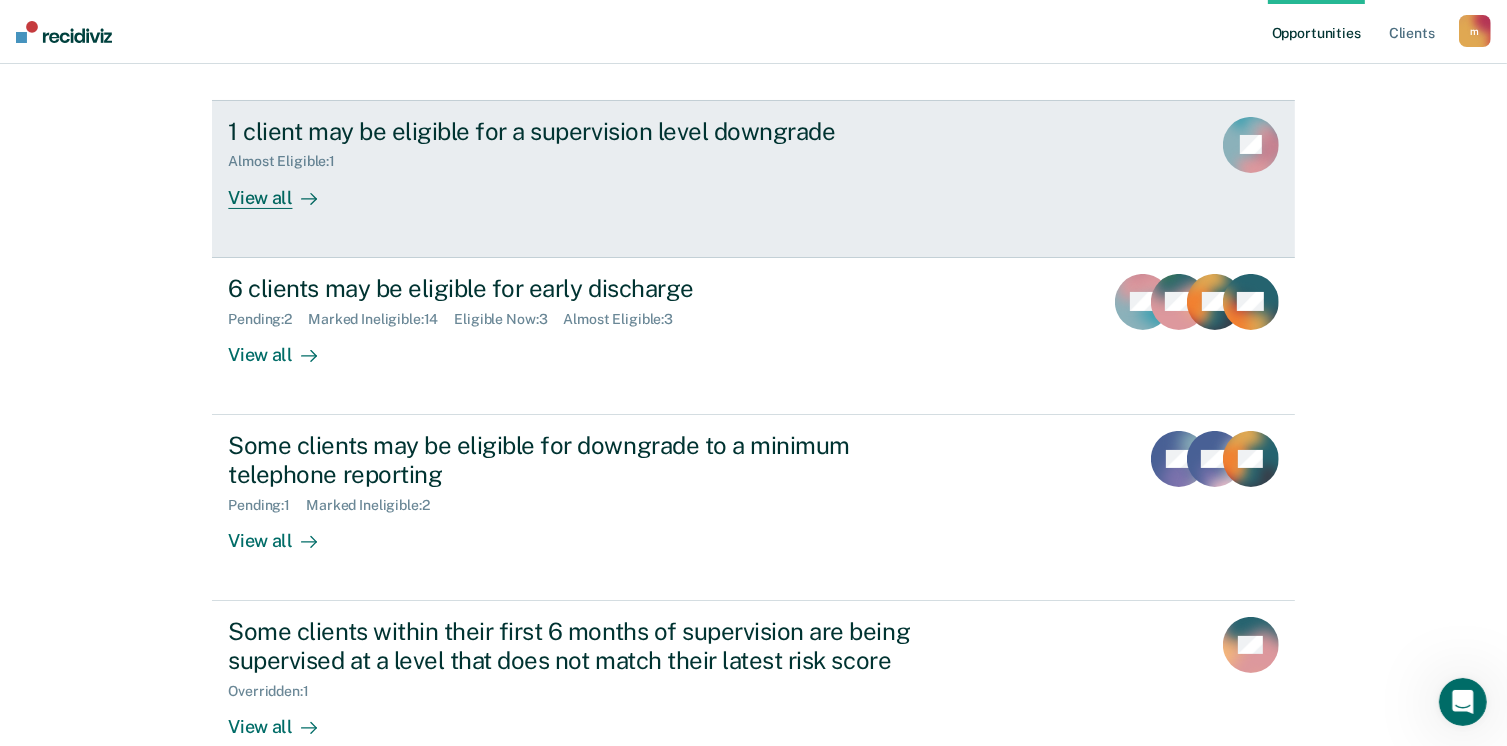 click on "View all" at bounding box center [284, 189] 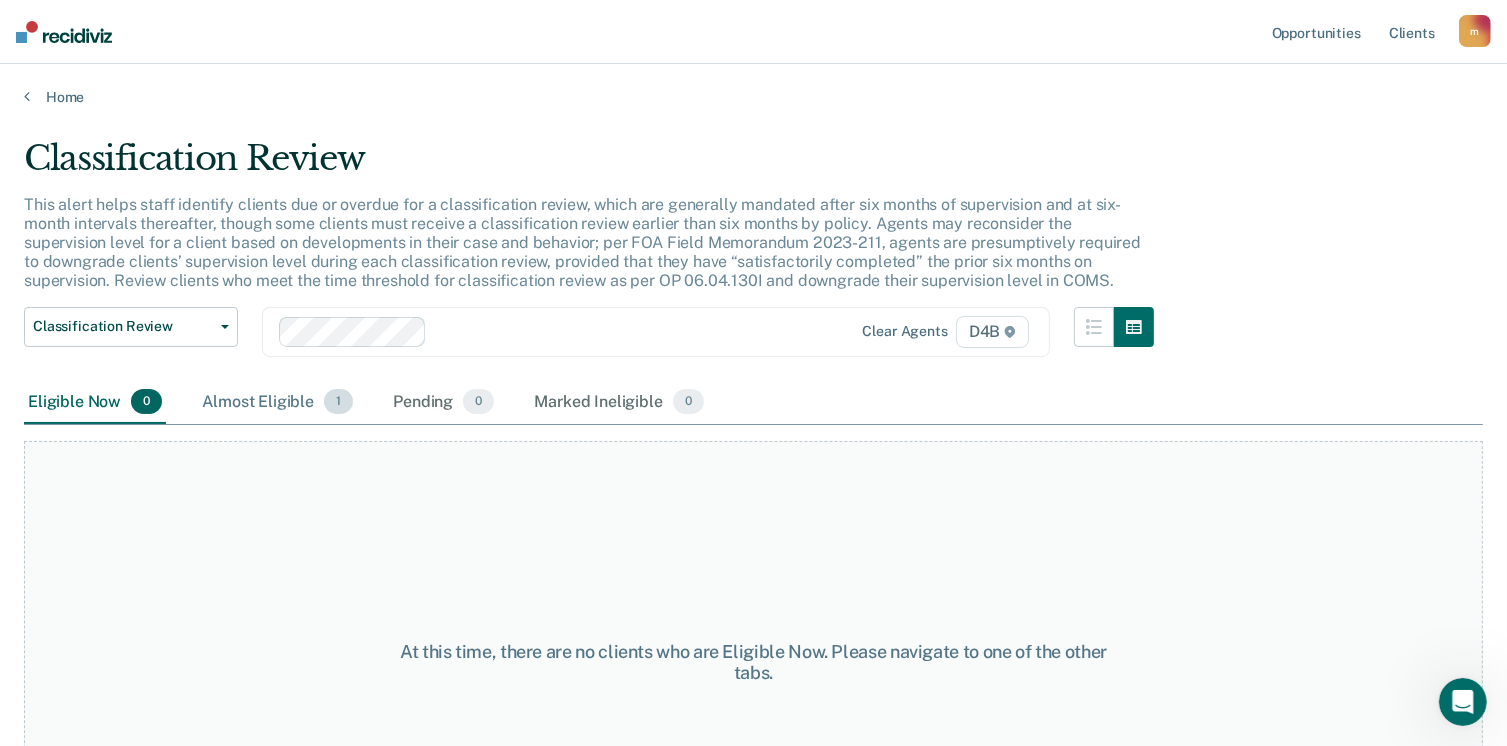 click on "Almost Eligible 1" at bounding box center (277, 403) 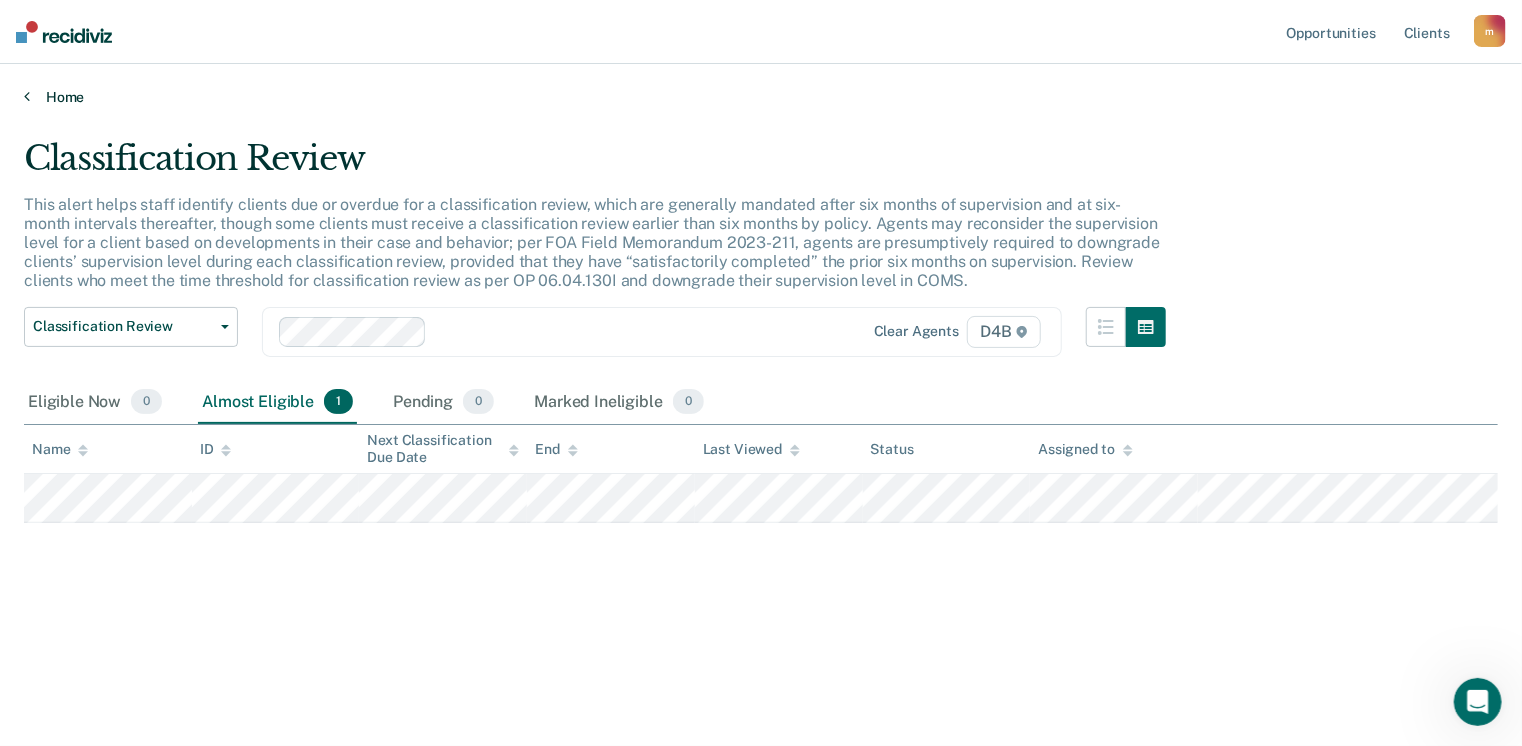 click on "Home" at bounding box center (761, 97) 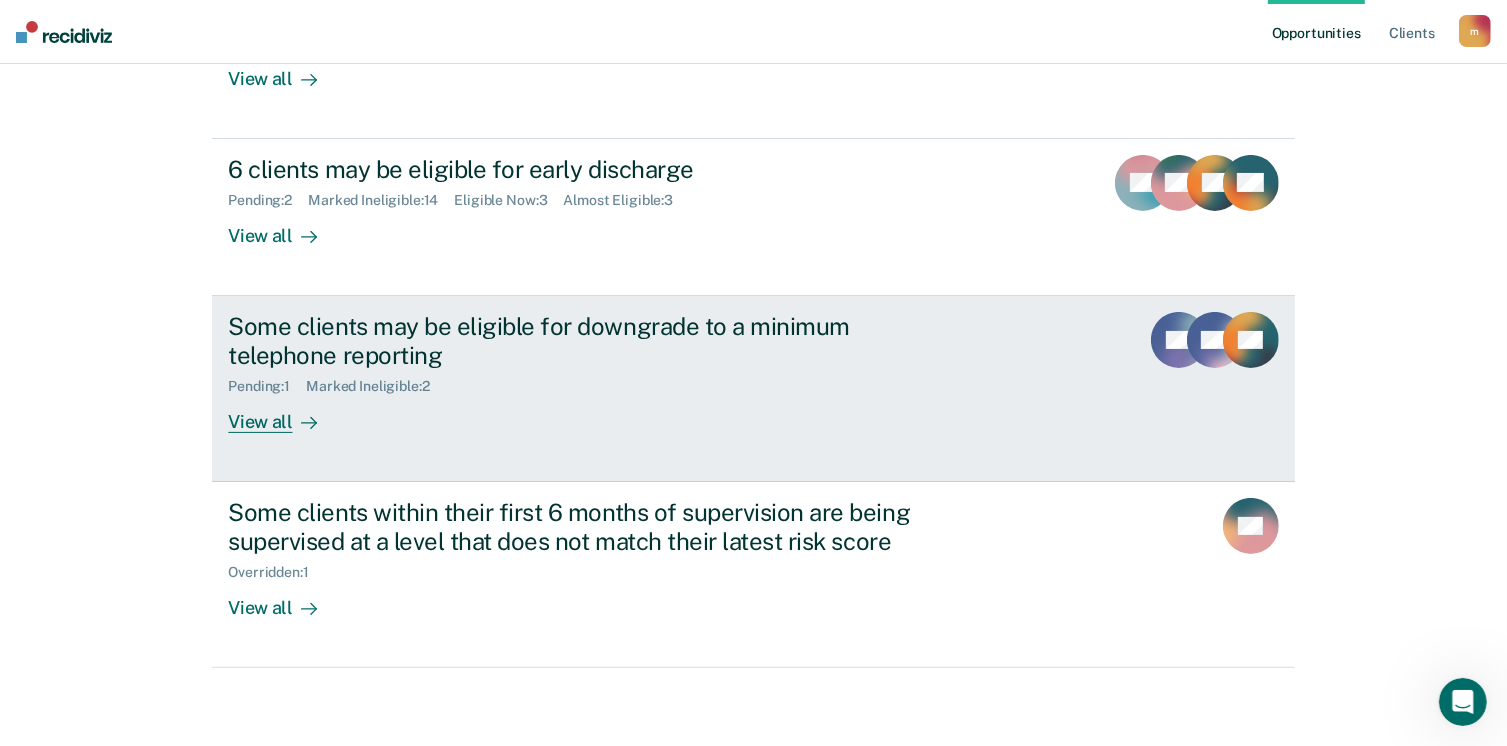 scroll, scrollTop: 0, scrollLeft: 0, axis: both 